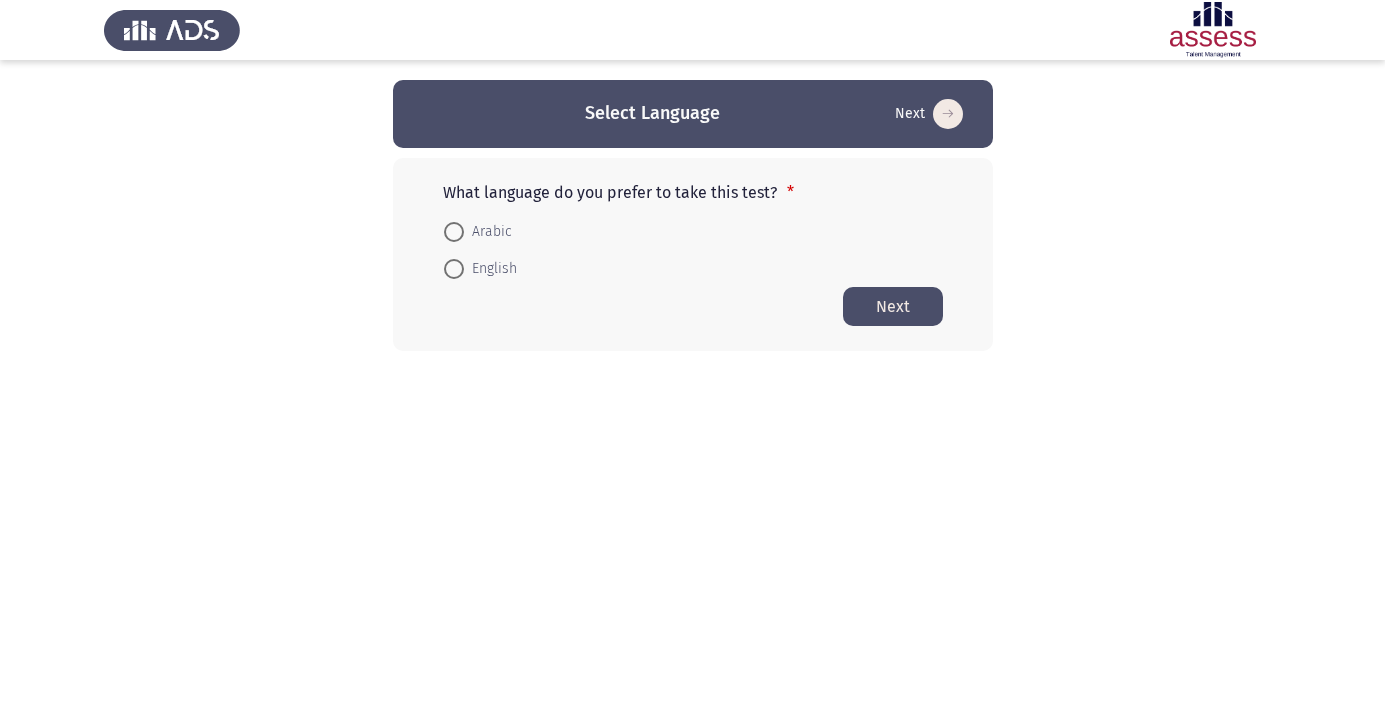 scroll, scrollTop: 0, scrollLeft: 0, axis: both 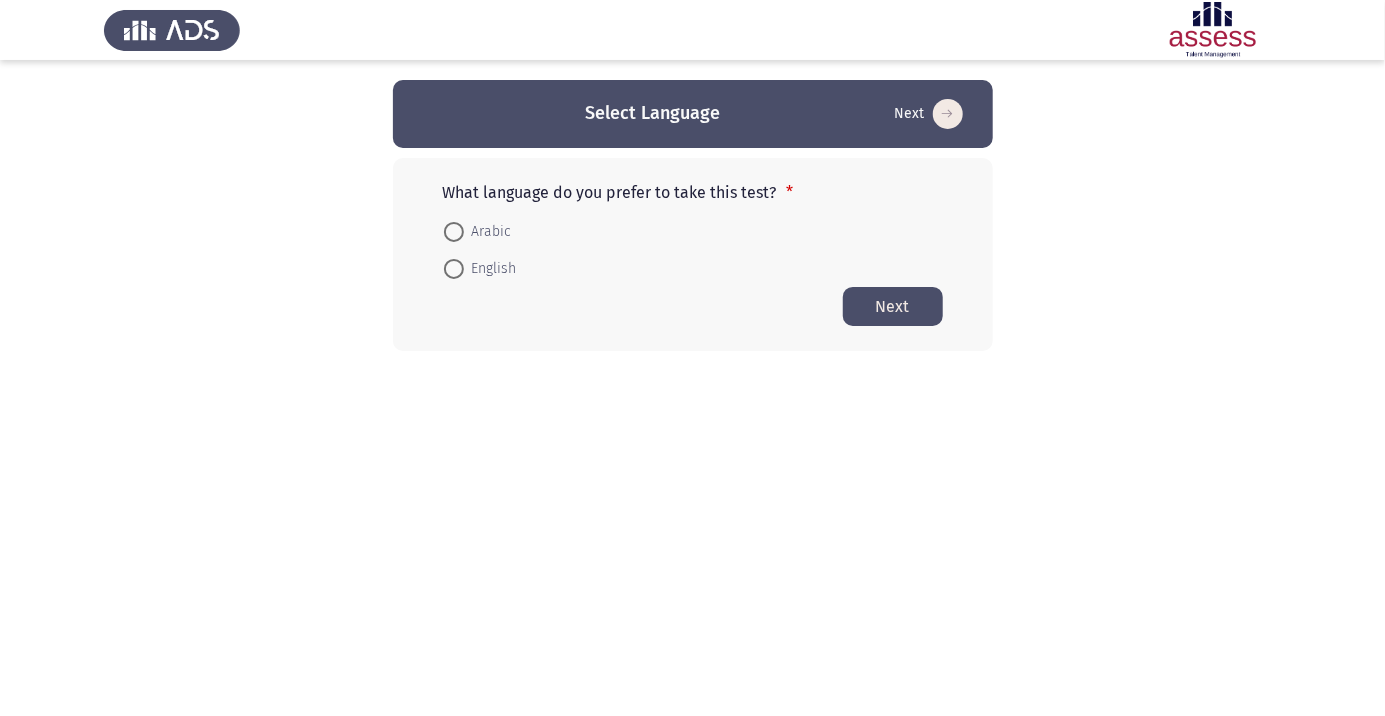 click at bounding box center [454, 232] 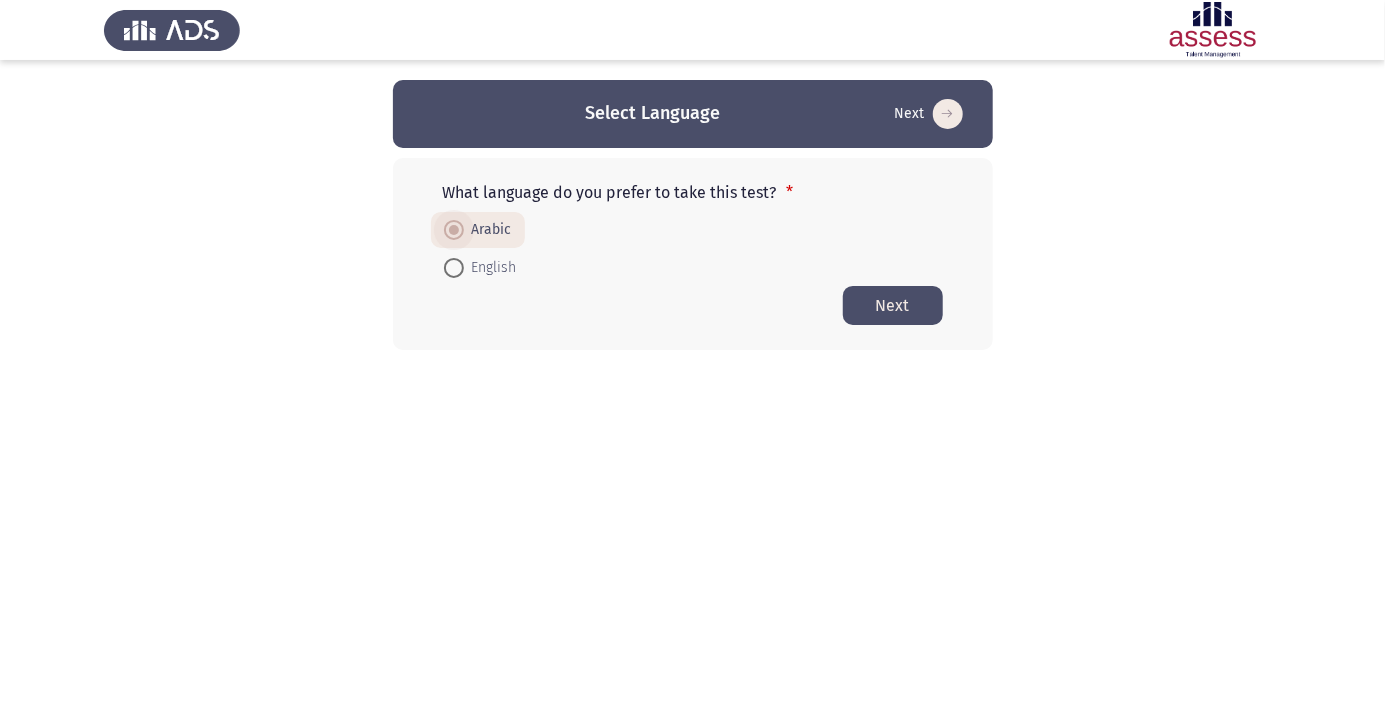click on "Next" 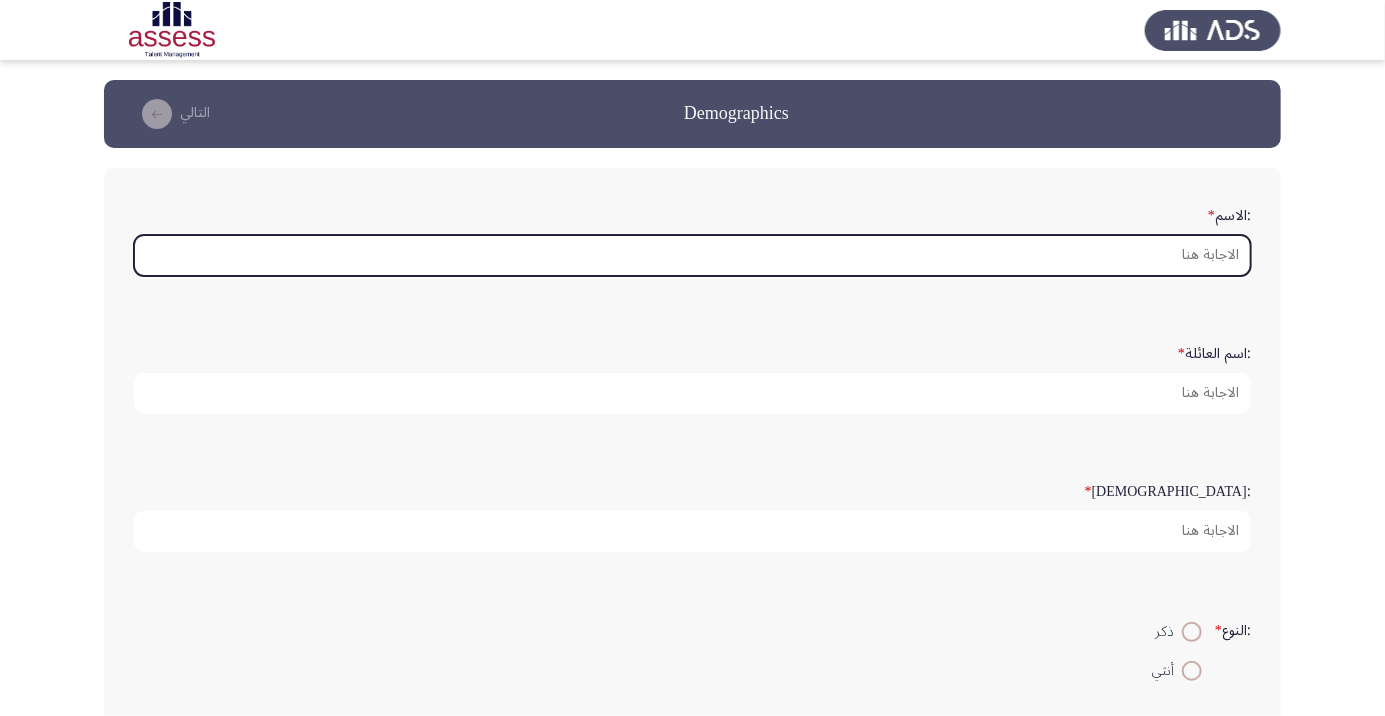 click on ":الاسم   *" at bounding box center (692, 255) 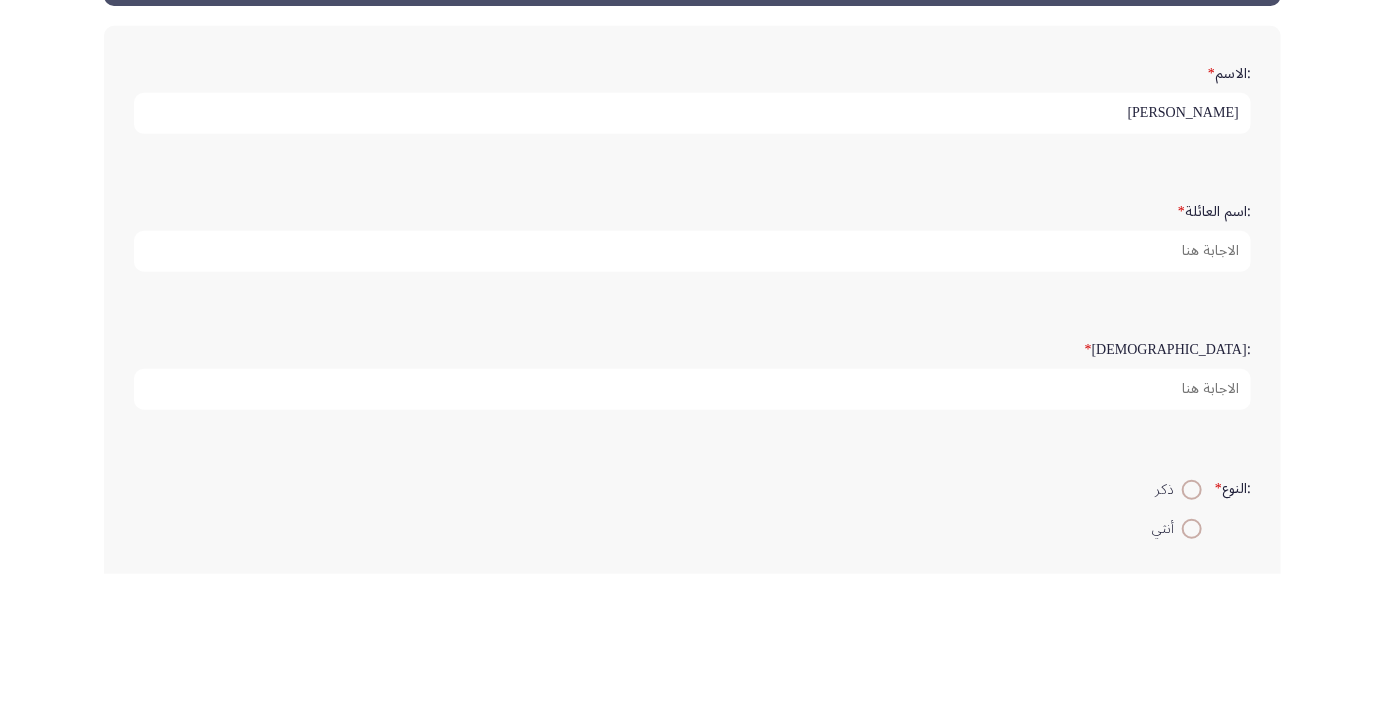 type on "محمد ابراهيم فايد" 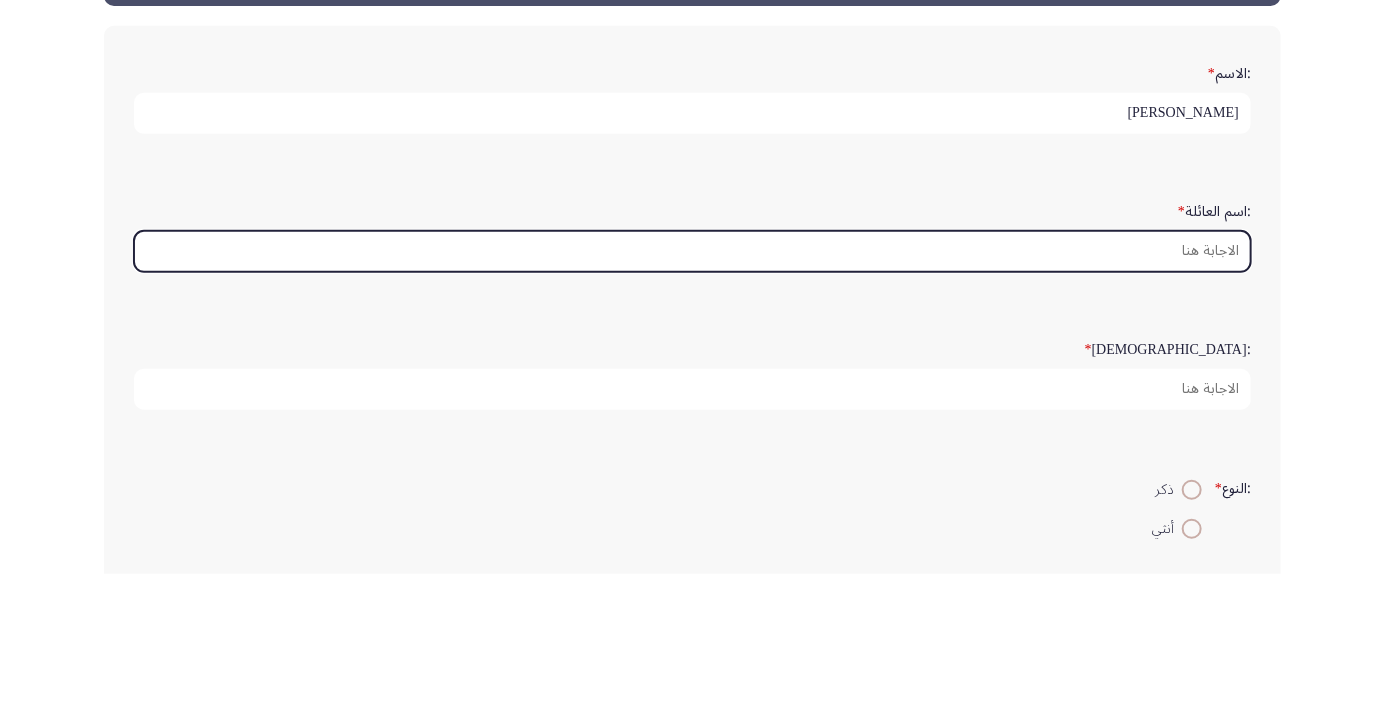 click on ":اسم العائلة   *" at bounding box center [692, 393] 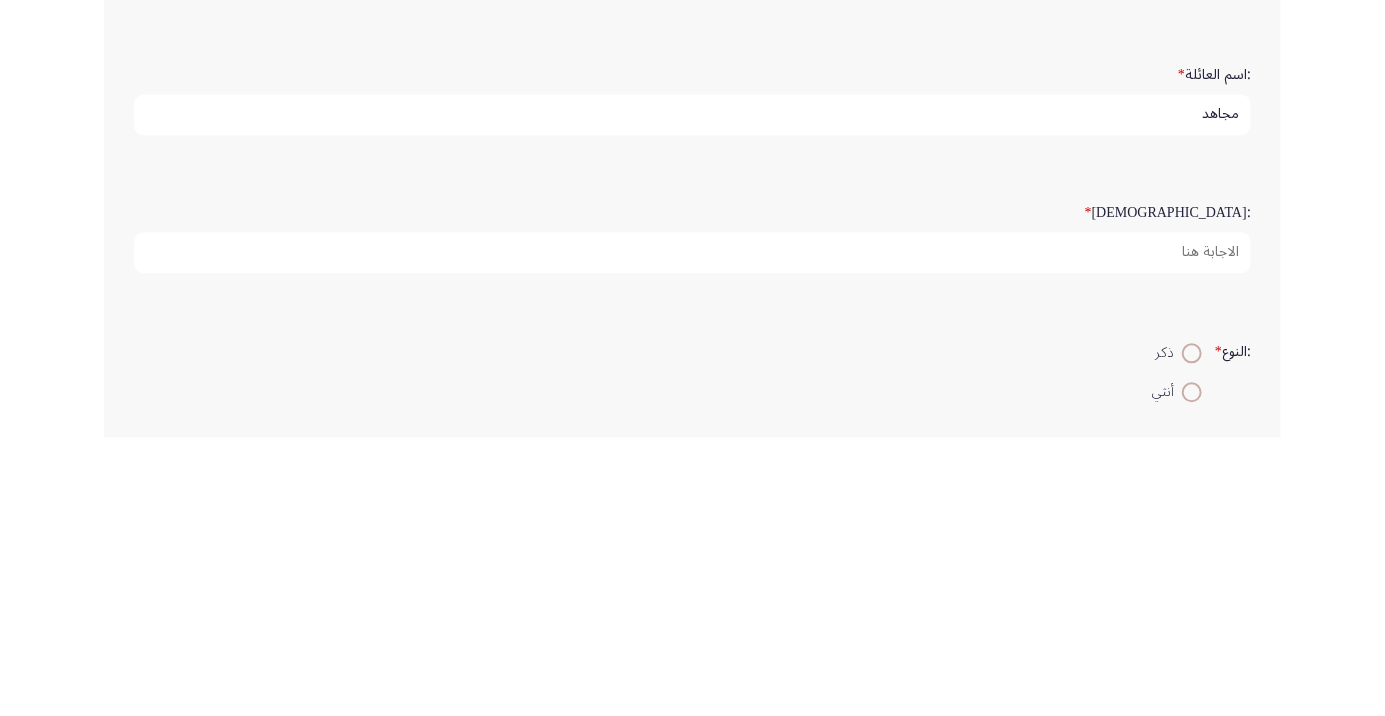 type on "مجاهد" 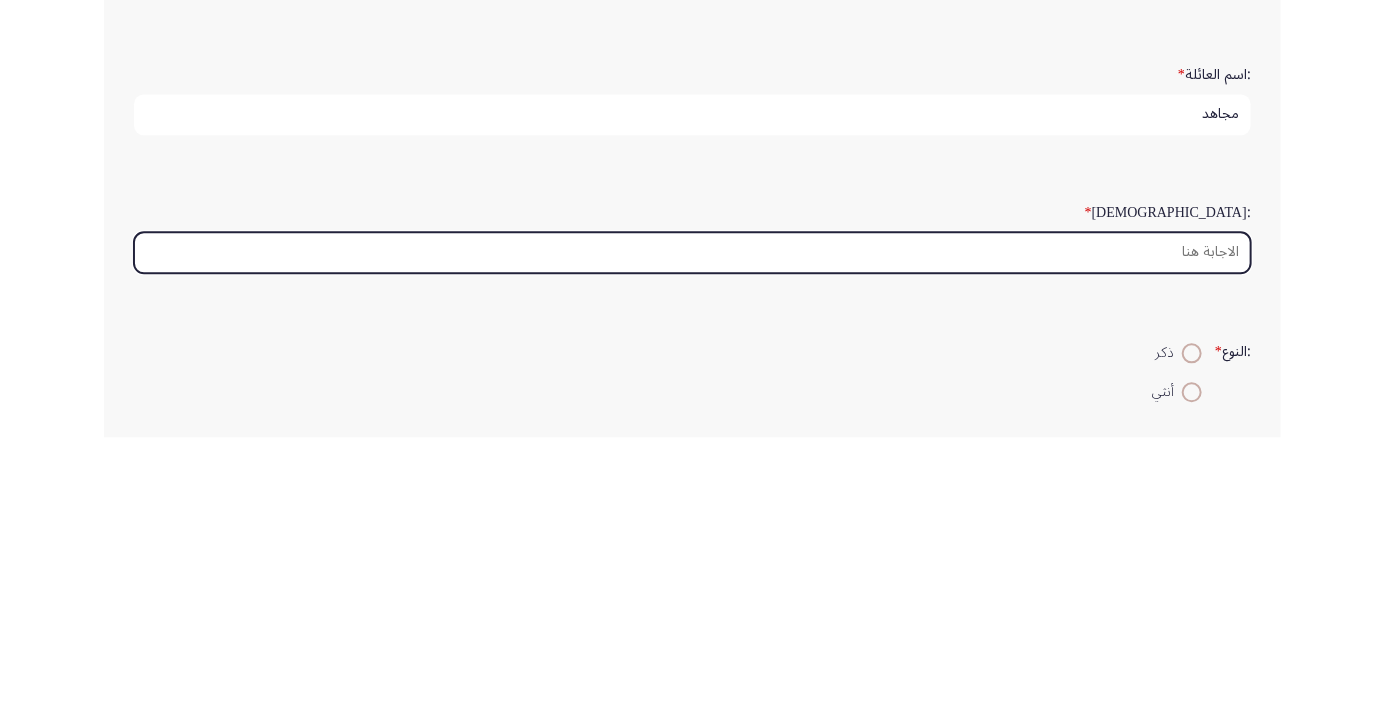 click on ":السن   *" at bounding box center (692, 531) 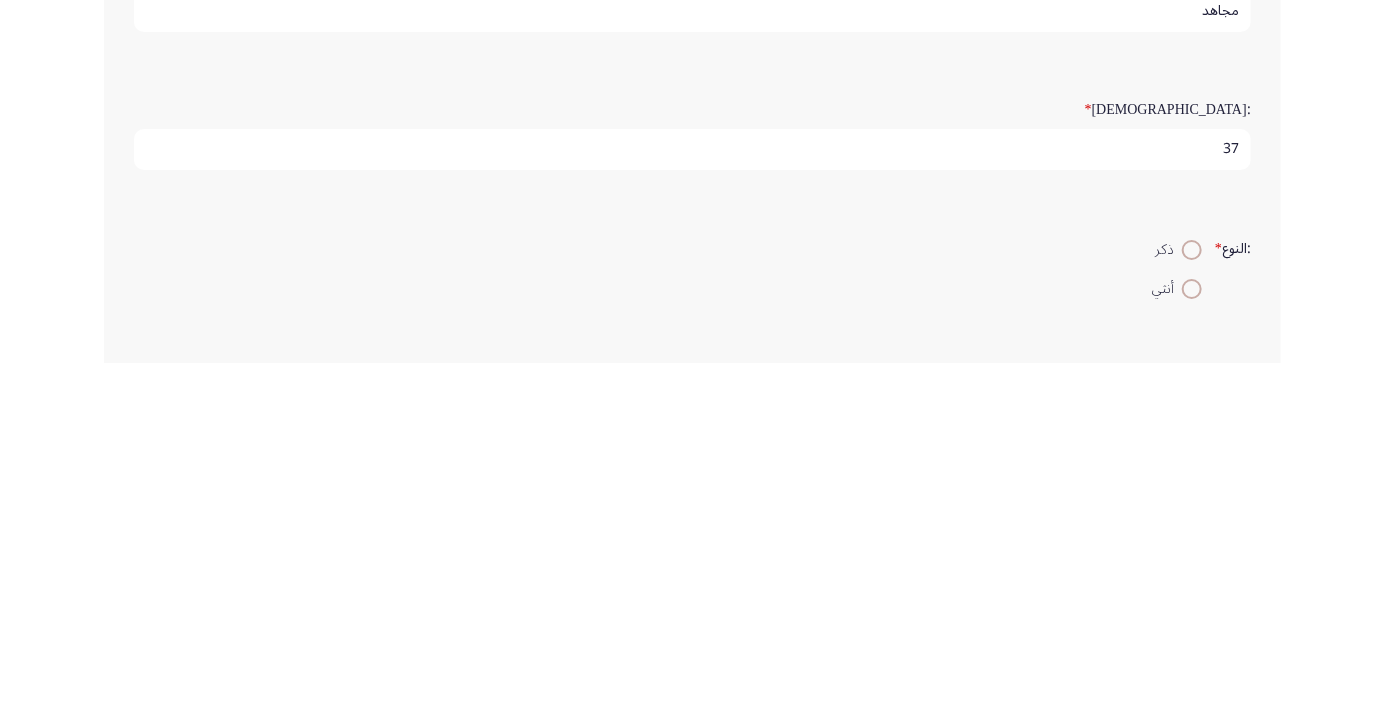 type on "37" 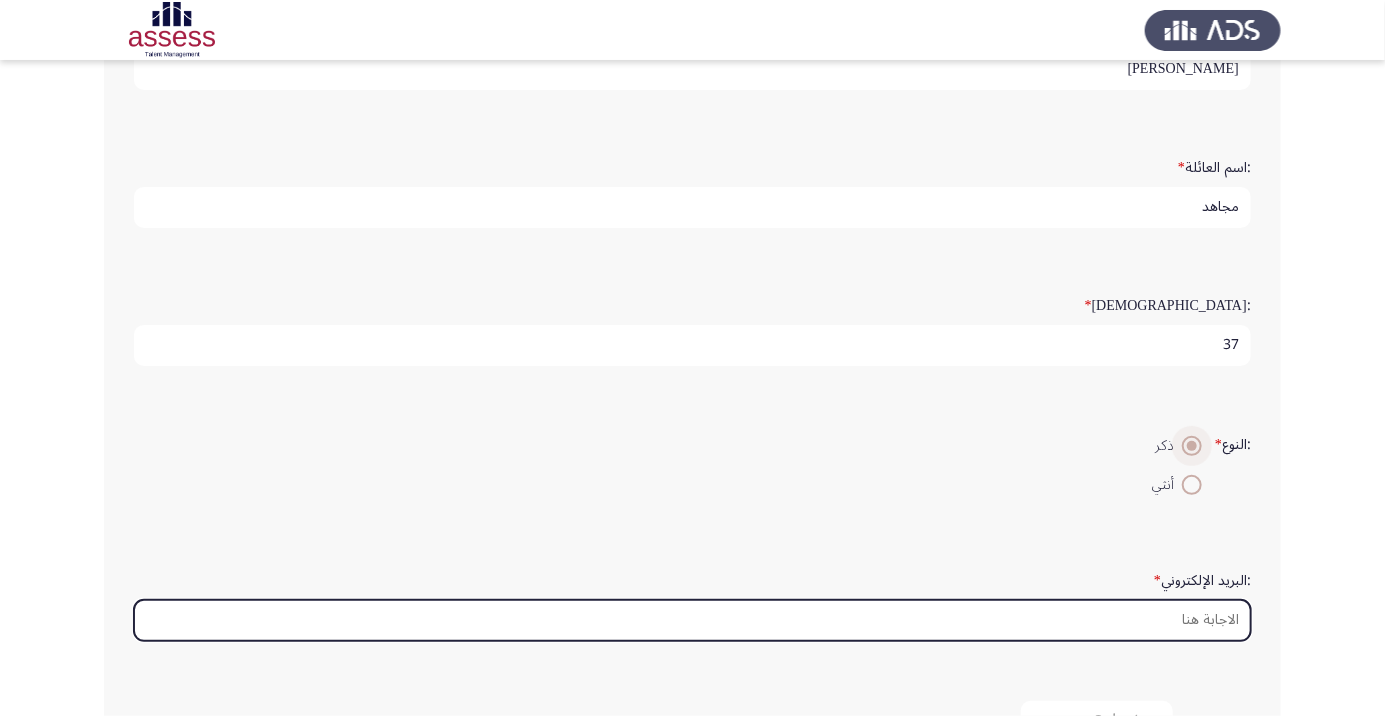 click on ":البريد الإلكتروني   *" at bounding box center (692, 620) 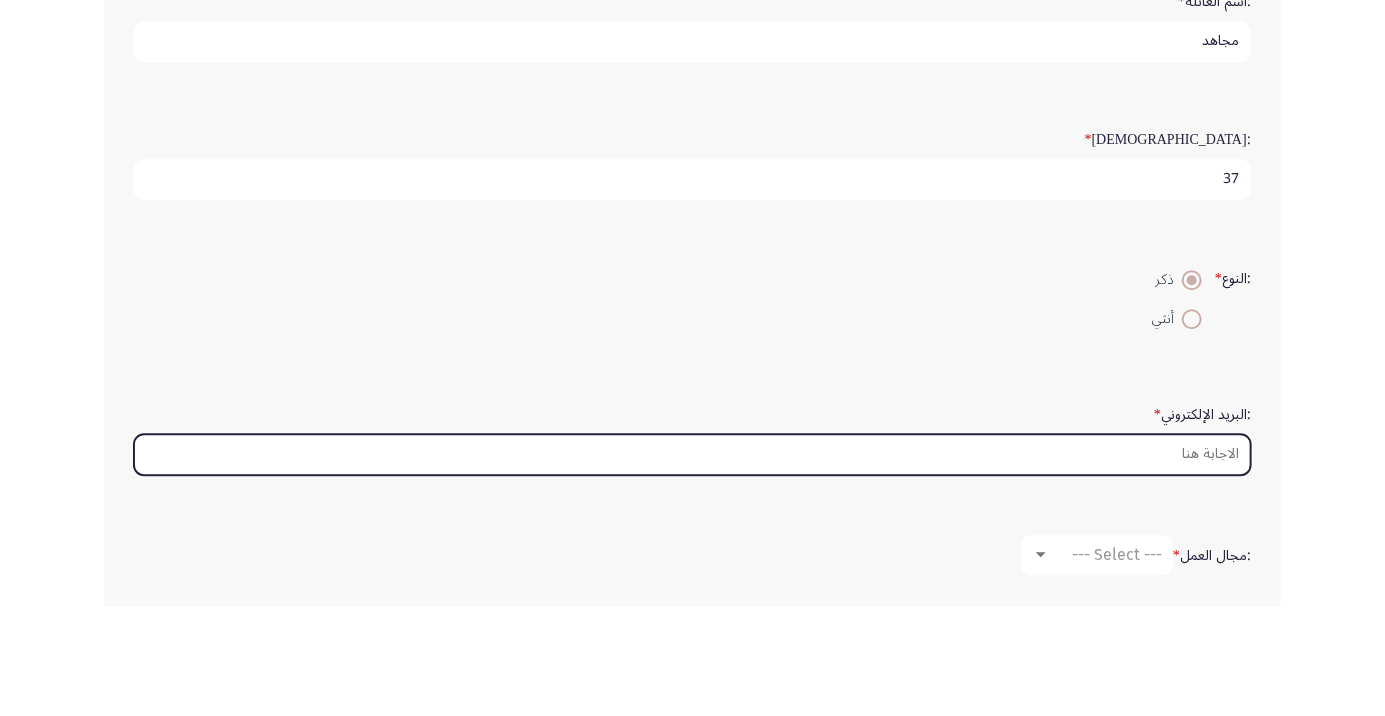 scroll, scrollTop: 242, scrollLeft: 0, axis: vertical 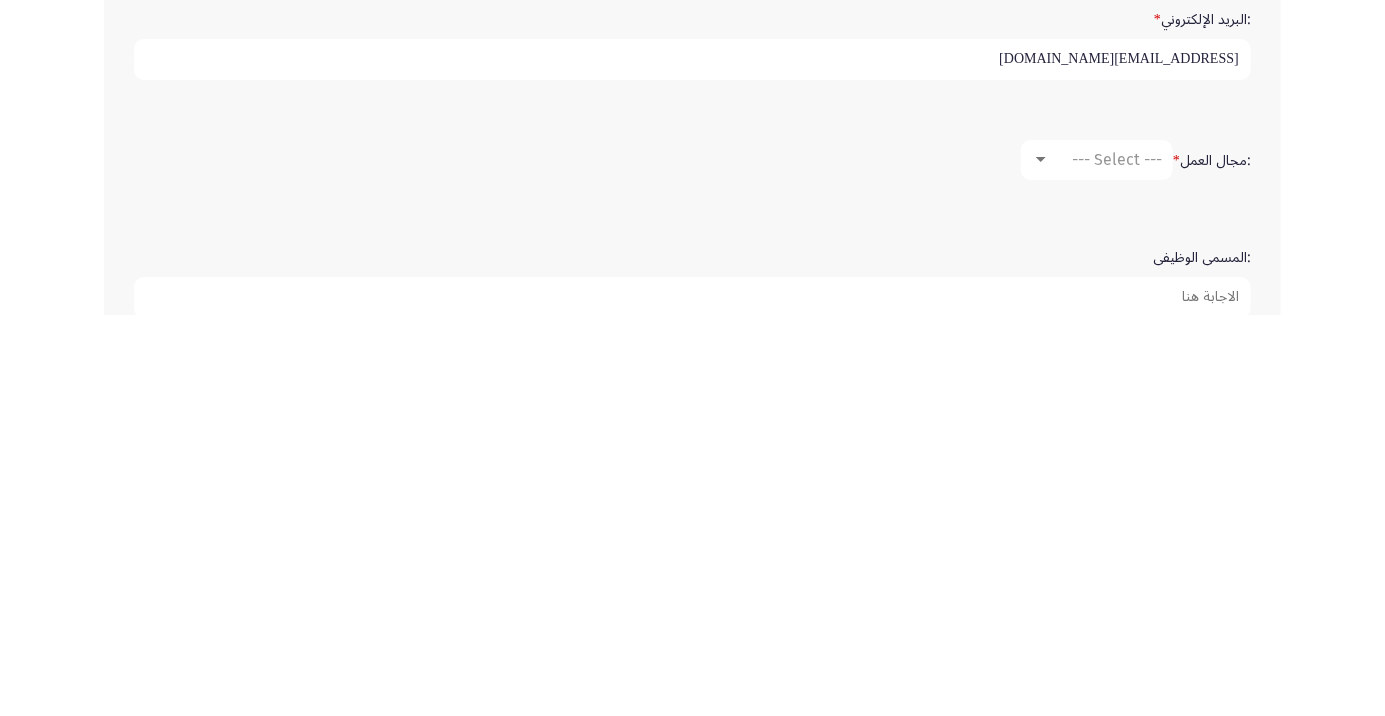 type on "Ozoozoozo13@gmail.com" 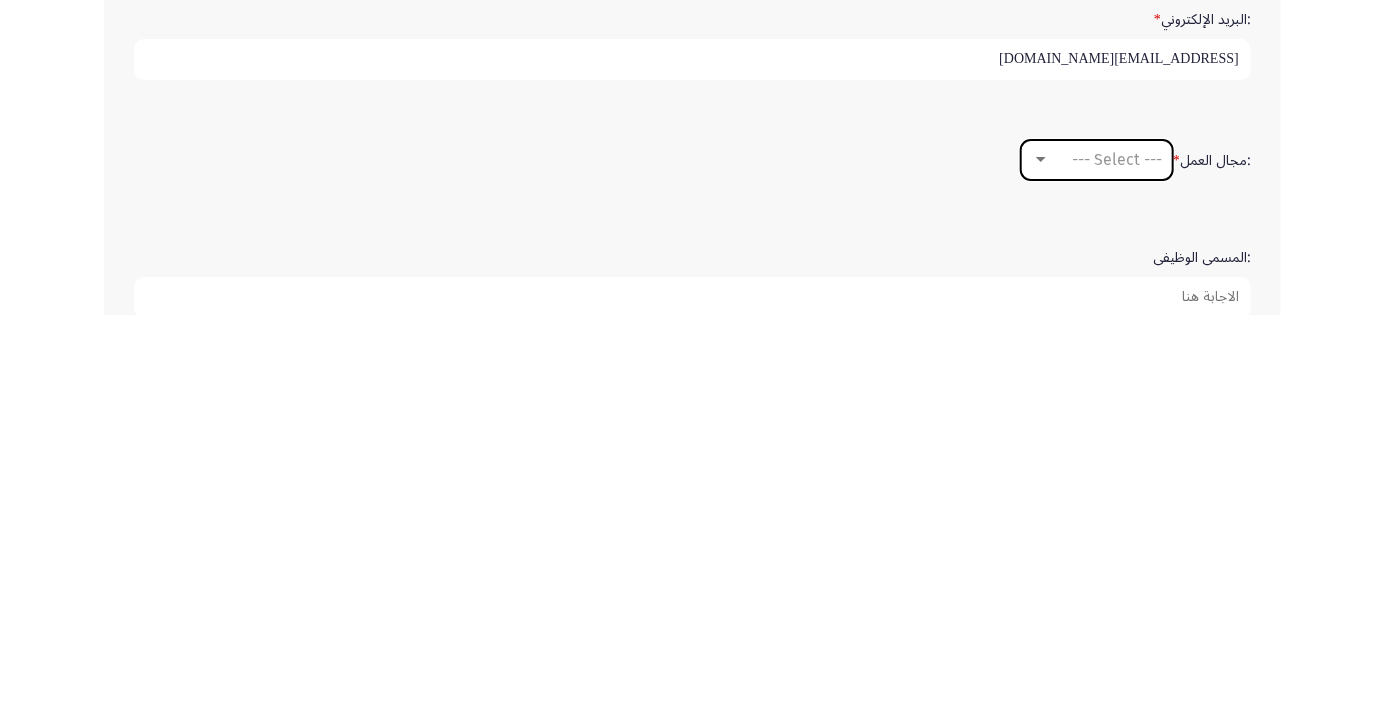 click on "--- Select ---" at bounding box center [1117, 560] 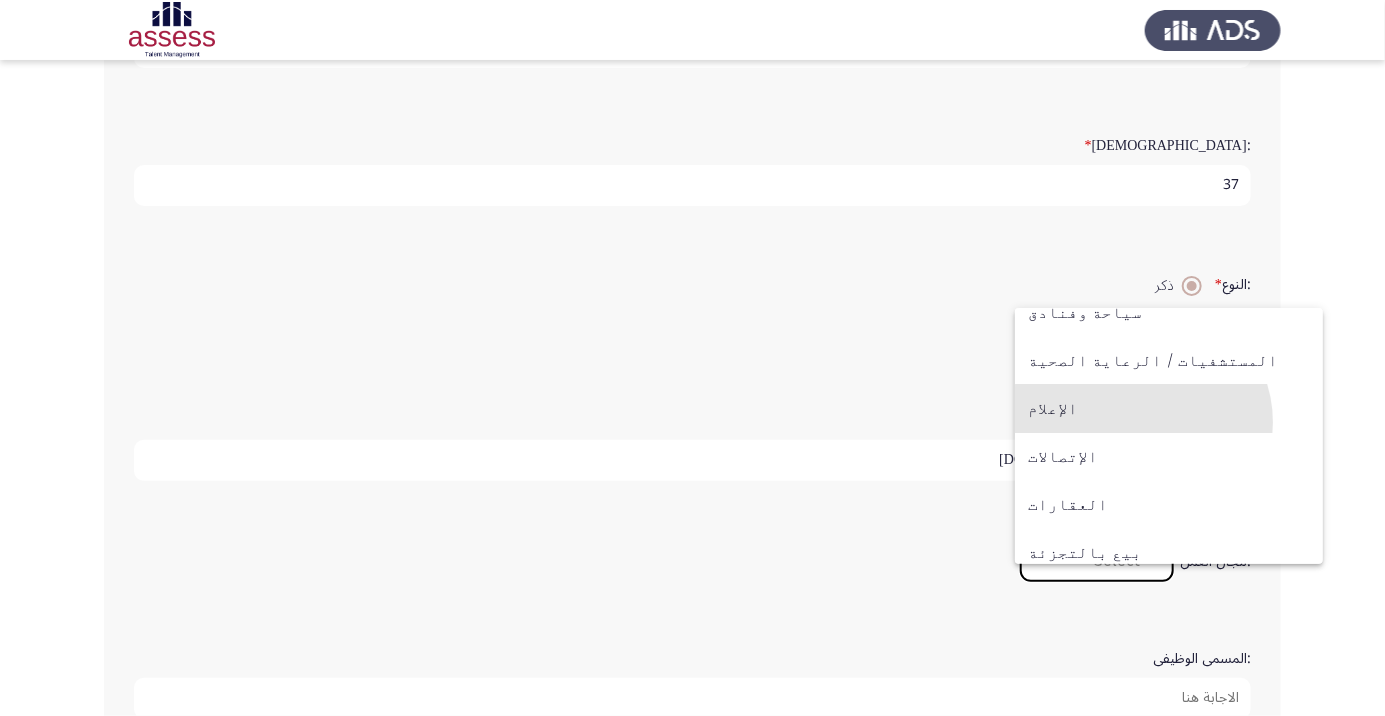 scroll, scrollTop: 502, scrollLeft: 0, axis: vertical 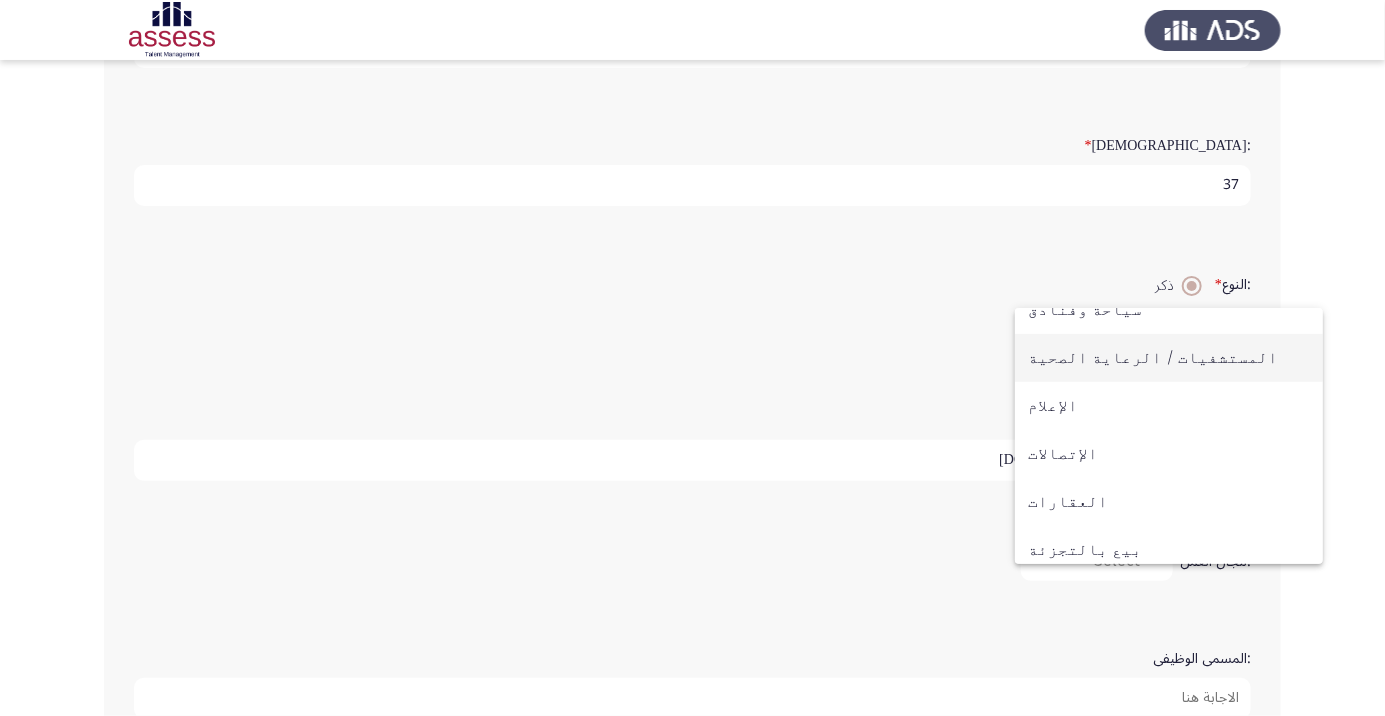 click on "المستشفيات / الرعاية الصحية" at bounding box center [1169, 358] 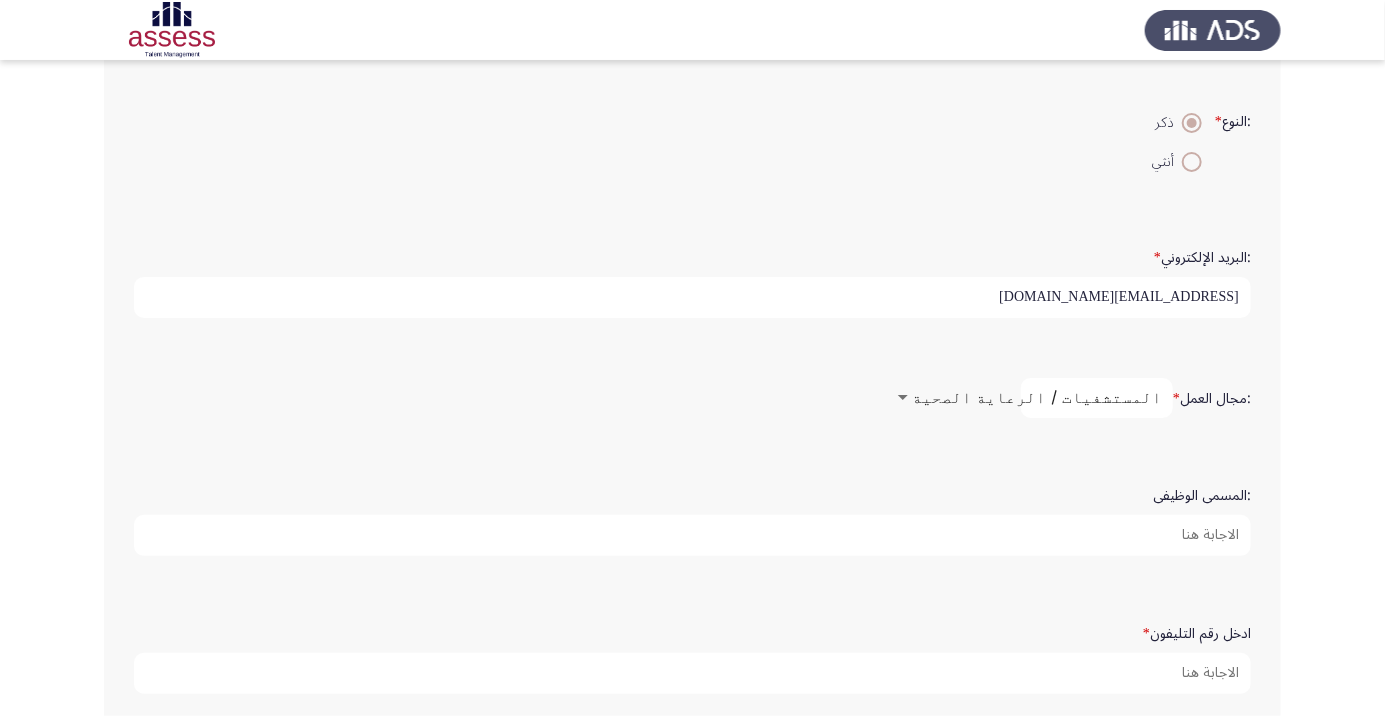 click on ":المسمى الوظيفى" at bounding box center (692, 535) 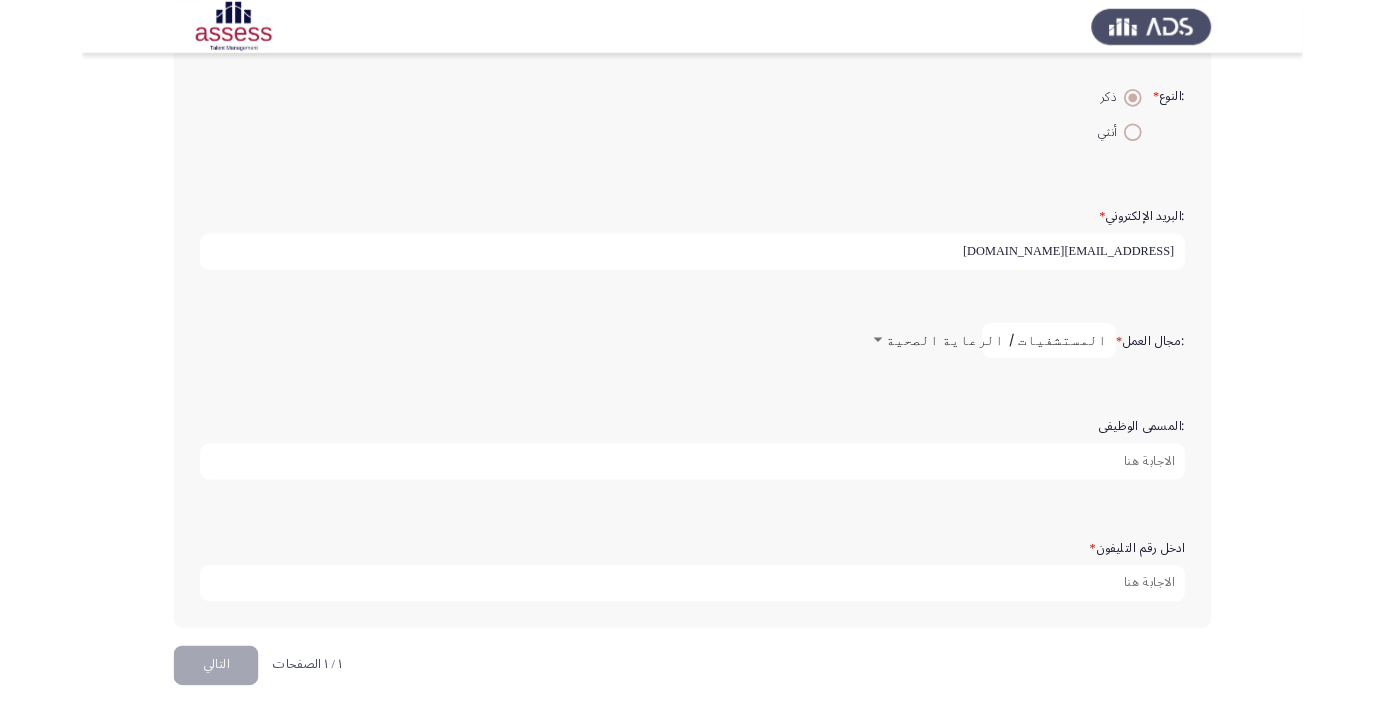 scroll, scrollTop: 569, scrollLeft: 0, axis: vertical 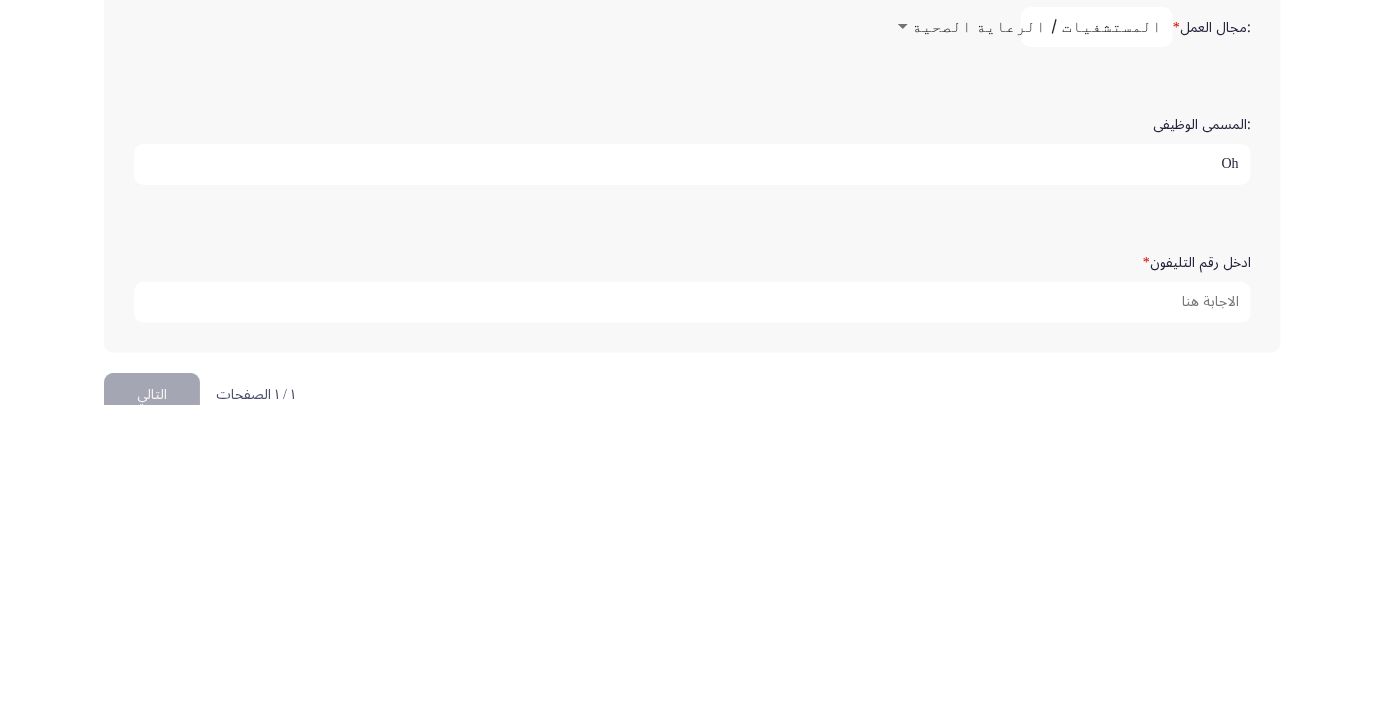 type on "O" 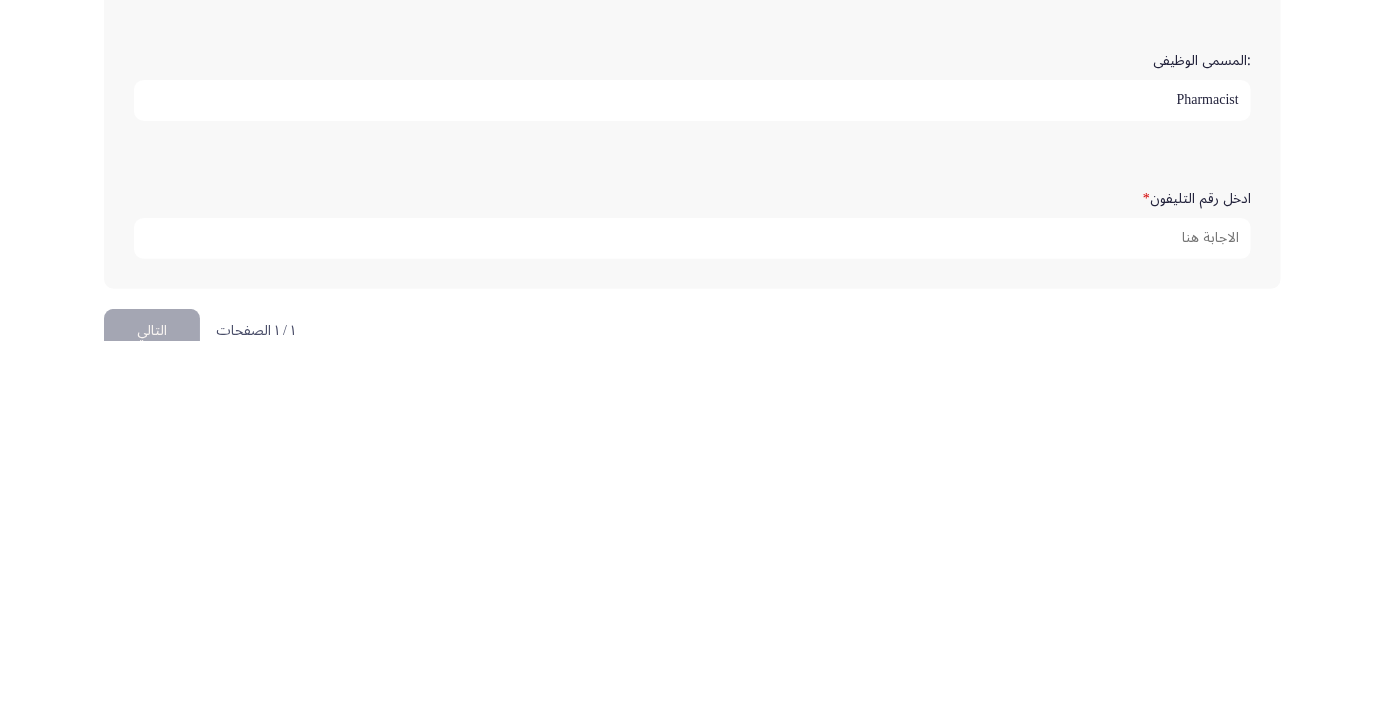 type on "Pharmacist" 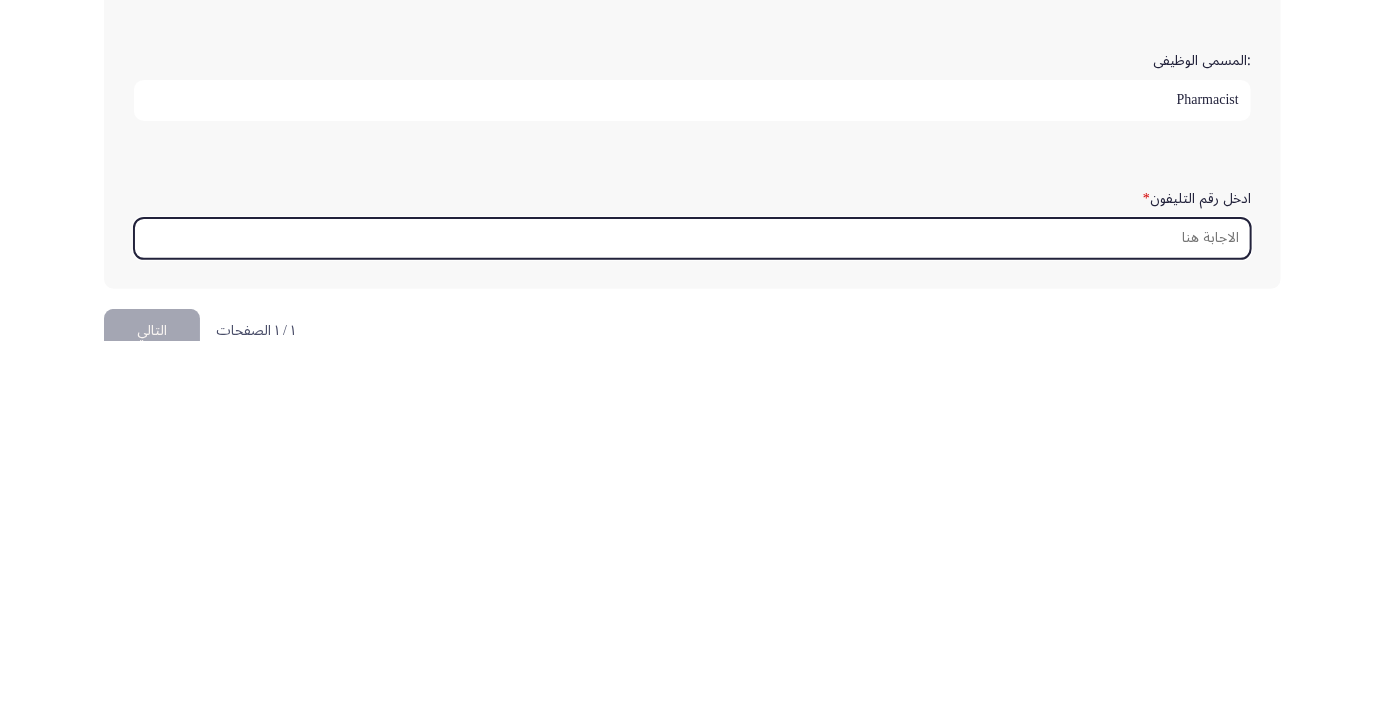 click on "ادخل رقم التليفون   *" at bounding box center (692, 613) 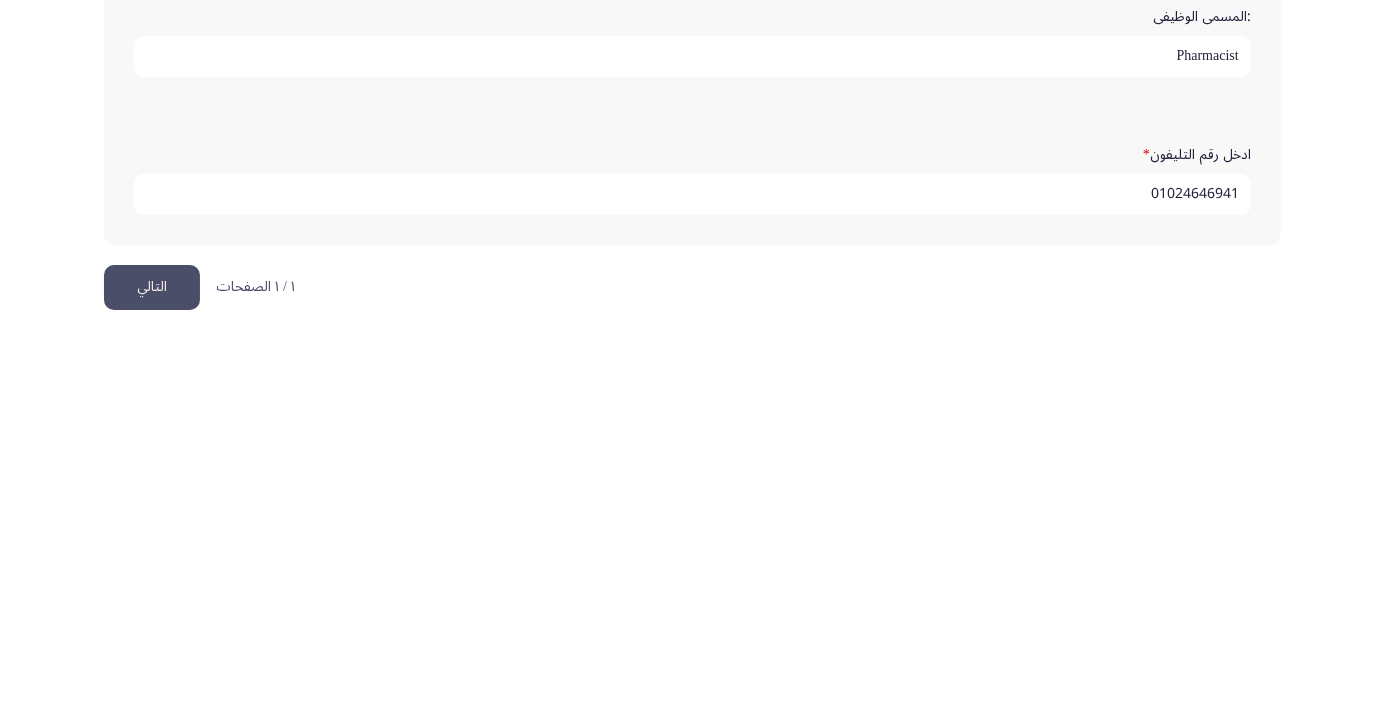 scroll, scrollTop: 609, scrollLeft: 0, axis: vertical 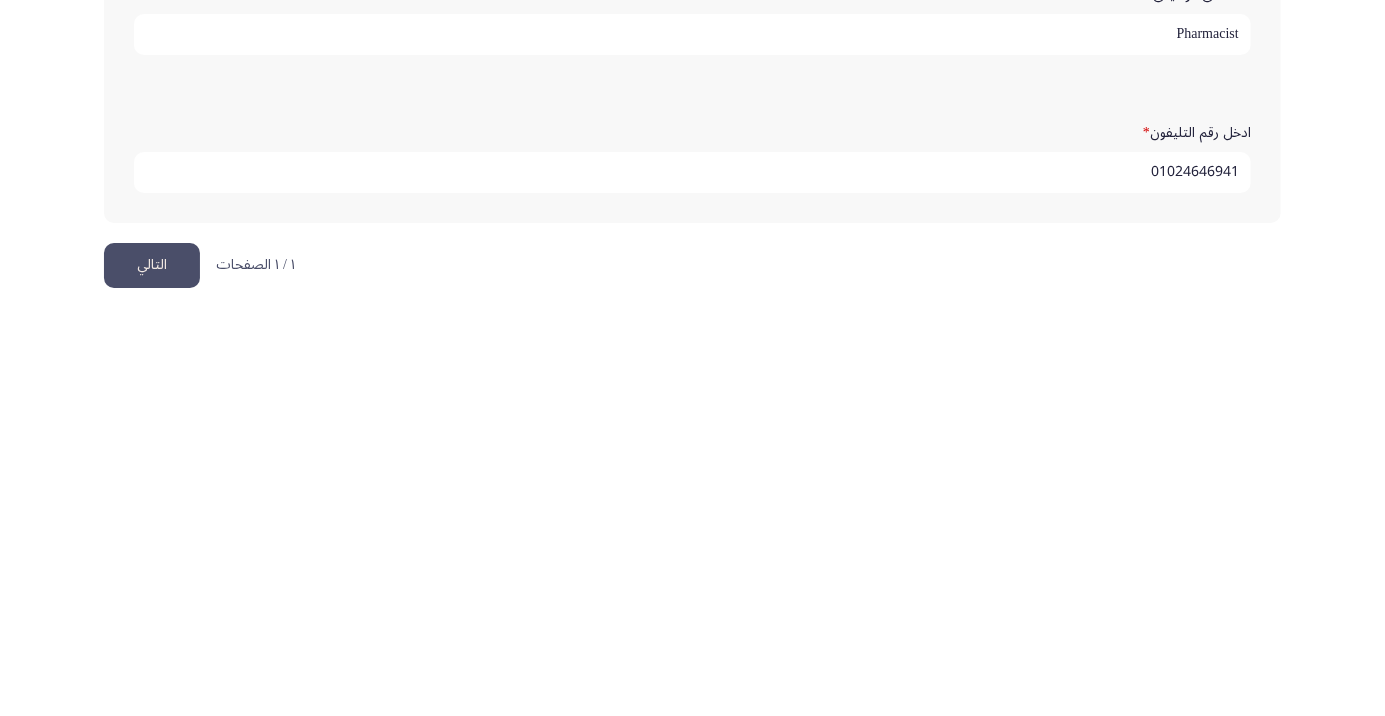 type on "01024646941" 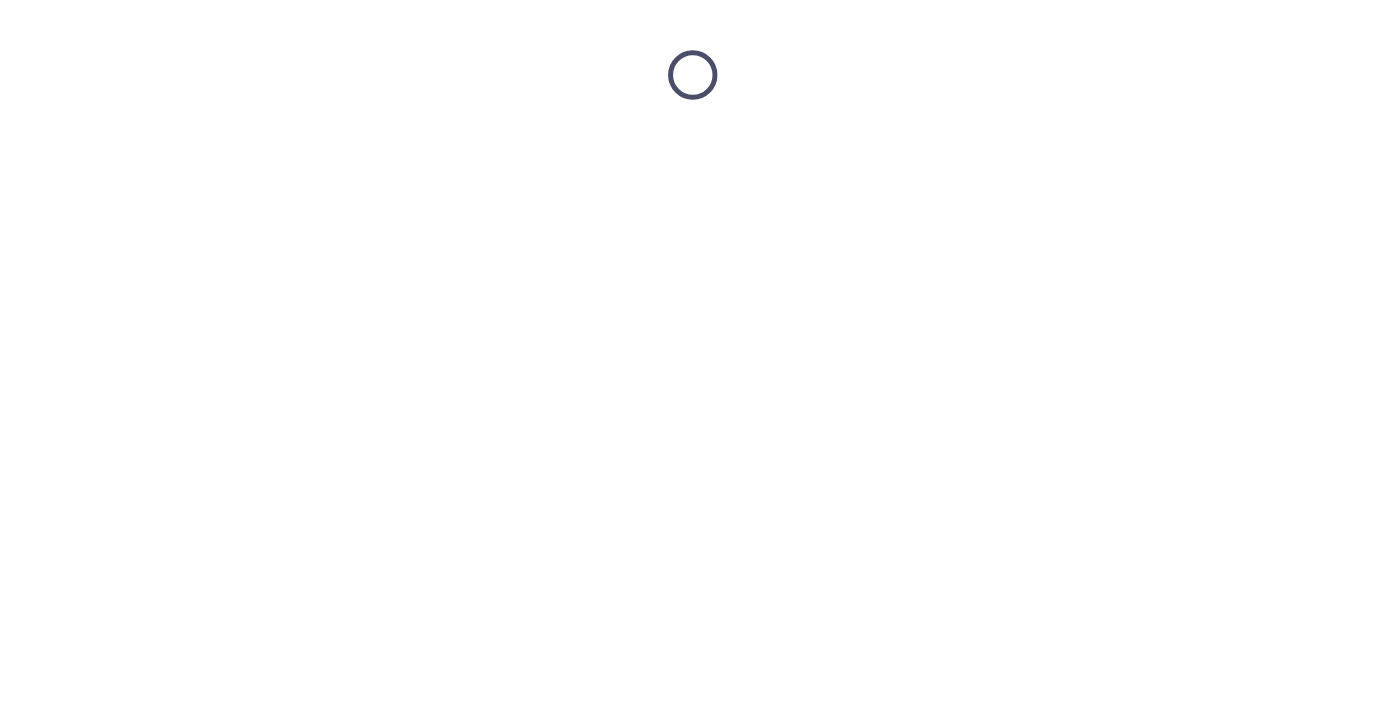 scroll, scrollTop: 0, scrollLeft: 0, axis: both 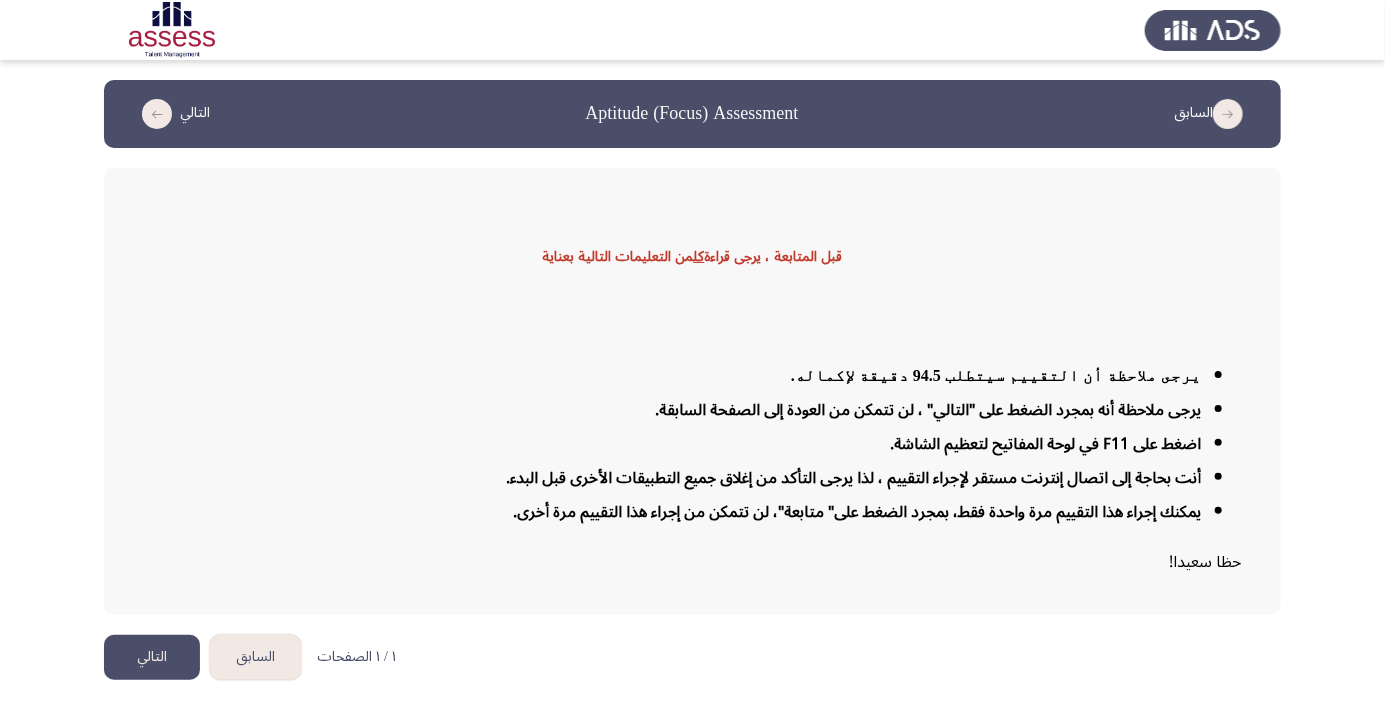click on "التالي" 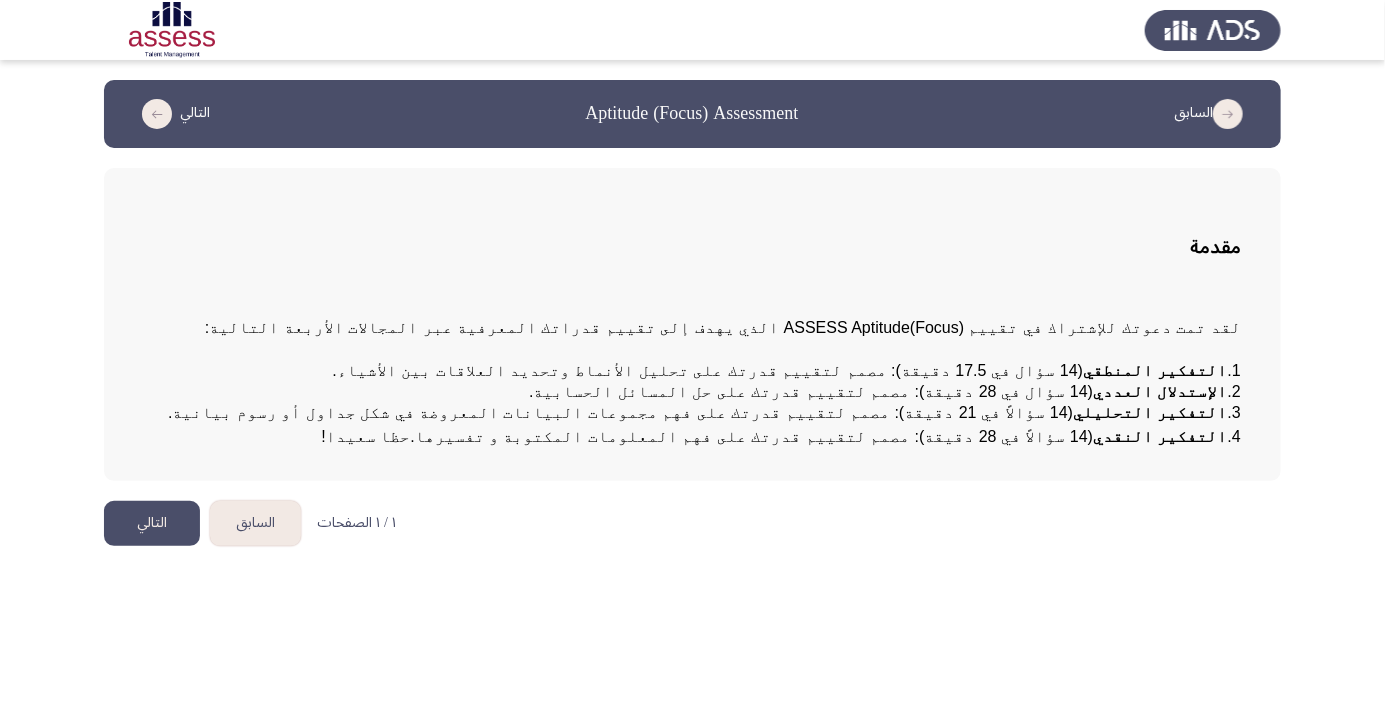click on "السابق   Aptitude (Focus) Assessment   التالي  مقدمة لقد تمت دعوتك للإشتراك في تقييم (ASSESS Aptitude(Focus الذي يهدف إلى تقييم قدراتك المعرفية عبر المجالات الأربعة التالية: 1. التفكير المنطقي  (14 سؤال في 17.5 دقيقة): مصمم لتقييم قدرتك على تحليل الأنماط وتحديد العلاقات بين الأشياء.
2. الإستدلال العددي  (14 سؤال في 28 دقيقة): مصمم لتقييم قدرتك على حل المسائل الحسابية.
3 . التفكير التحليلي  (14 سؤالاً في 21 دقيقة): مصمم لتقييم قدرتك على فهم مجموعات البيانات المعروضة في شكل جداول أو رسوم بيانية.
4. التفكير النقدي  (14 سؤالاً في 28 دقيقة): مصمم لتقييم قدرتك على فهم المعلومات المكتوبة و تفسيرها." at bounding box center [692, 283] 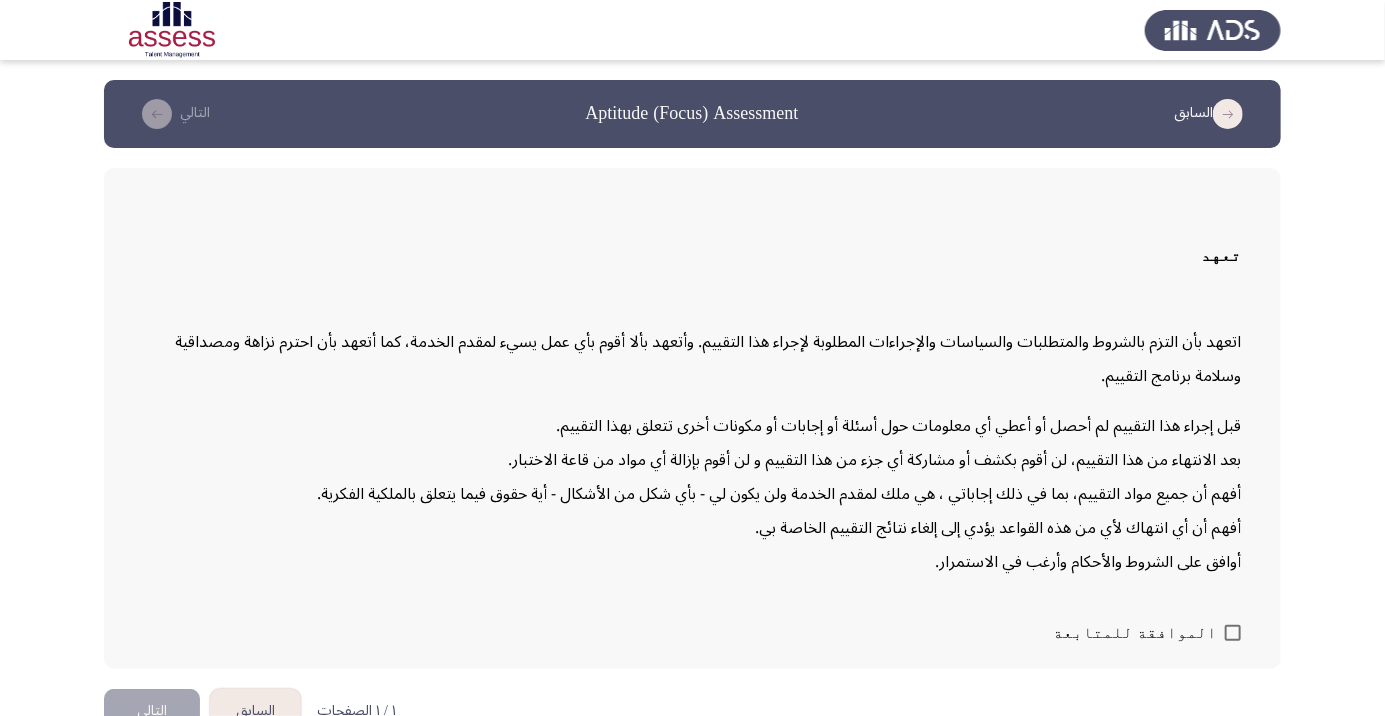 scroll, scrollTop: 57, scrollLeft: 0, axis: vertical 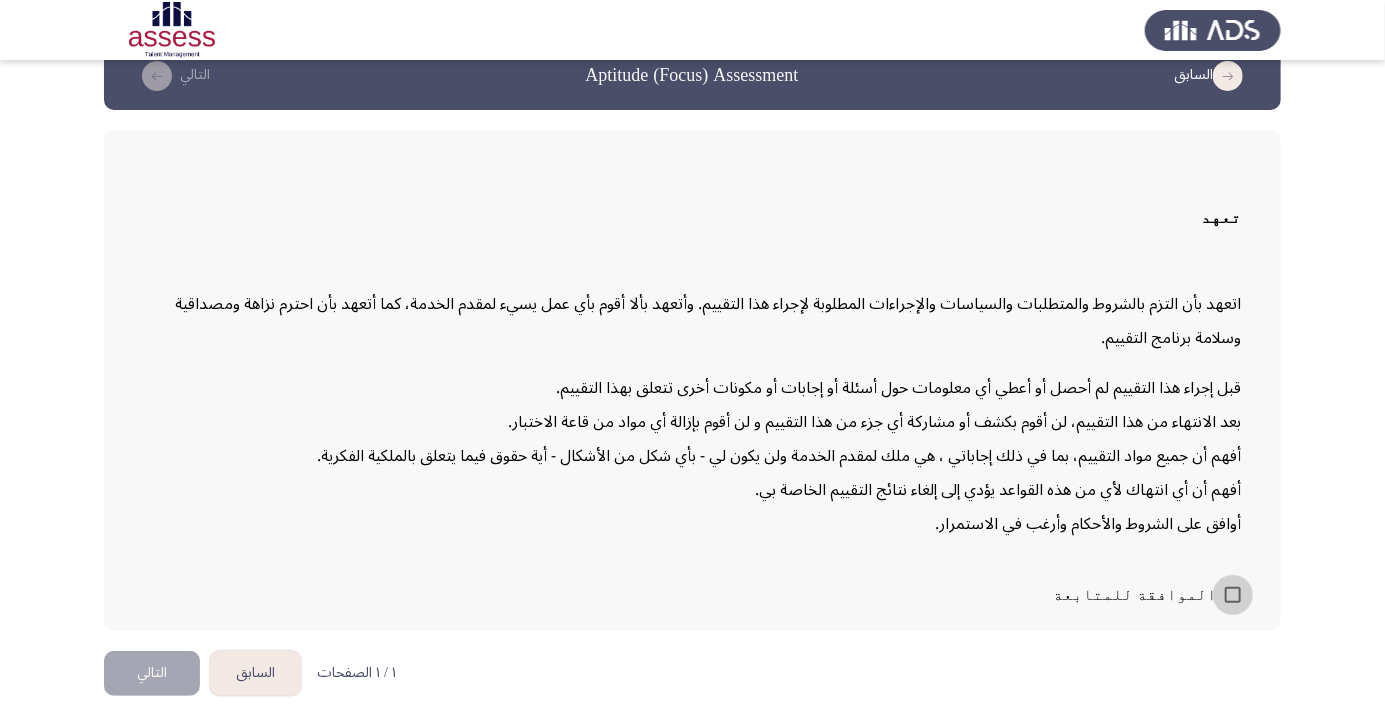 click at bounding box center [1233, 595] 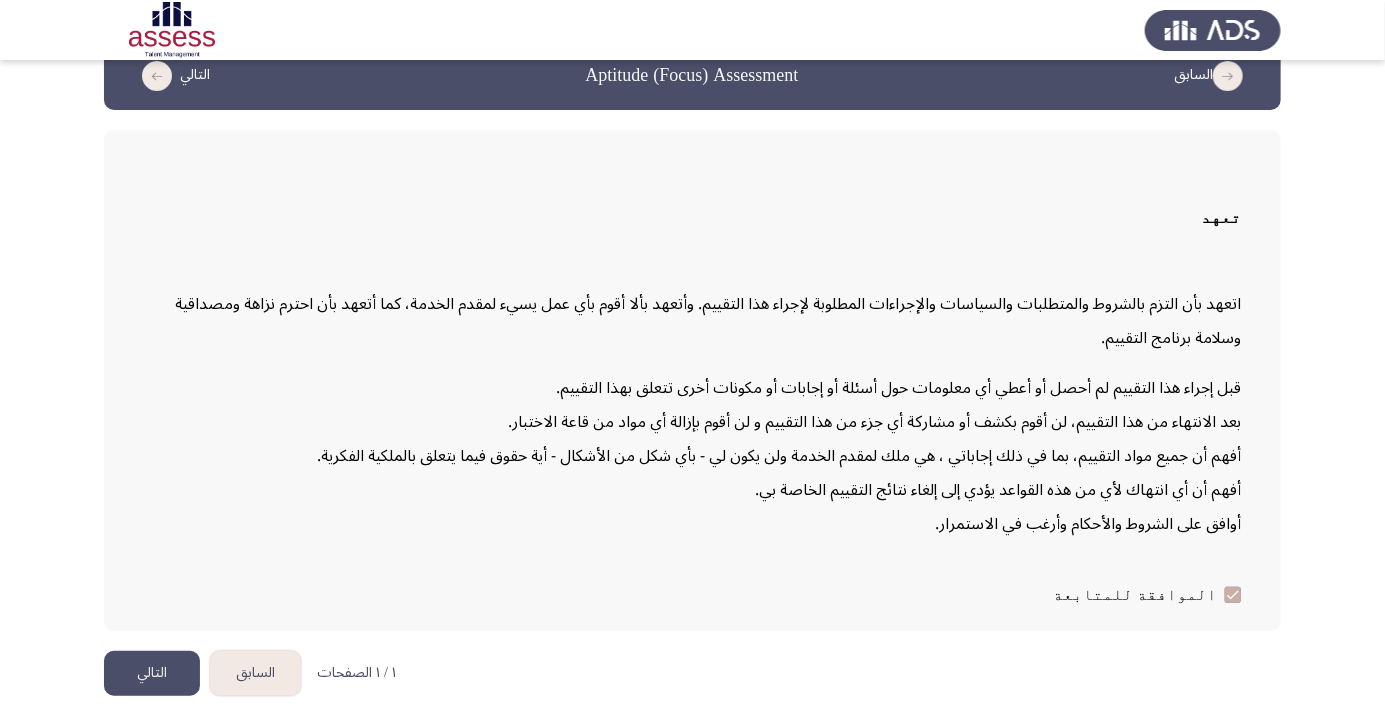 click on "التالي" 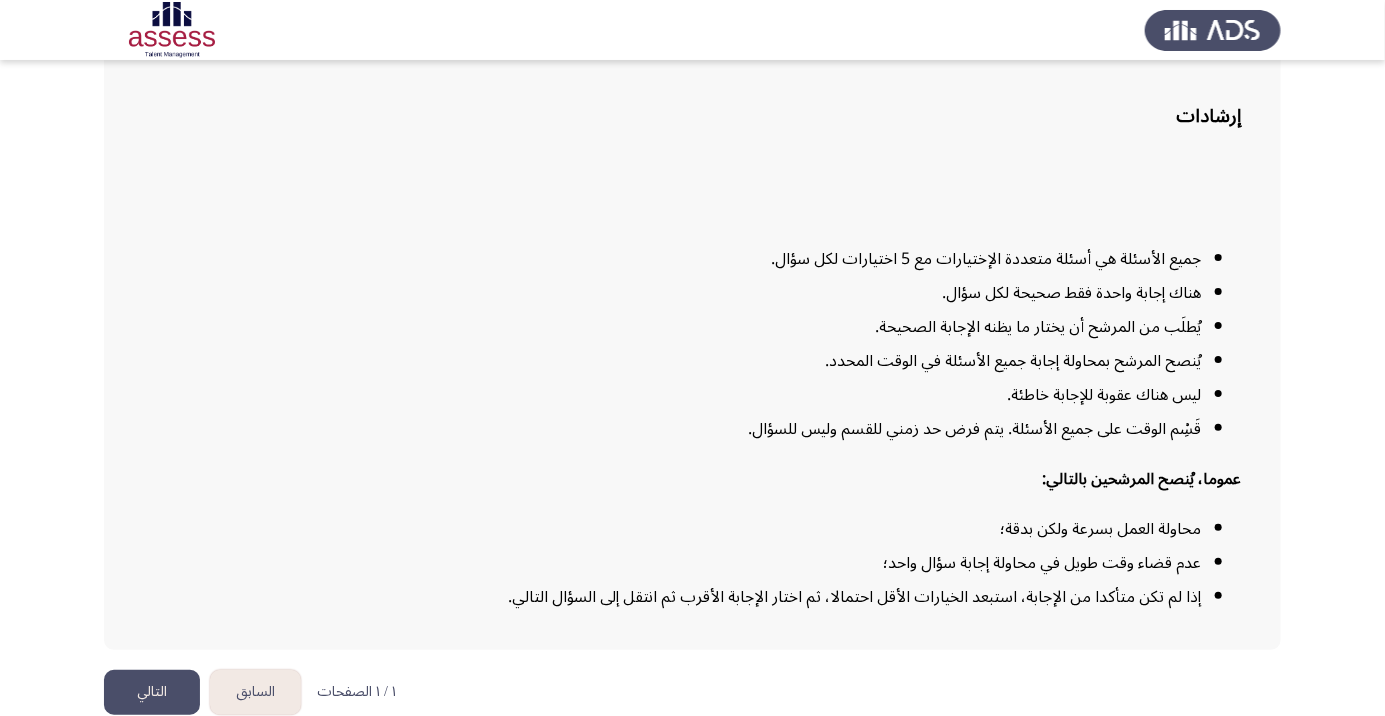 scroll, scrollTop: 162, scrollLeft: 0, axis: vertical 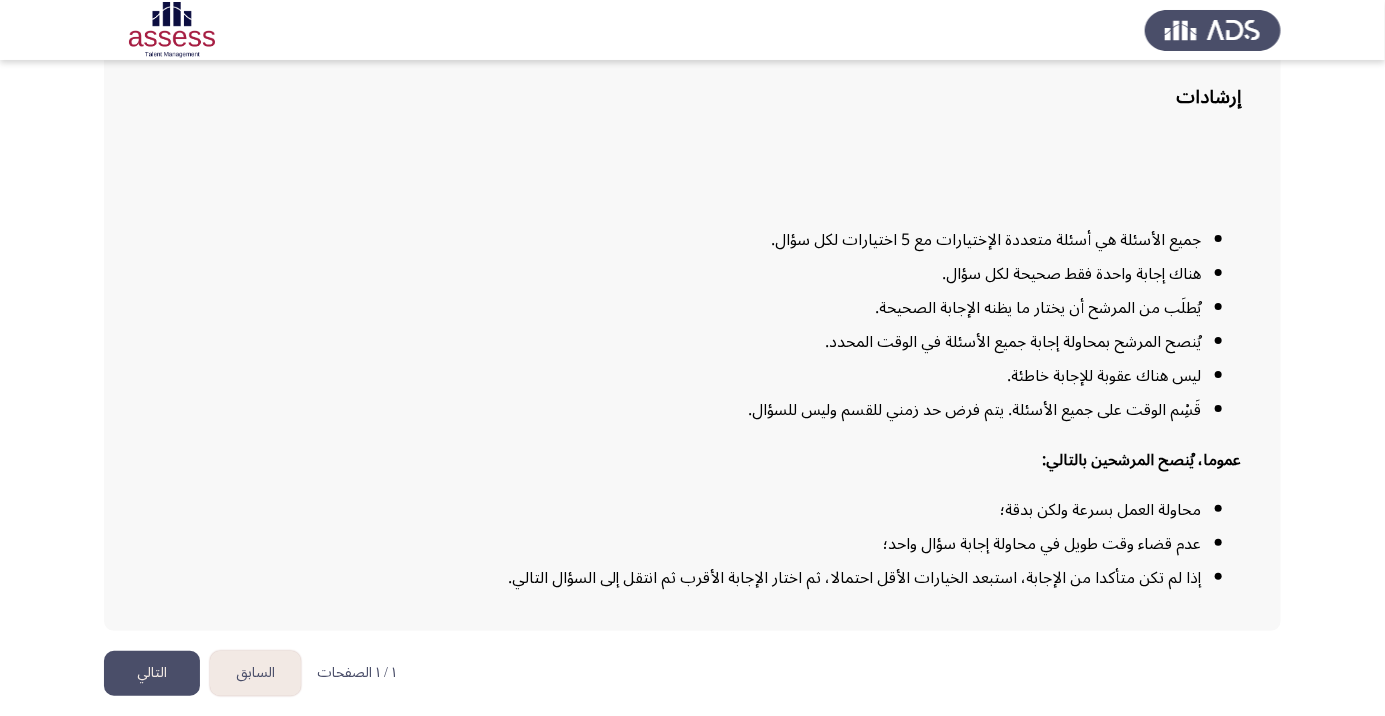 click on "التالي" 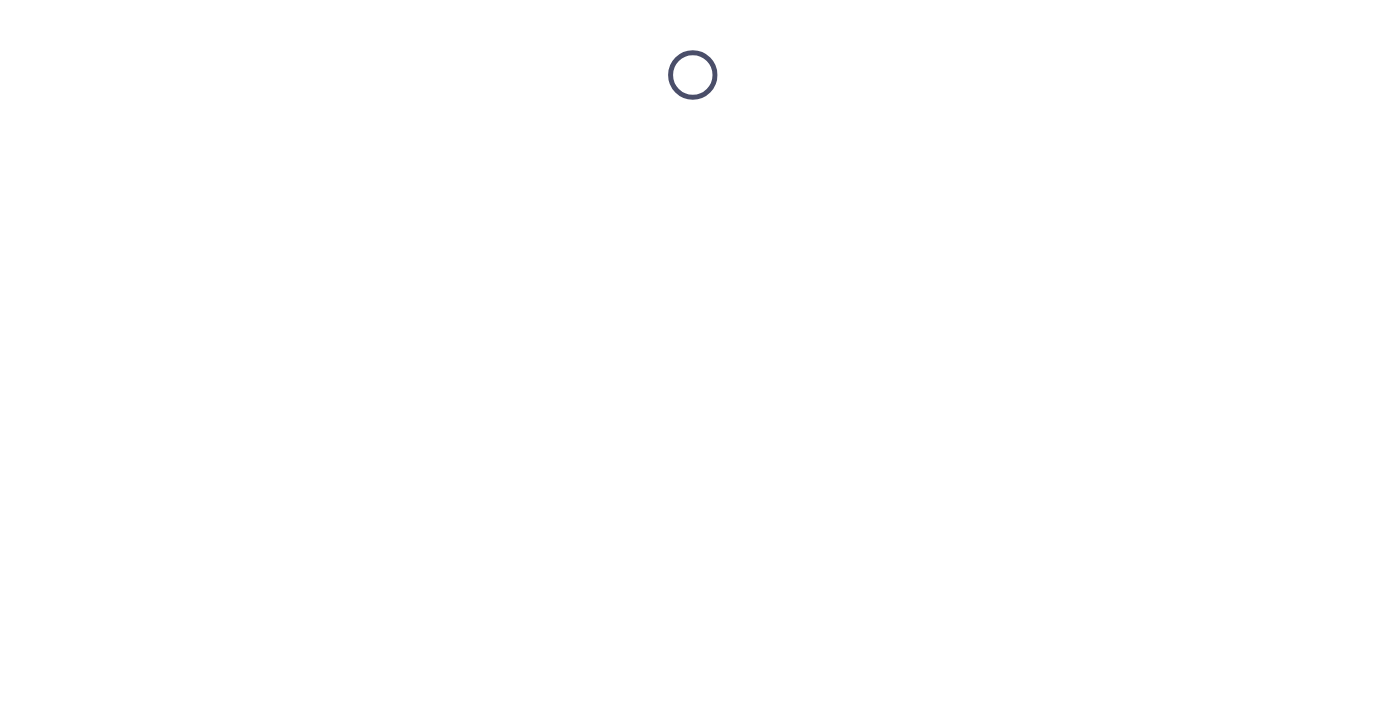 scroll, scrollTop: 0, scrollLeft: 0, axis: both 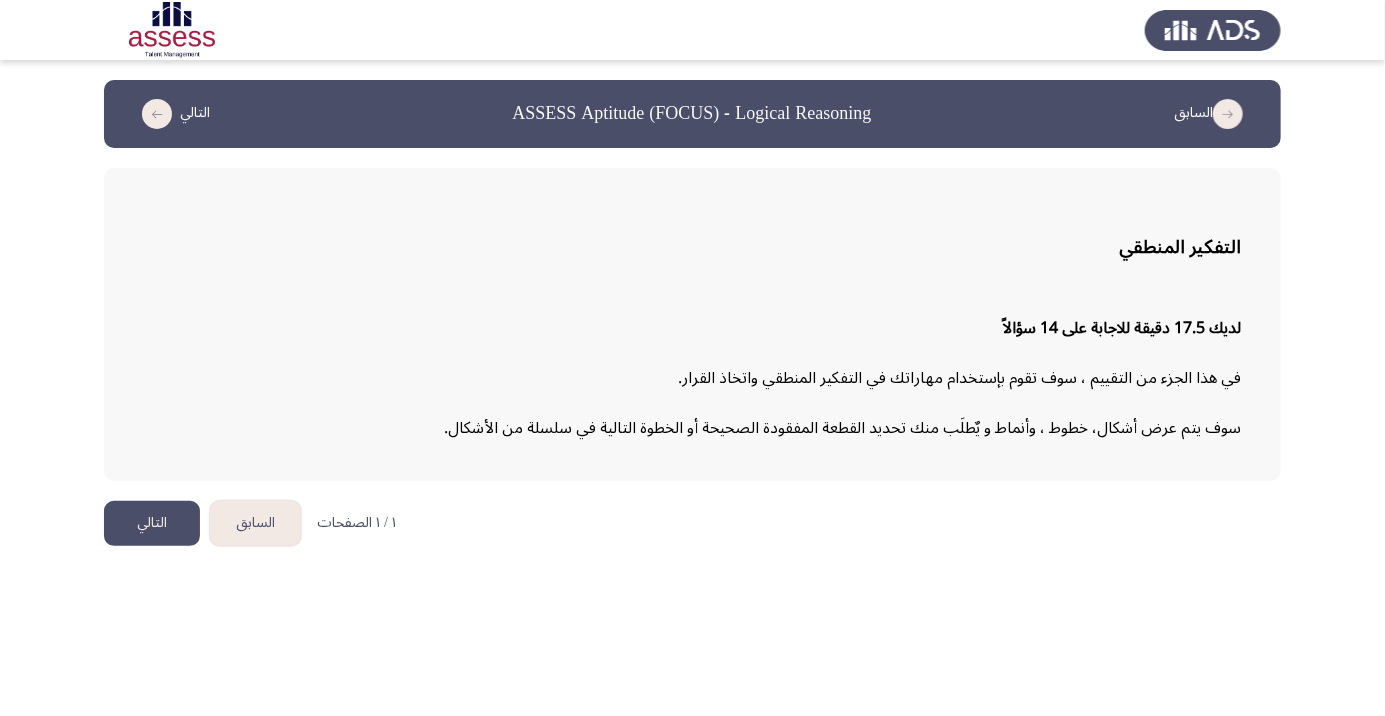 click on "التالي" 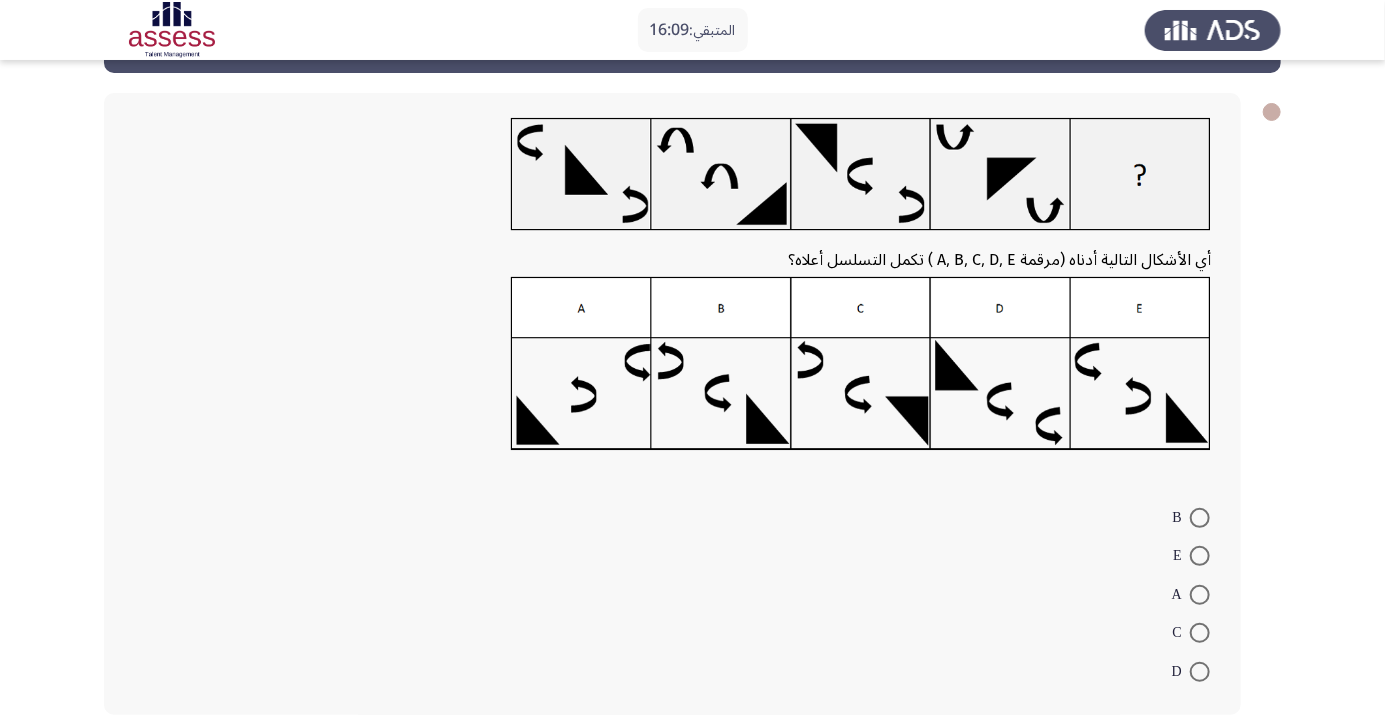 scroll, scrollTop: 51, scrollLeft: 0, axis: vertical 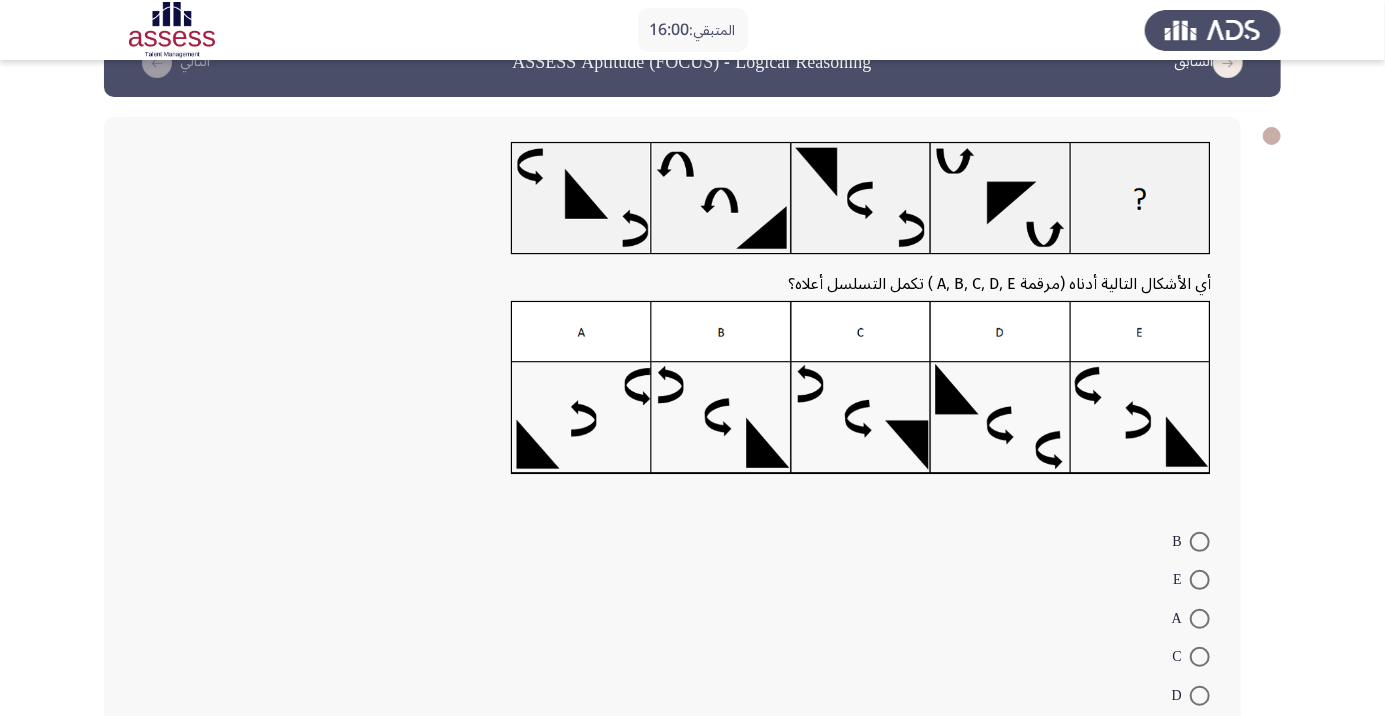 click at bounding box center (1200, 619) 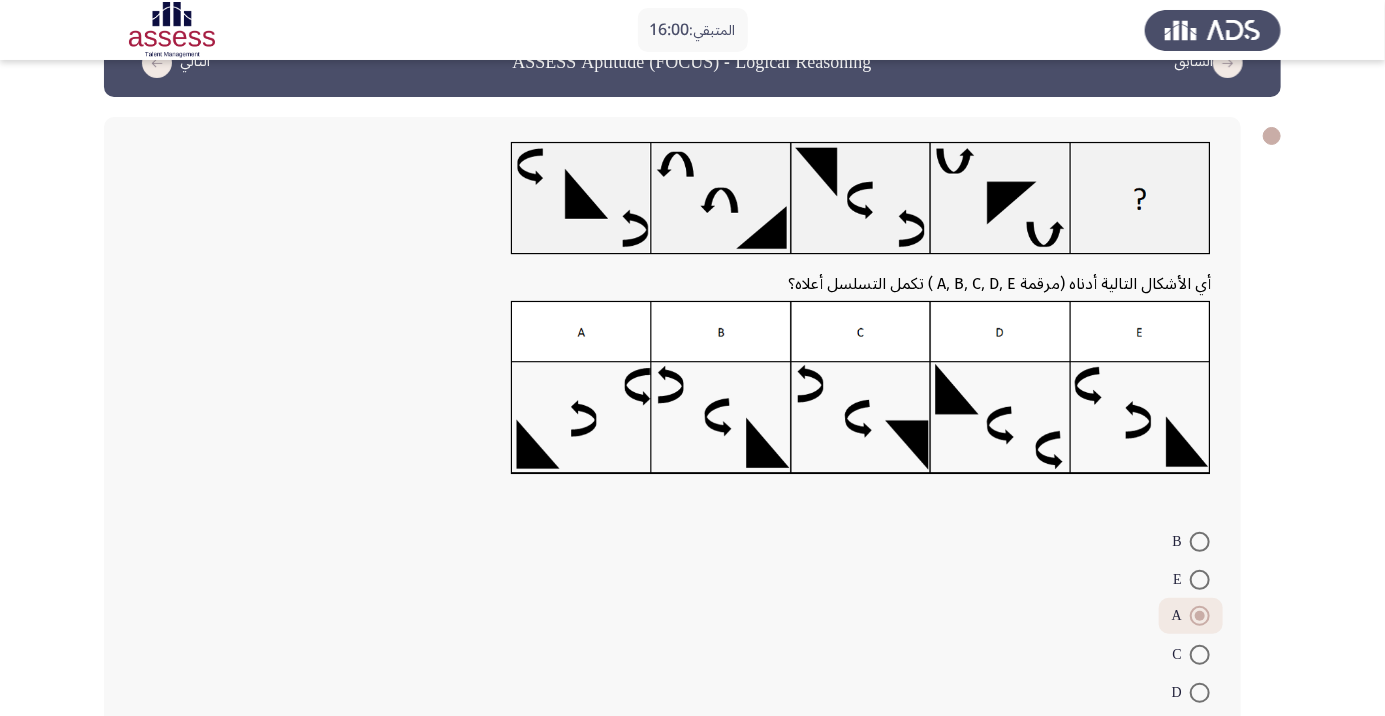 scroll, scrollTop: 75, scrollLeft: 0, axis: vertical 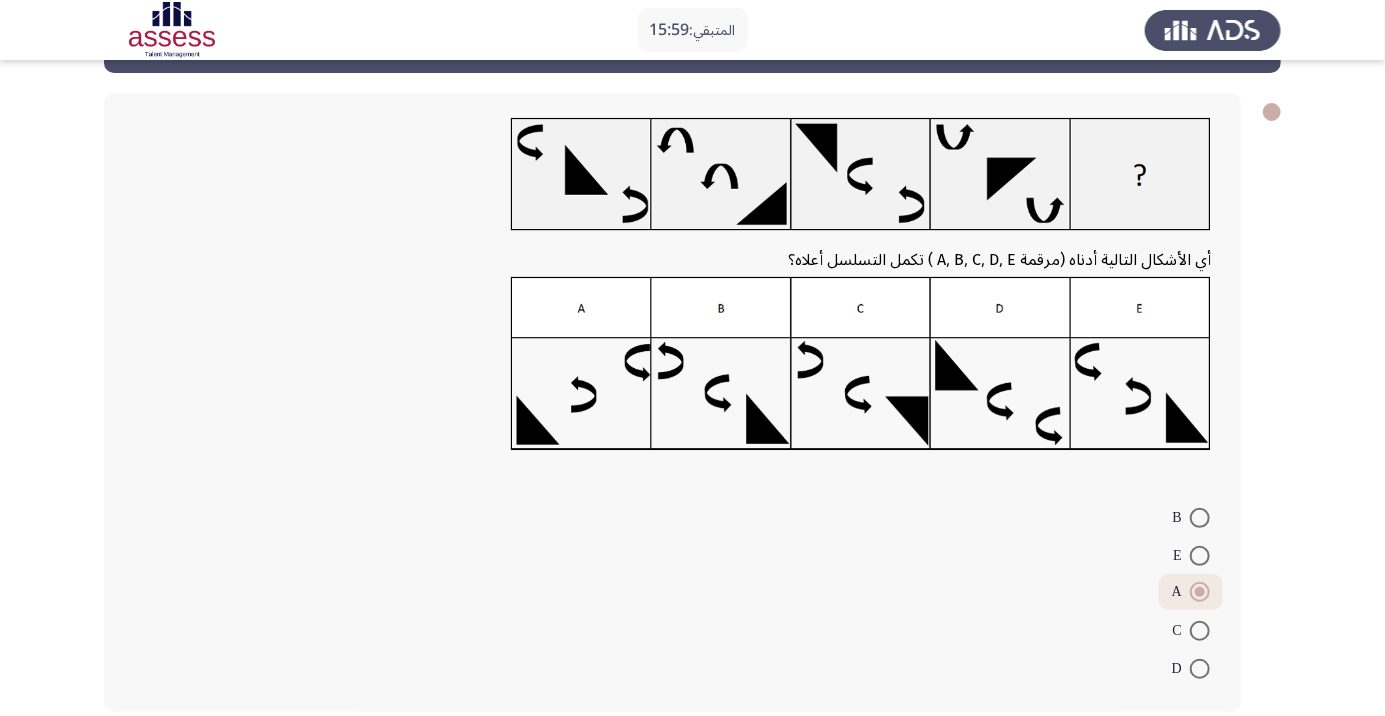 click on "التالي" 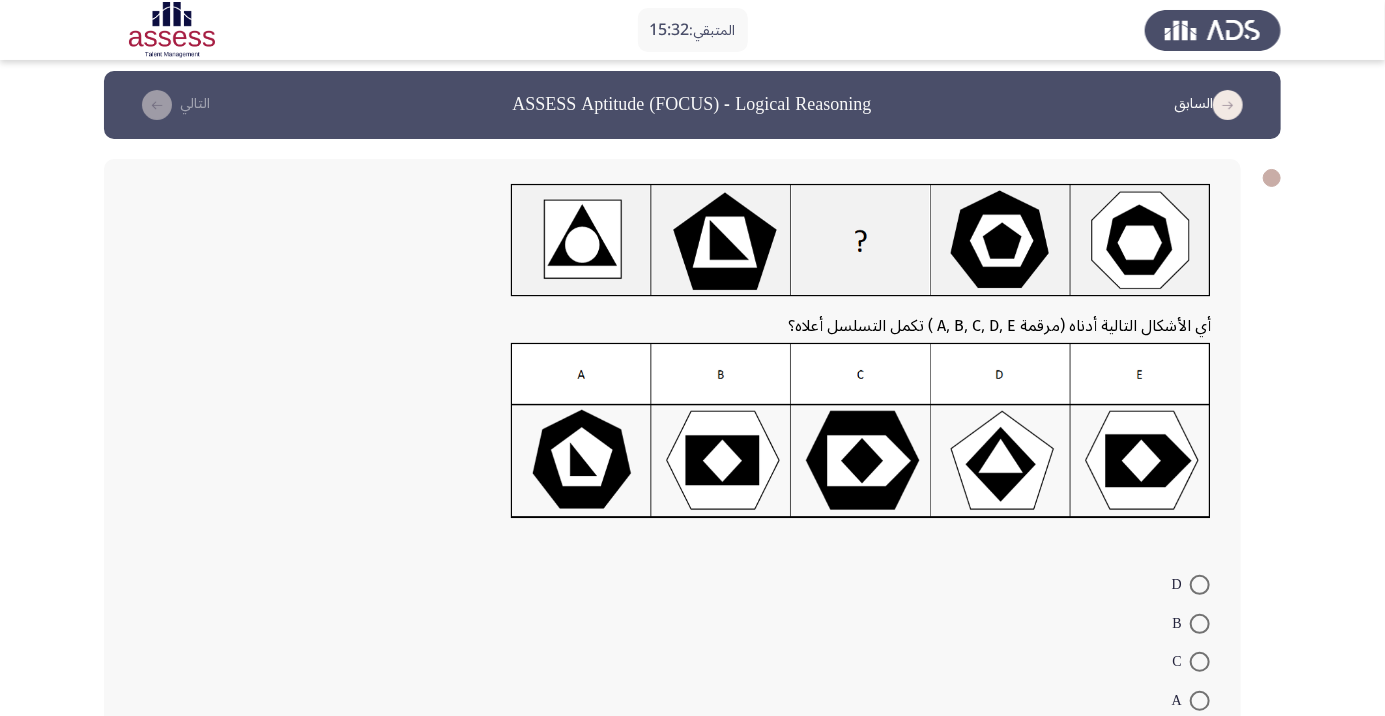 scroll, scrollTop: 4, scrollLeft: 0, axis: vertical 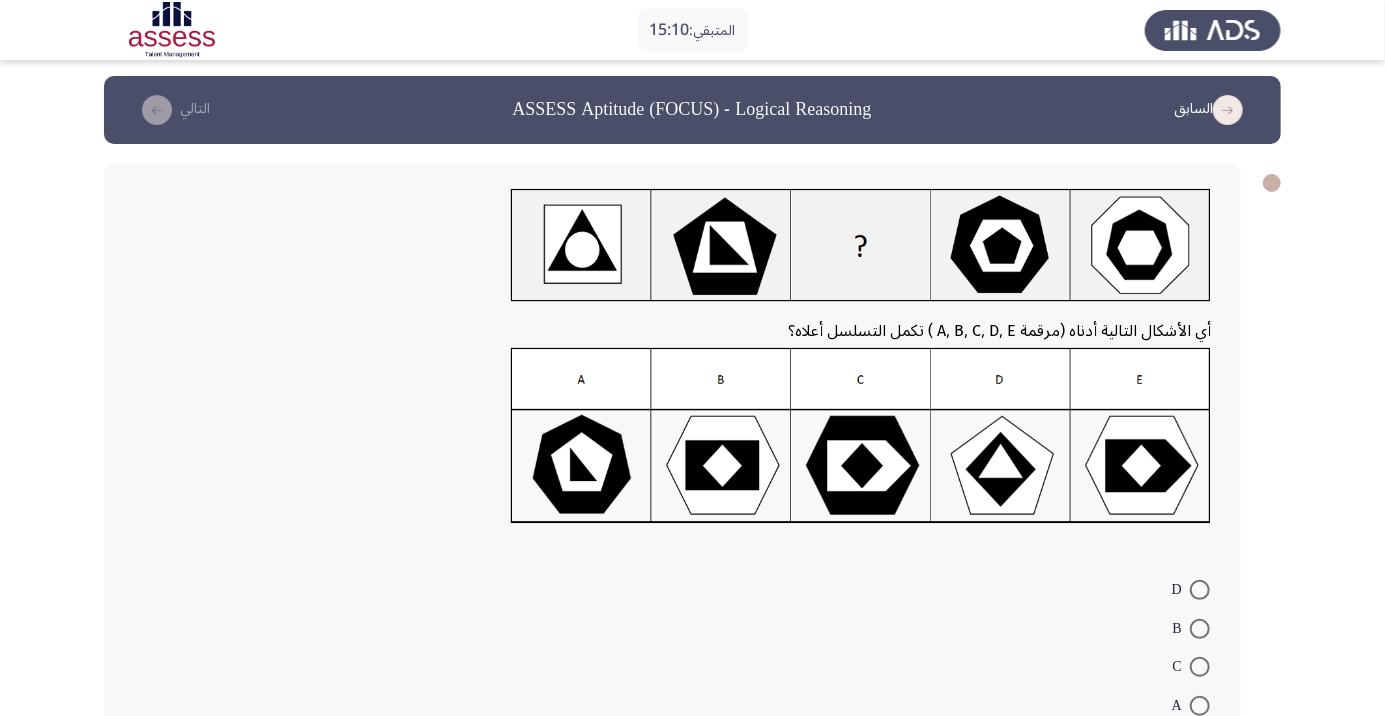click at bounding box center [1200, 744] 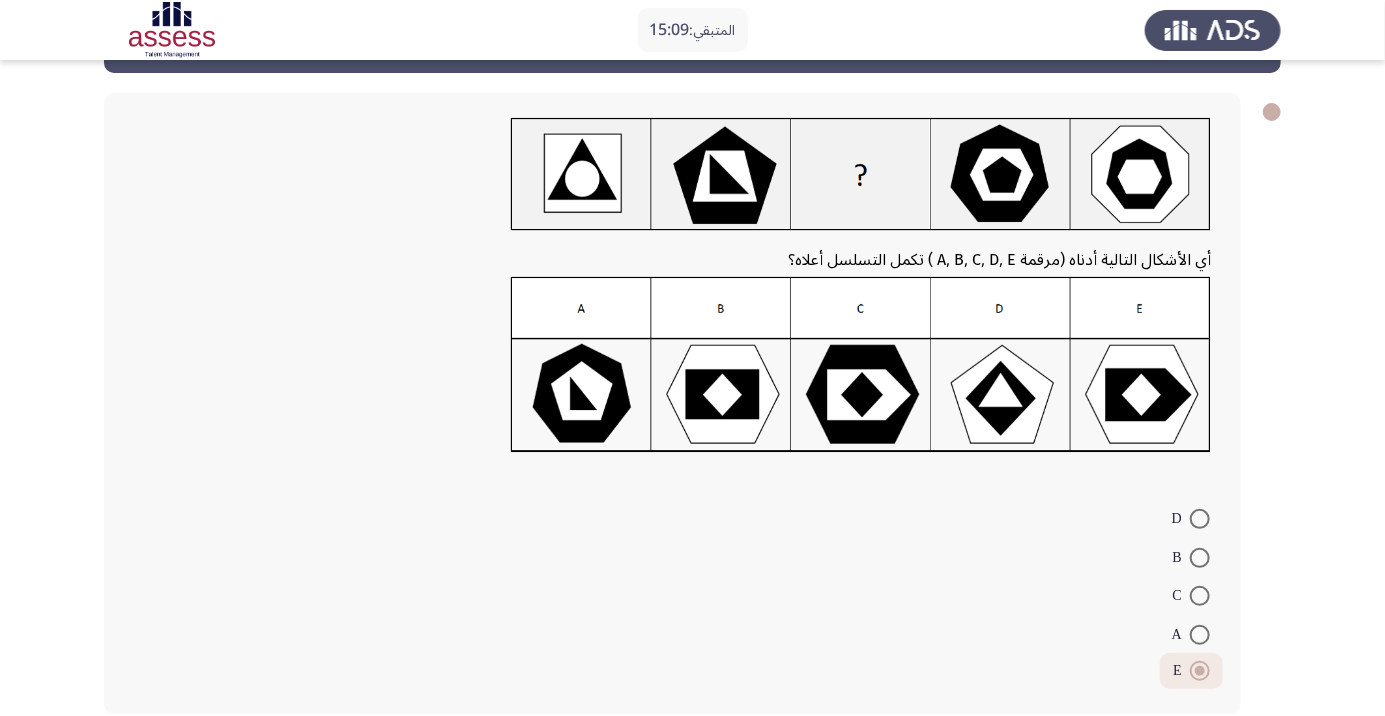 scroll, scrollTop: 77, scrollLeft: 0, axis: vertical 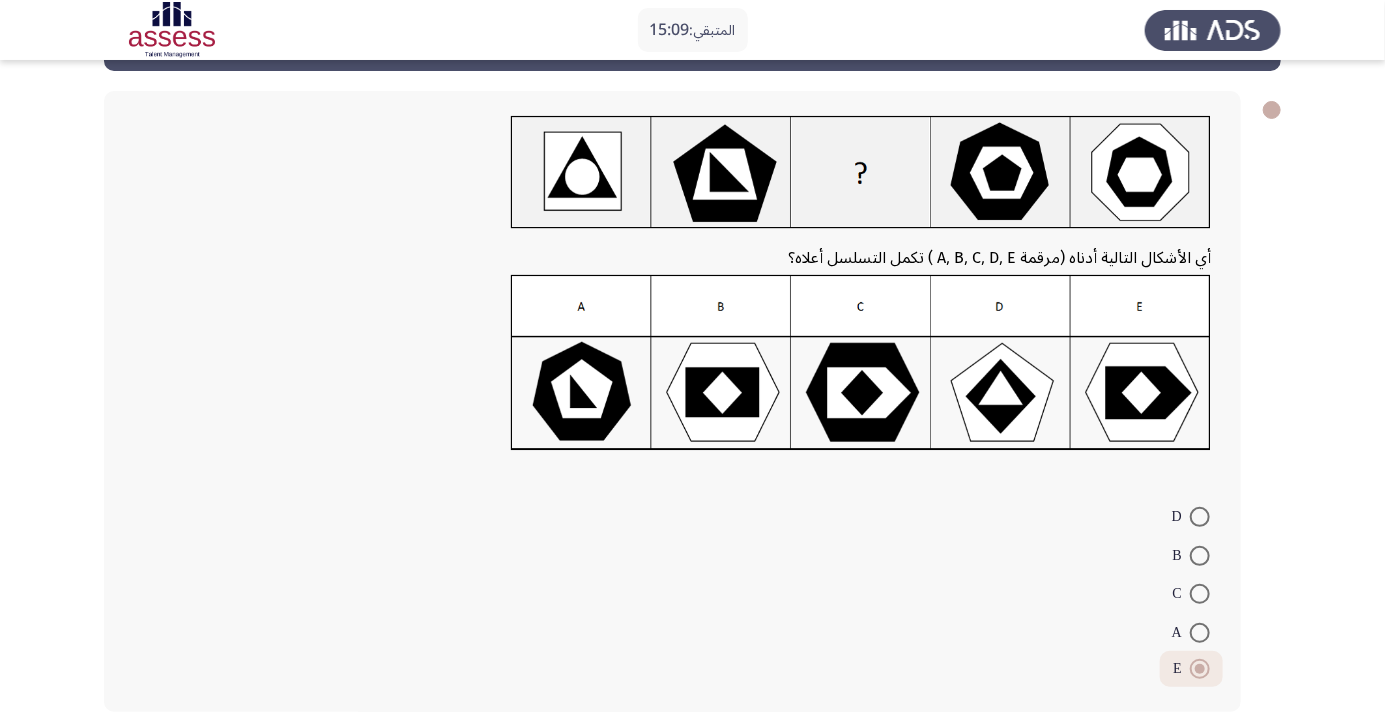 click on "التالي" 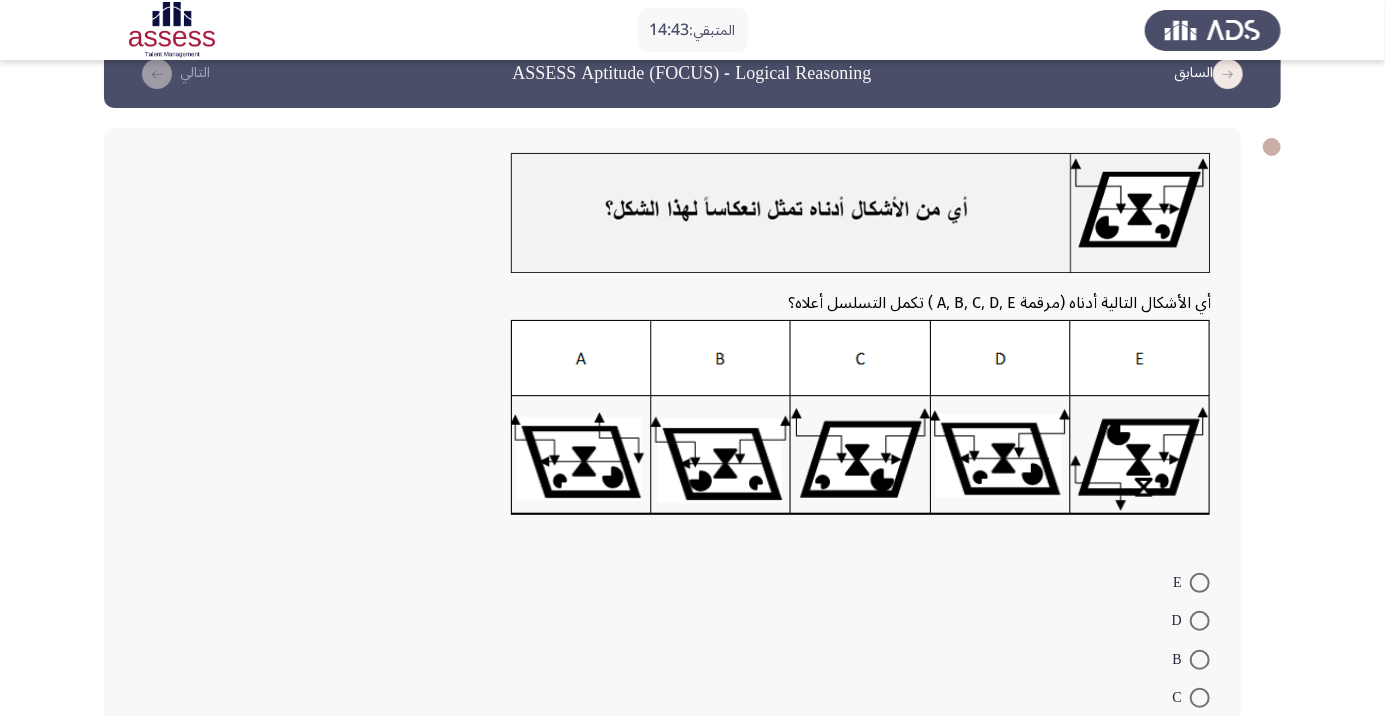 scroll, scrollTop: 40, scrollLeft: 0, axis: vertical 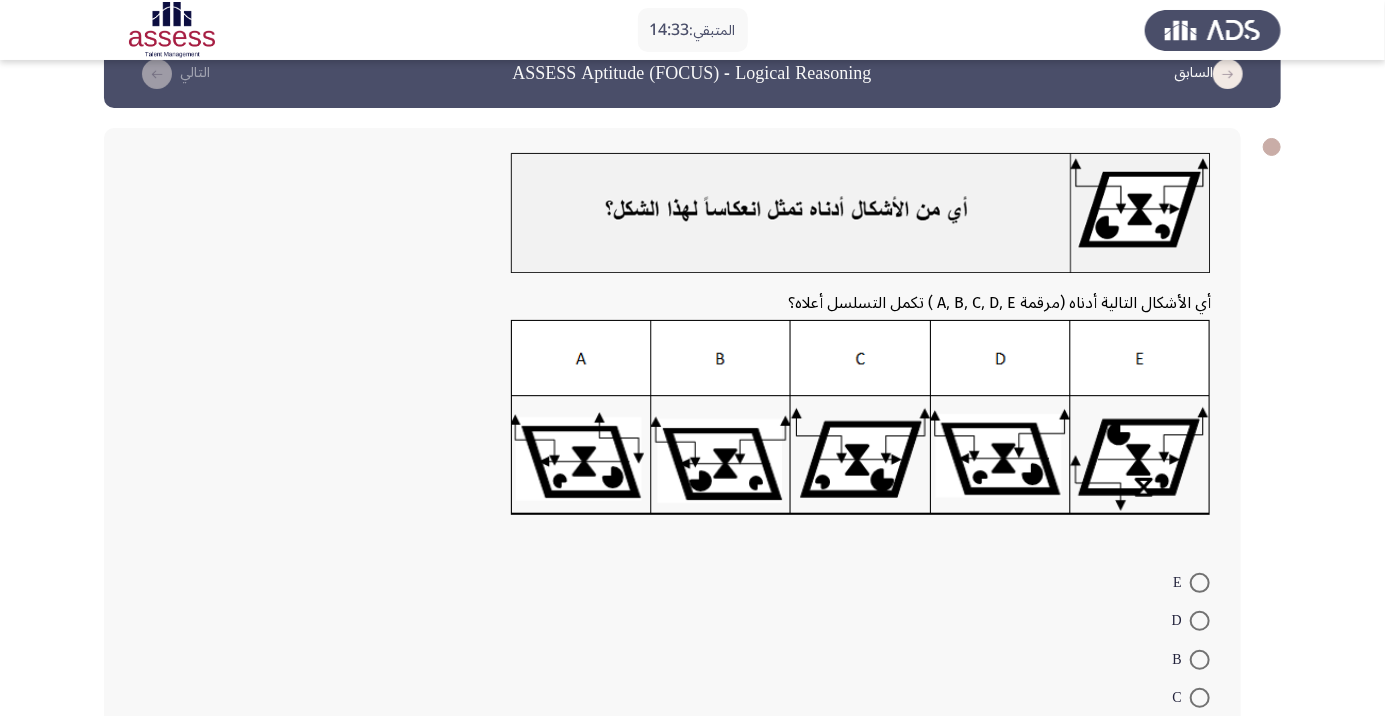 click at bounding box center (1200, 621) 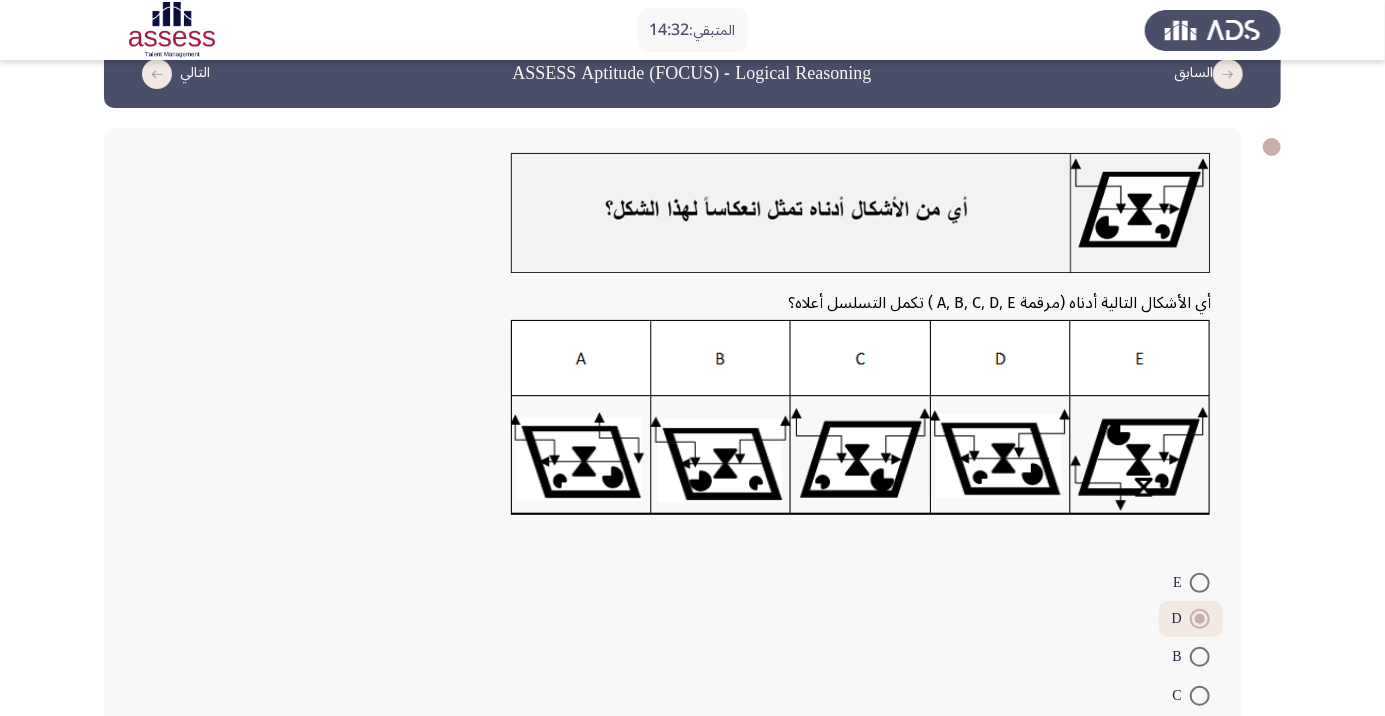 scroll, scrollTop: 105, scrollLeft: 0, axis: vertical 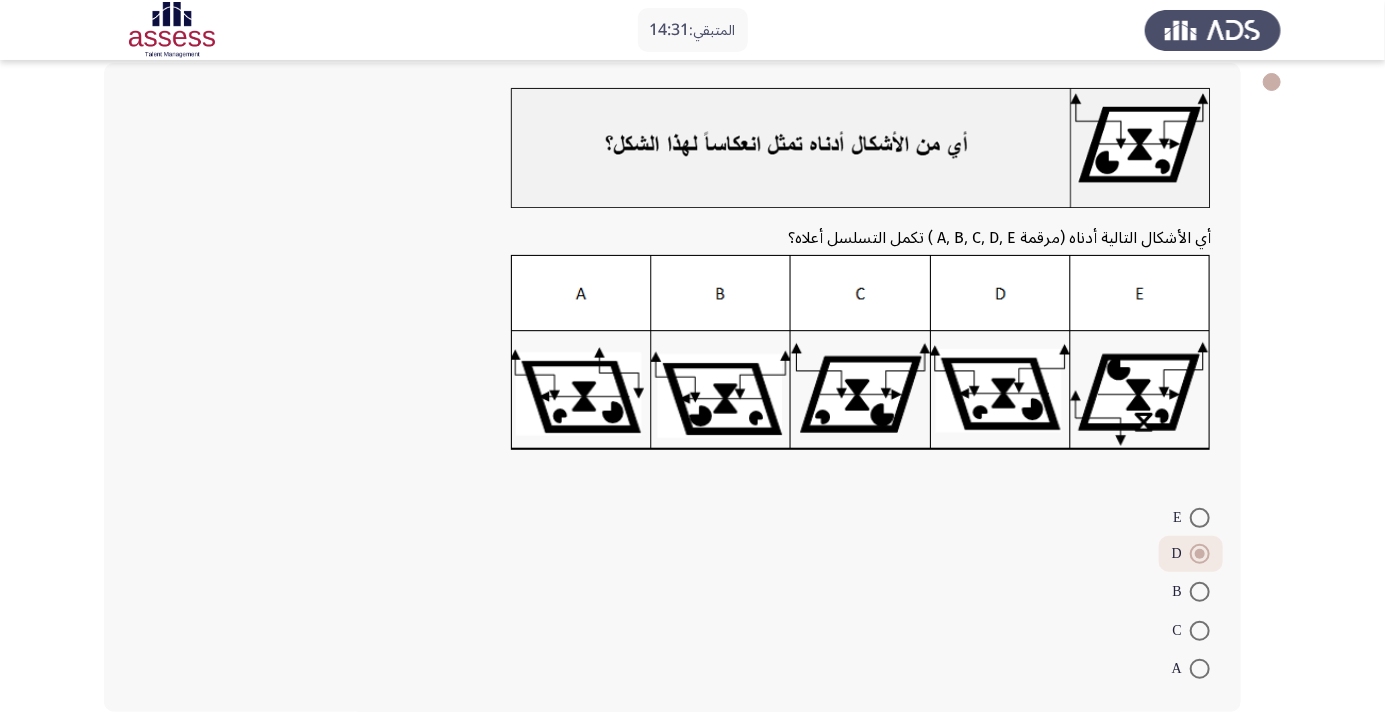 click on "التالي" 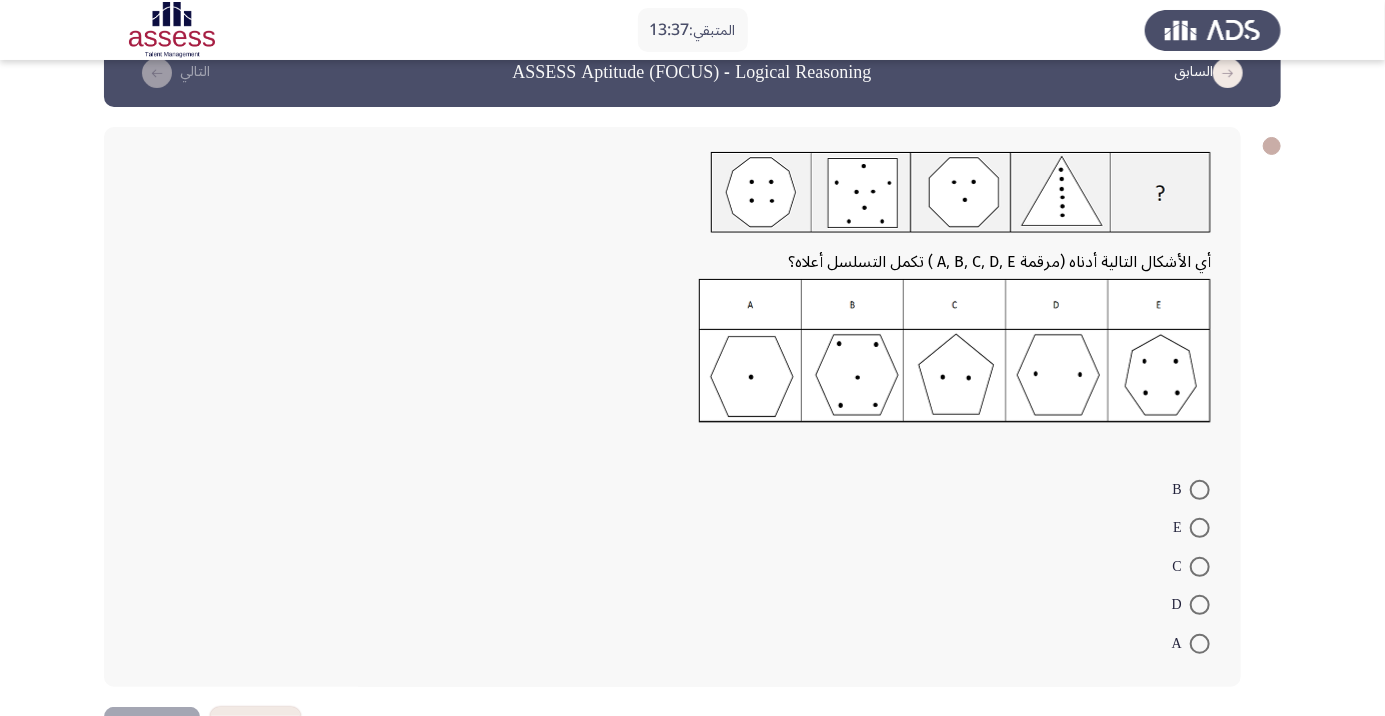scroll, scrollTop: 7, scrollLeft: 0, axis: vertical 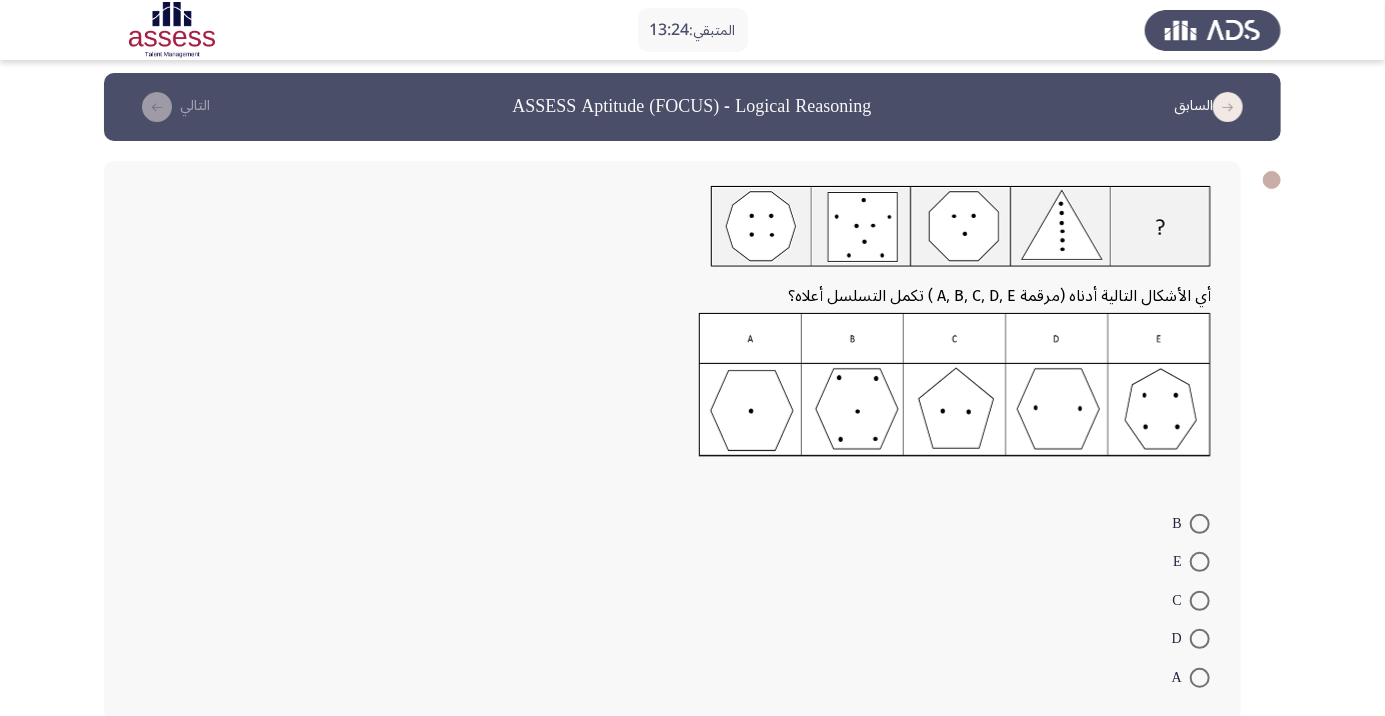 click 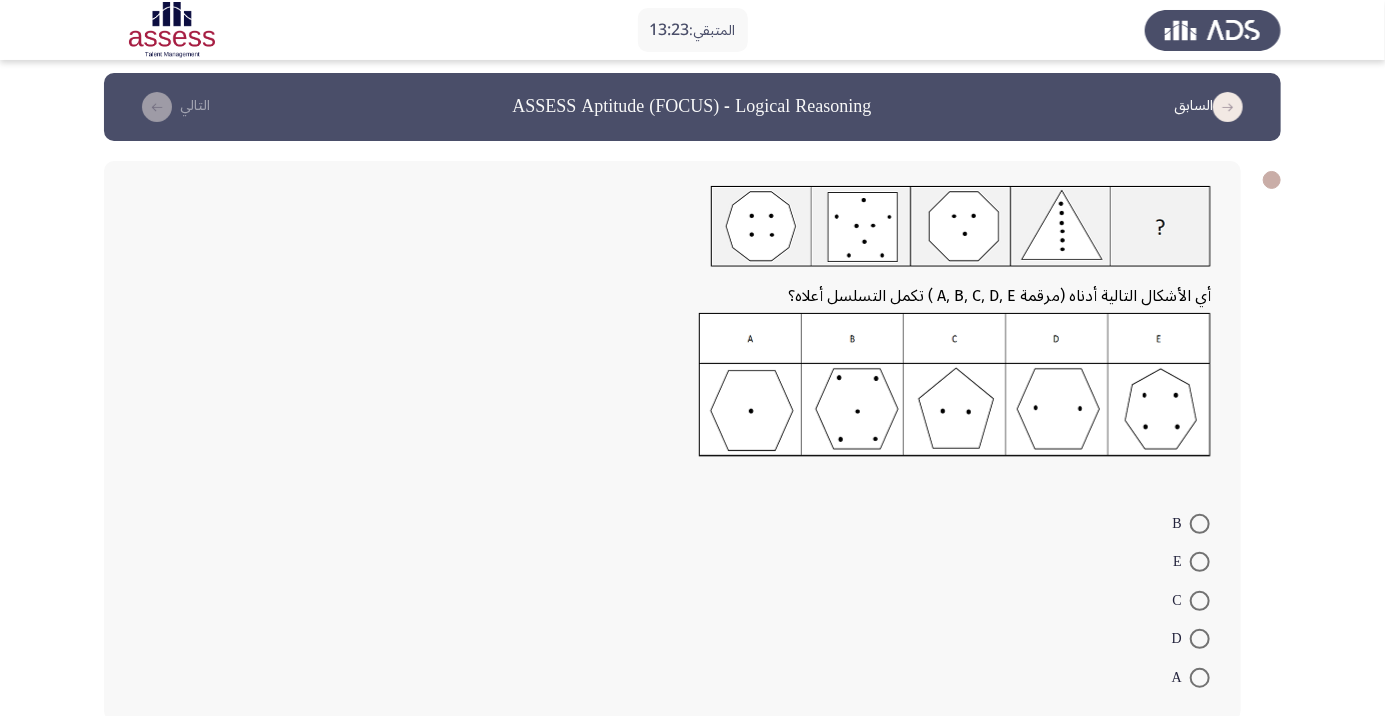 click at bounding box center [1200, 639] 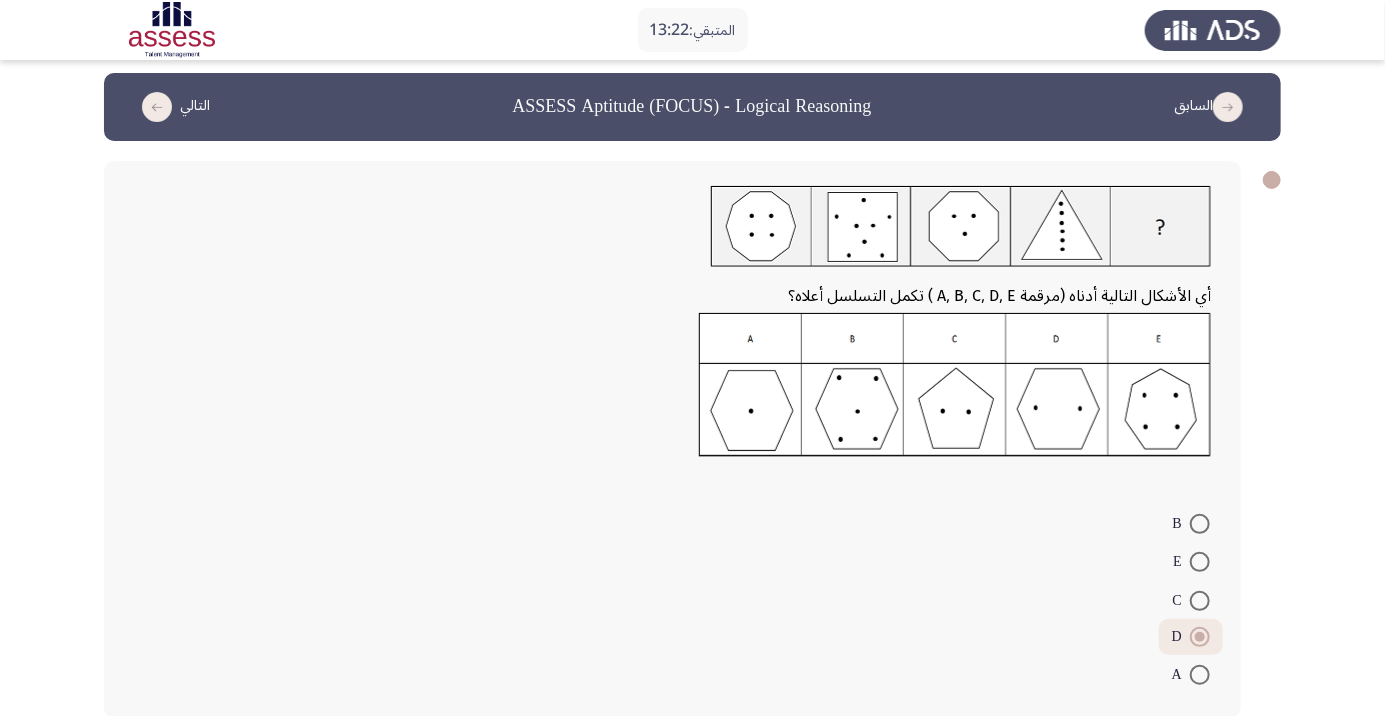 click on "التالي" 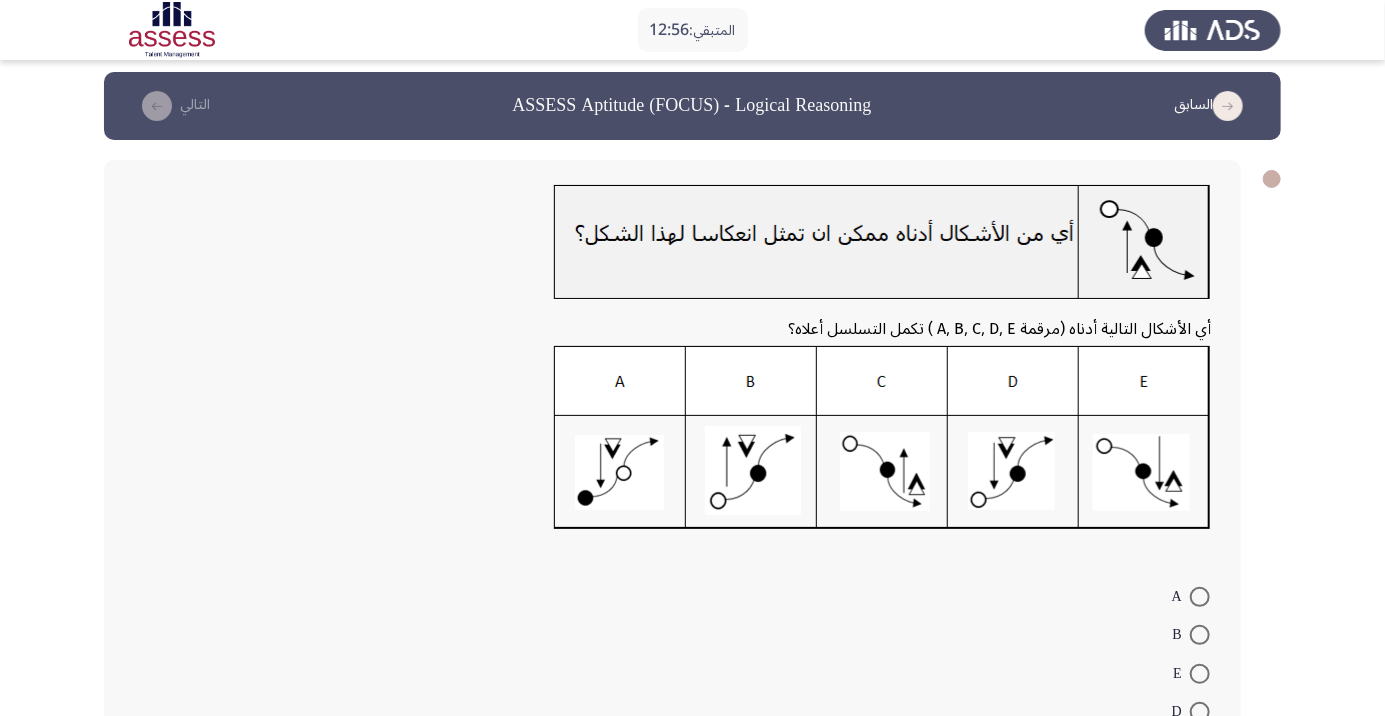 scroll, scrollTop: 7, scrollLeft: 0, axis: vertical 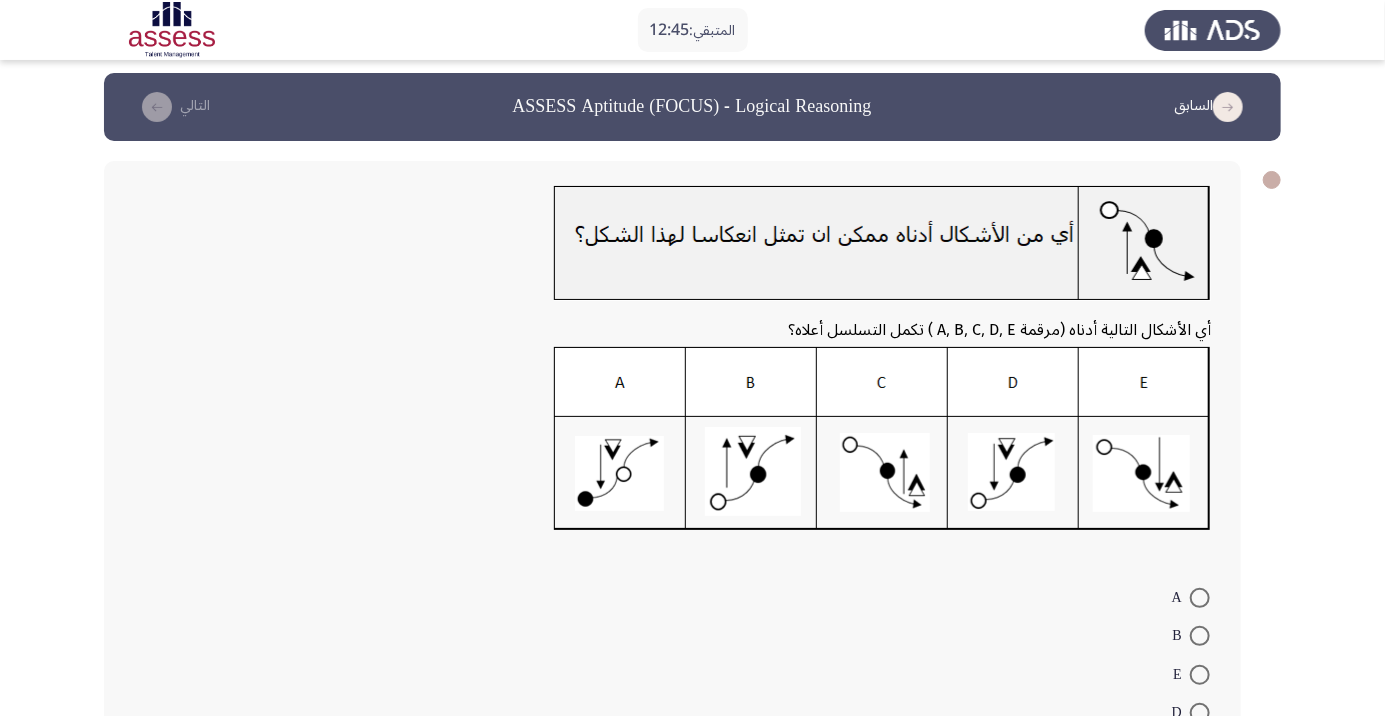 click at bounding box center [1200, 713] 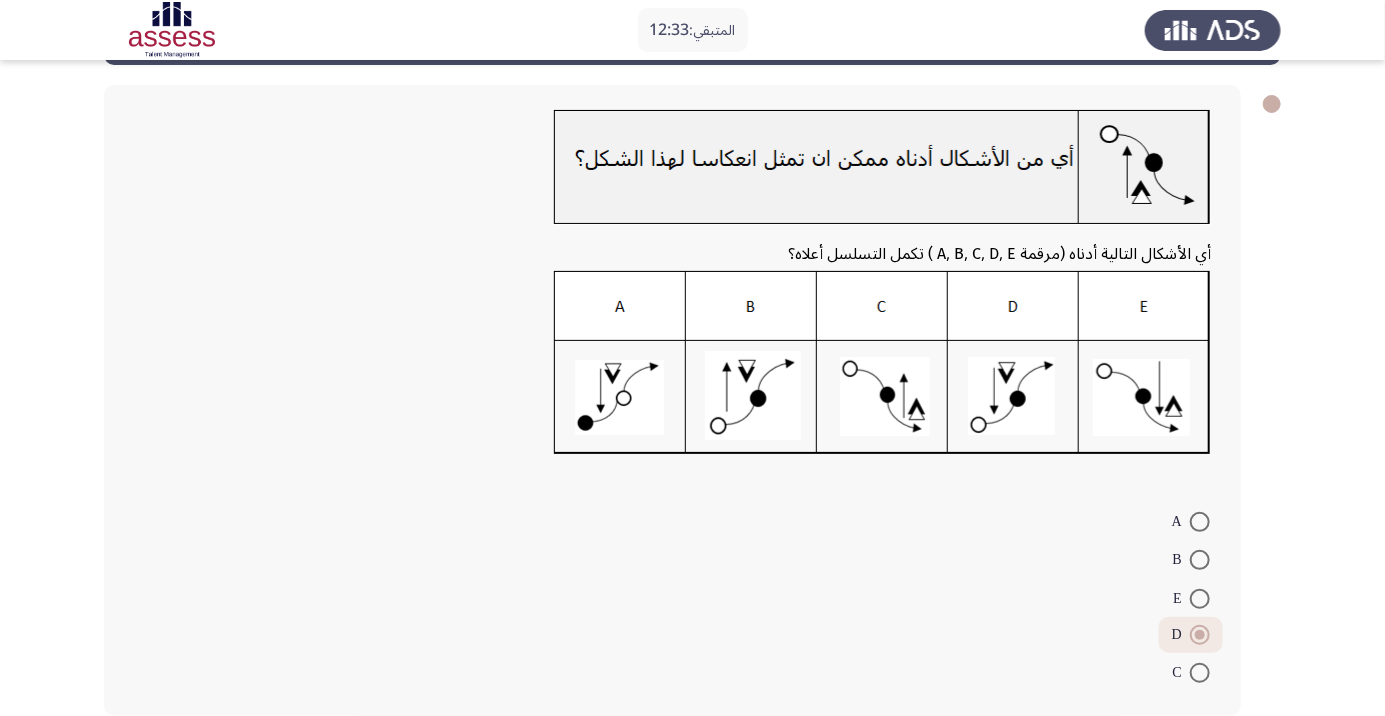 scroll, scrollTop: 87, scrollLeft: 0, axis: vertical 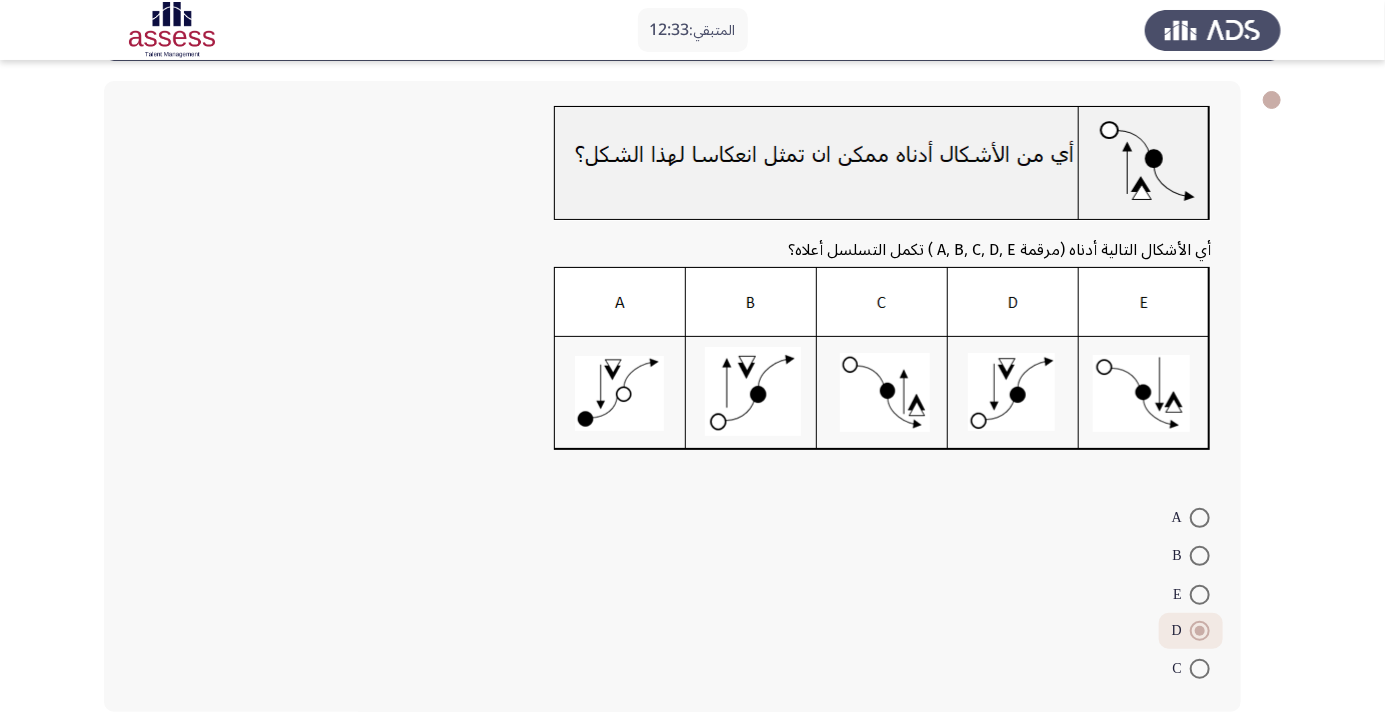 click on "التالي" 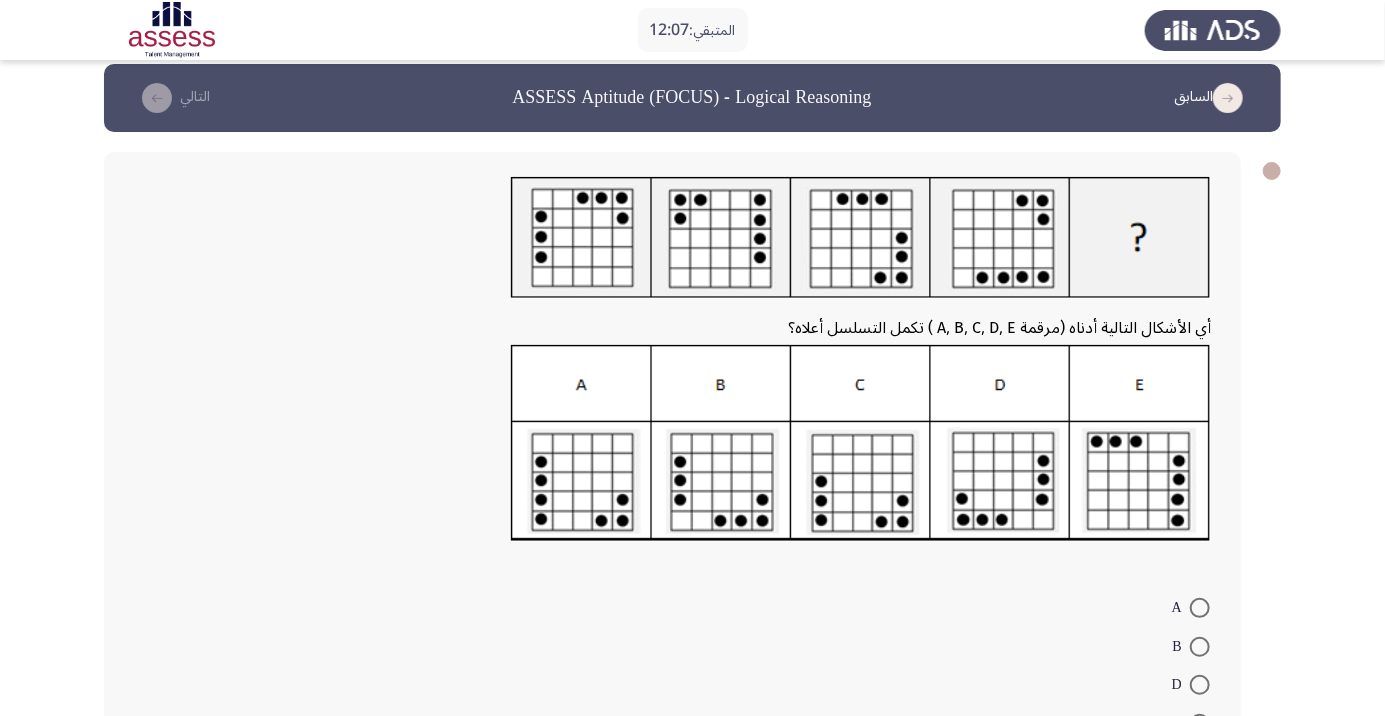 scroll, scrollTop: 0, scrollLeft: 0, axis: both 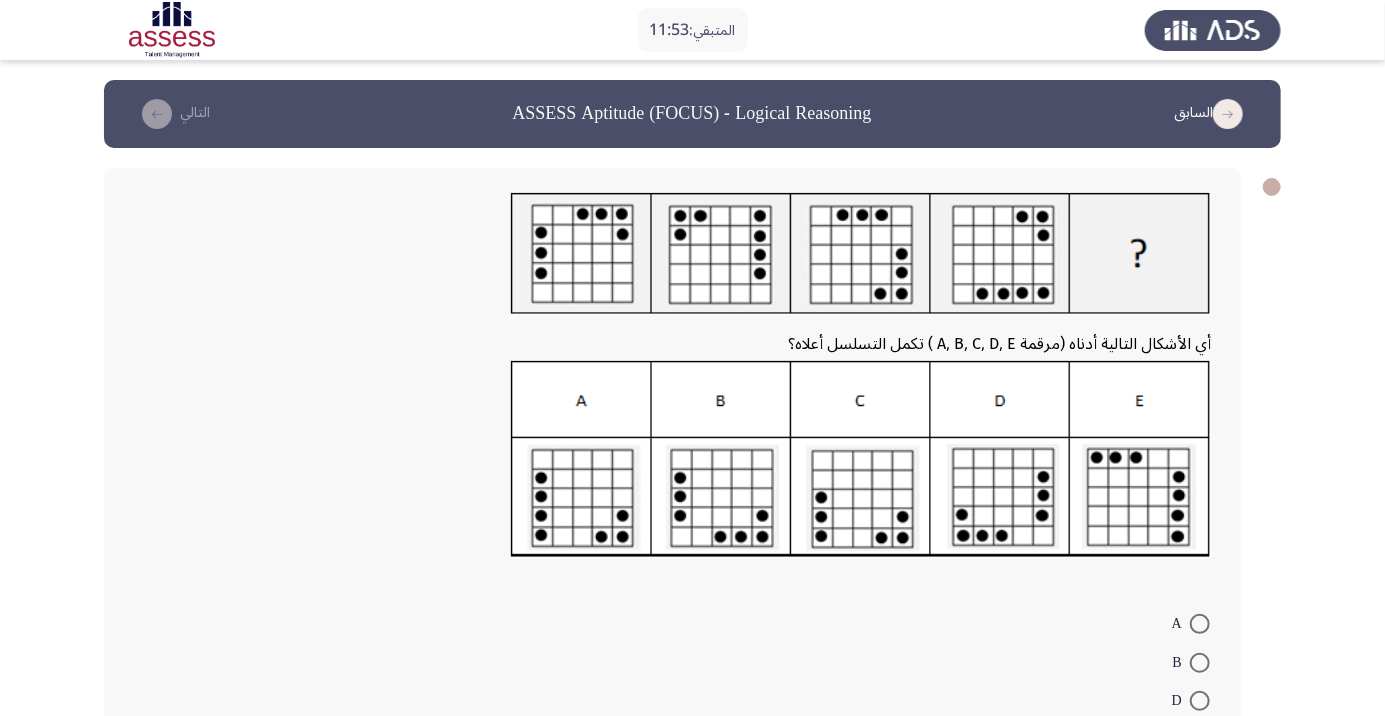click at bounding box center (1200, 740) 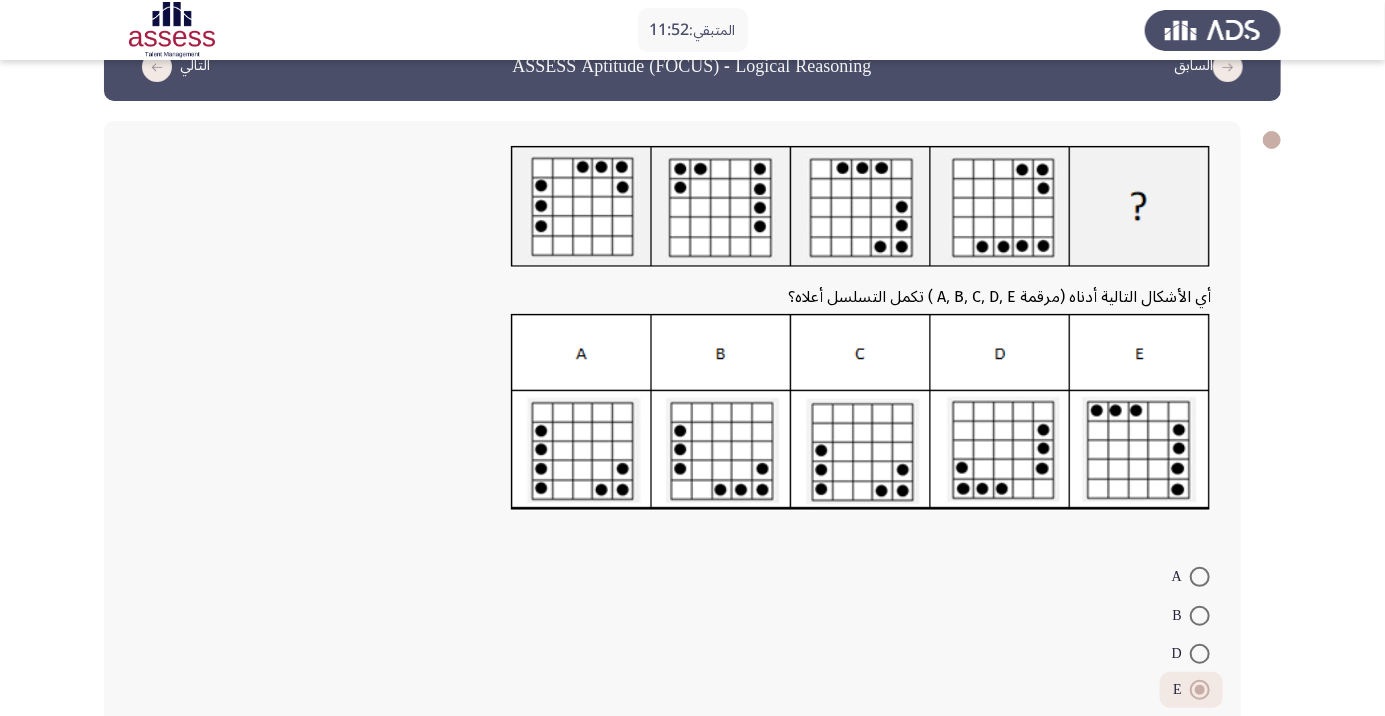 scroll, scrollTop: 98, scrollLeft: 0, axis: vertical 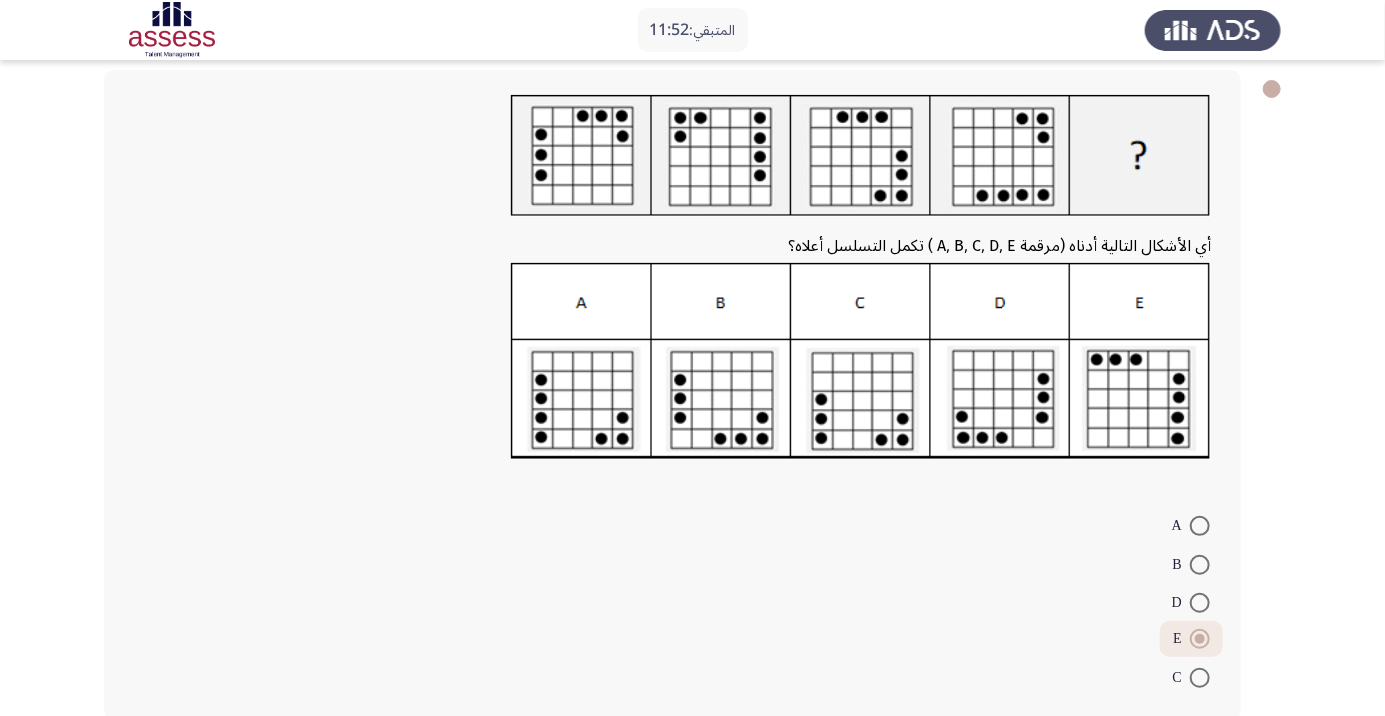 click on "التالي" 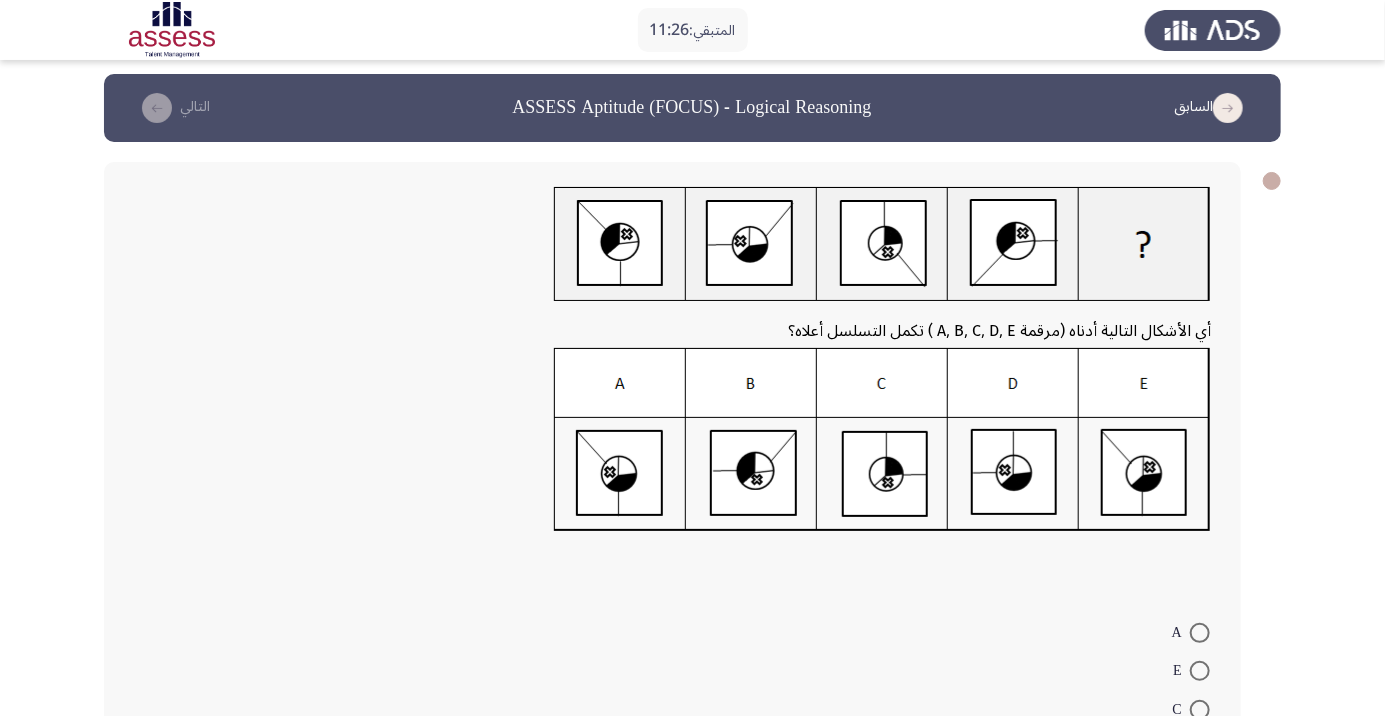 scroll, scrollTop: 0, scrollLeft: 0, axis: both 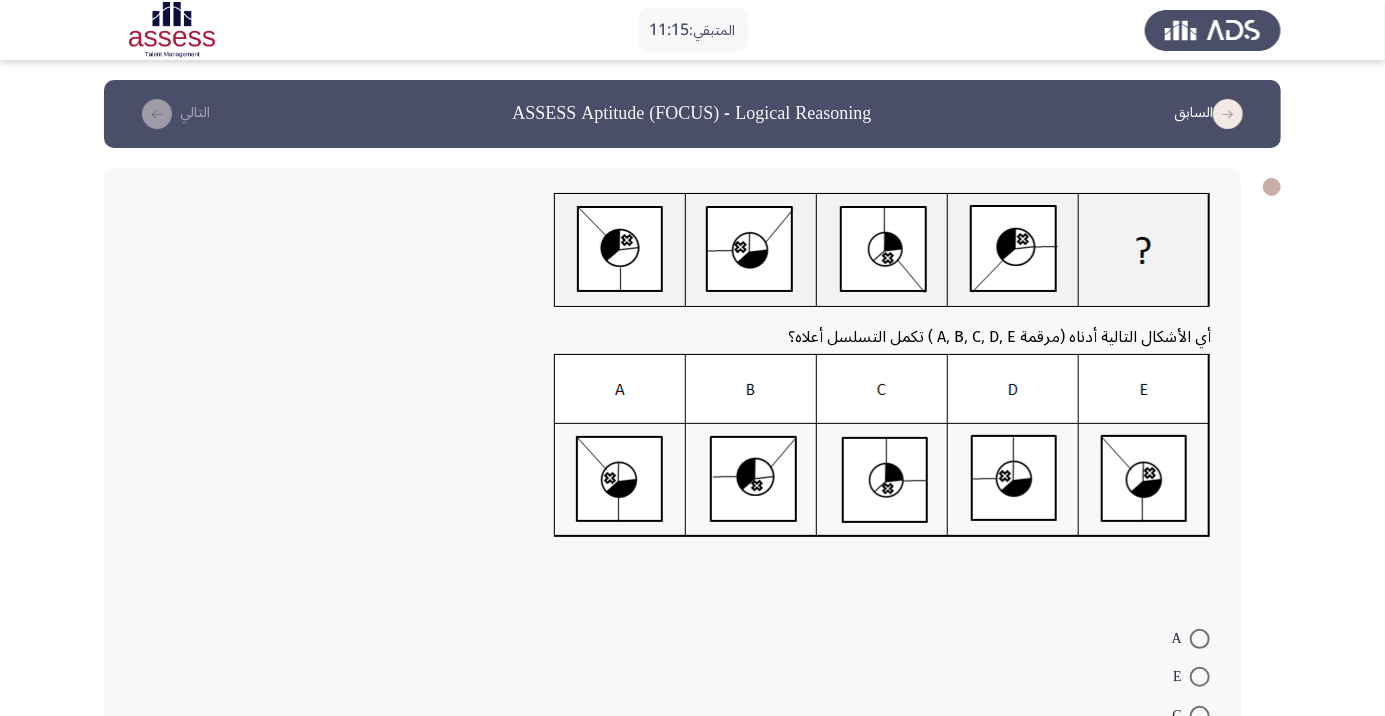 click at bounding box center (1200, 793) 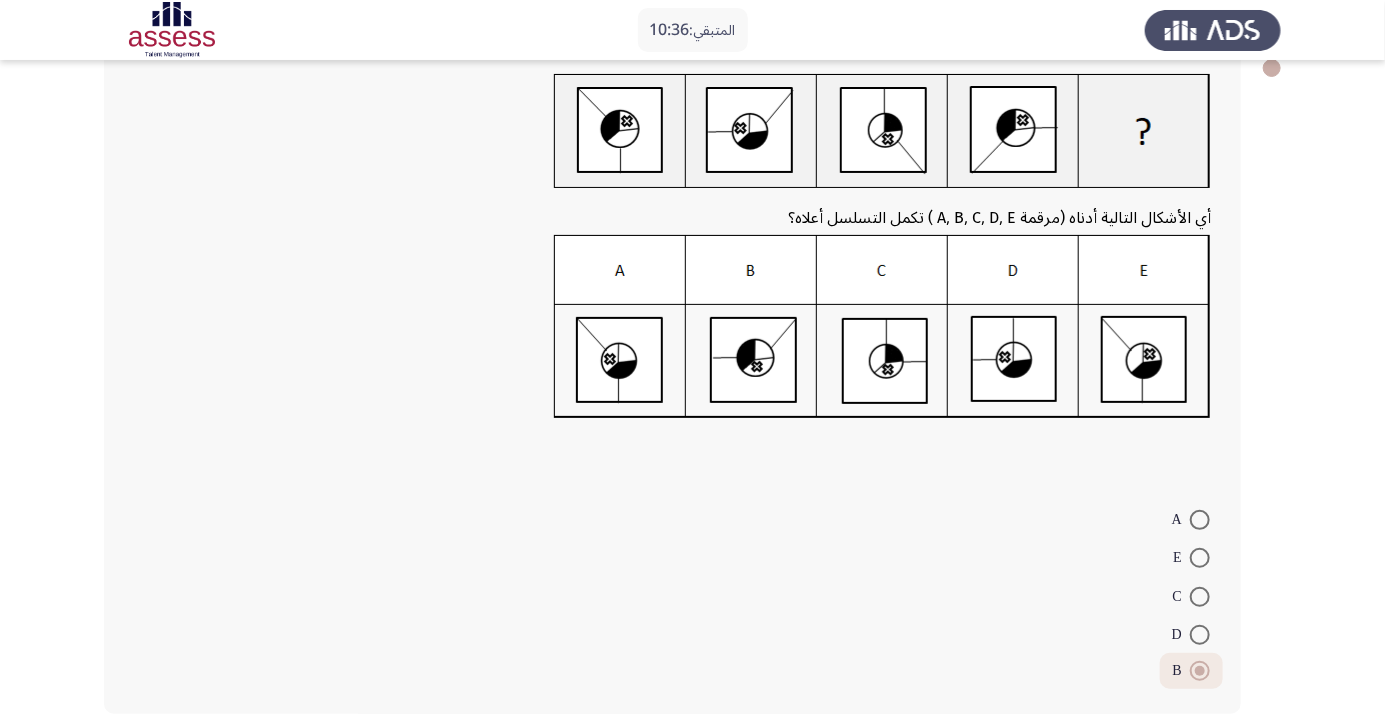 scroll, scrollTop: 121, scrollLeft: 0, axis: vertical 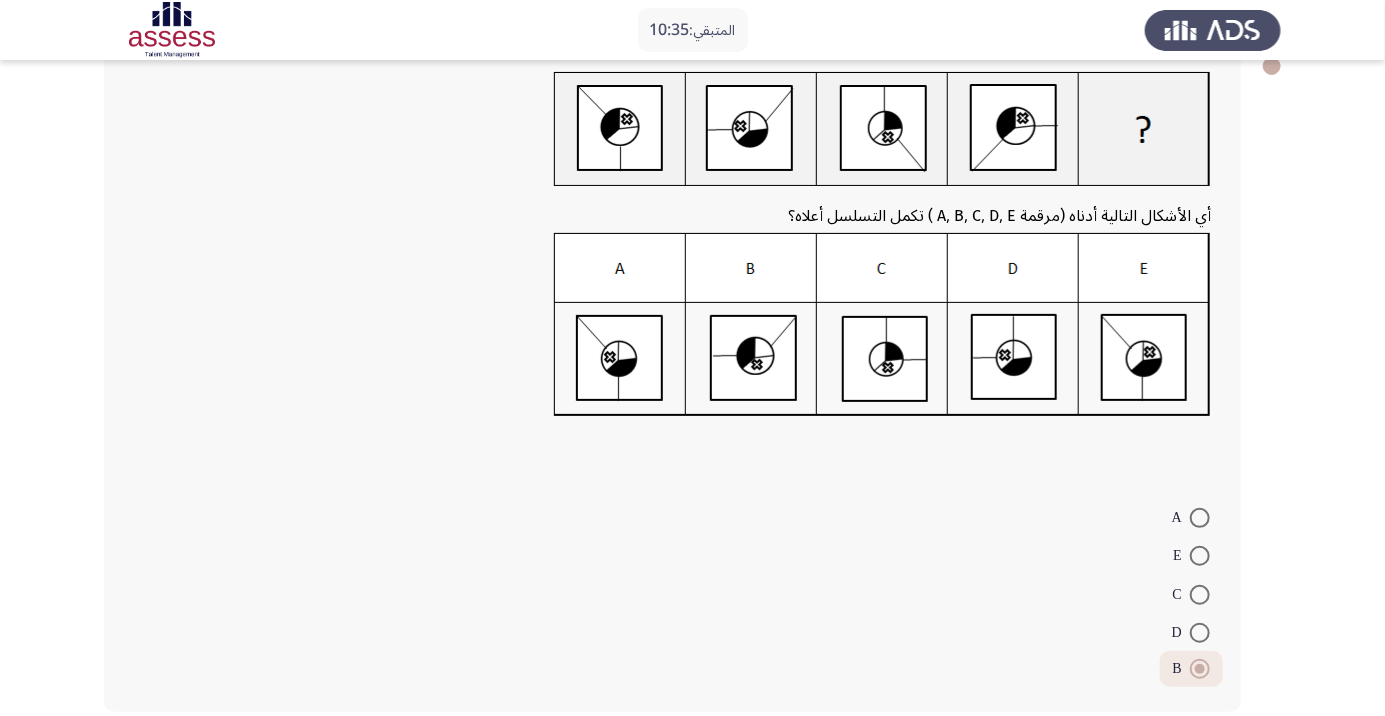 click on "التالي" 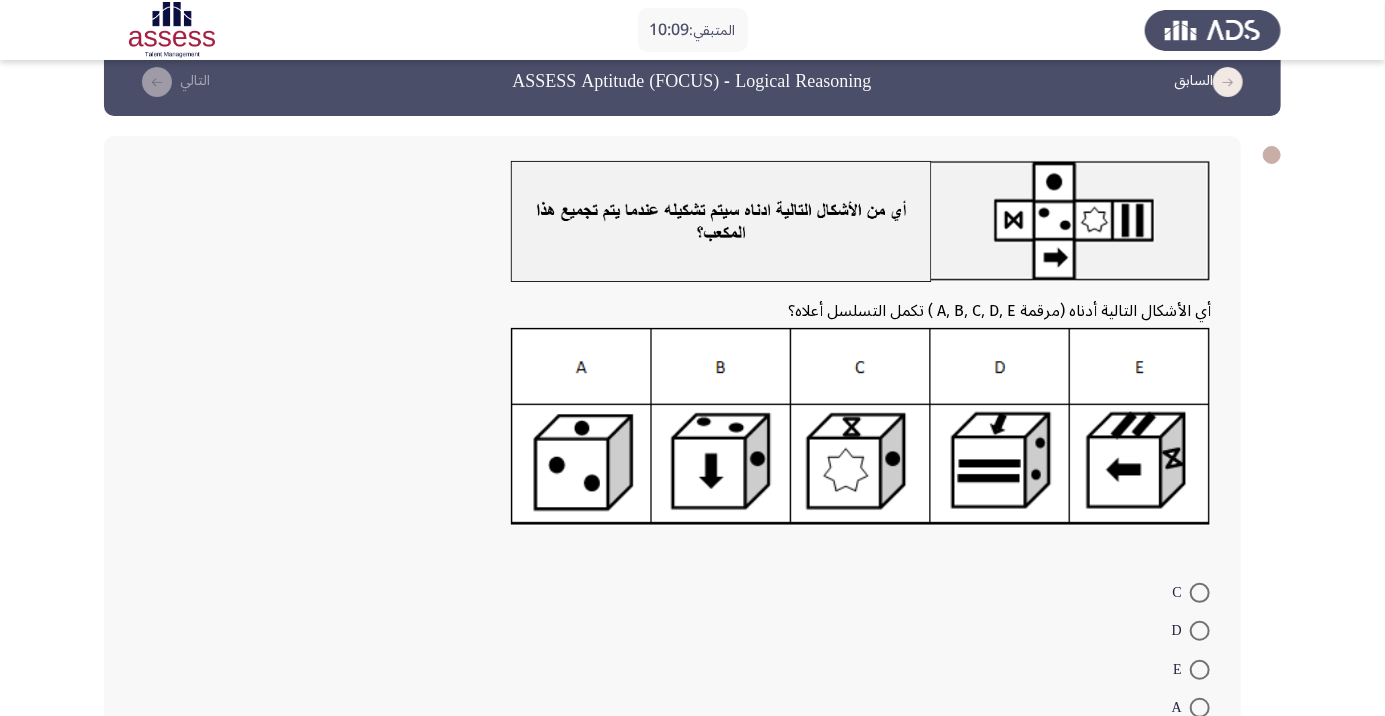 scroll, scrollTop: 0, scrollLeft: 0, axis: both 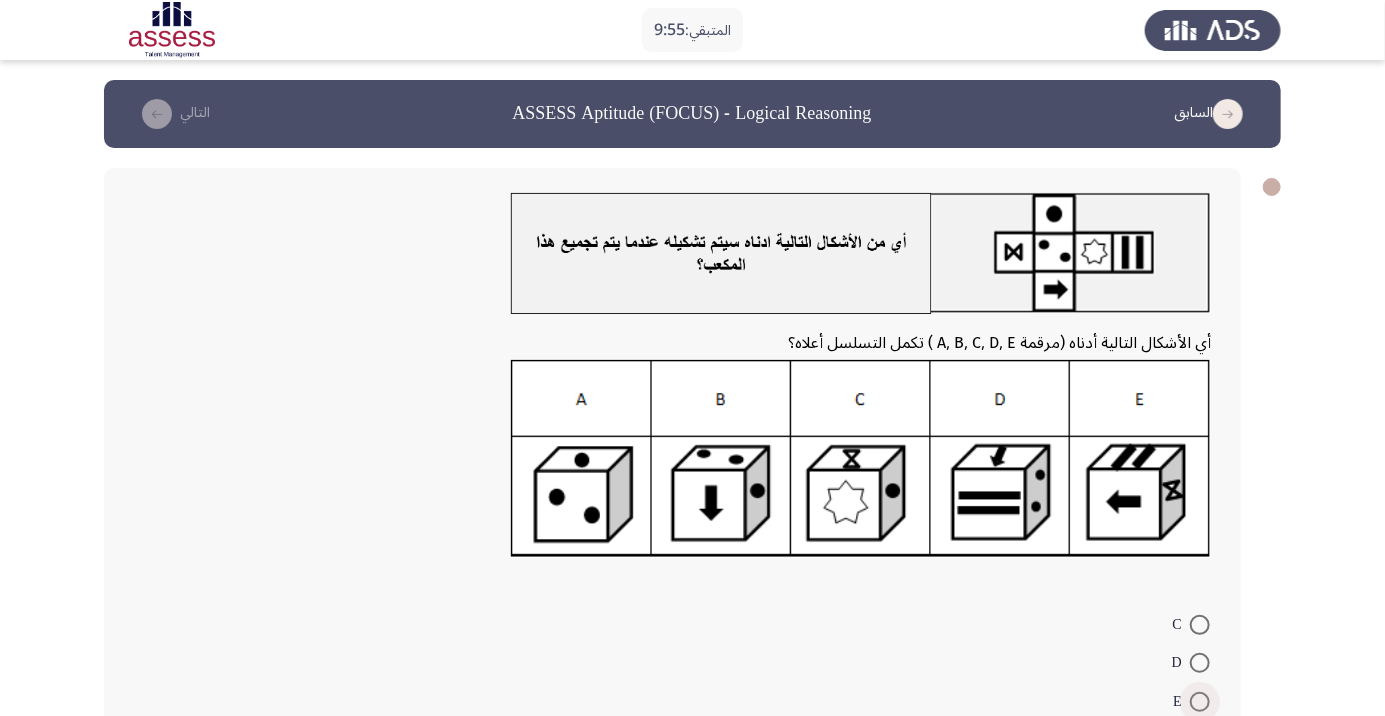 click at bounding box center [1200, 702] 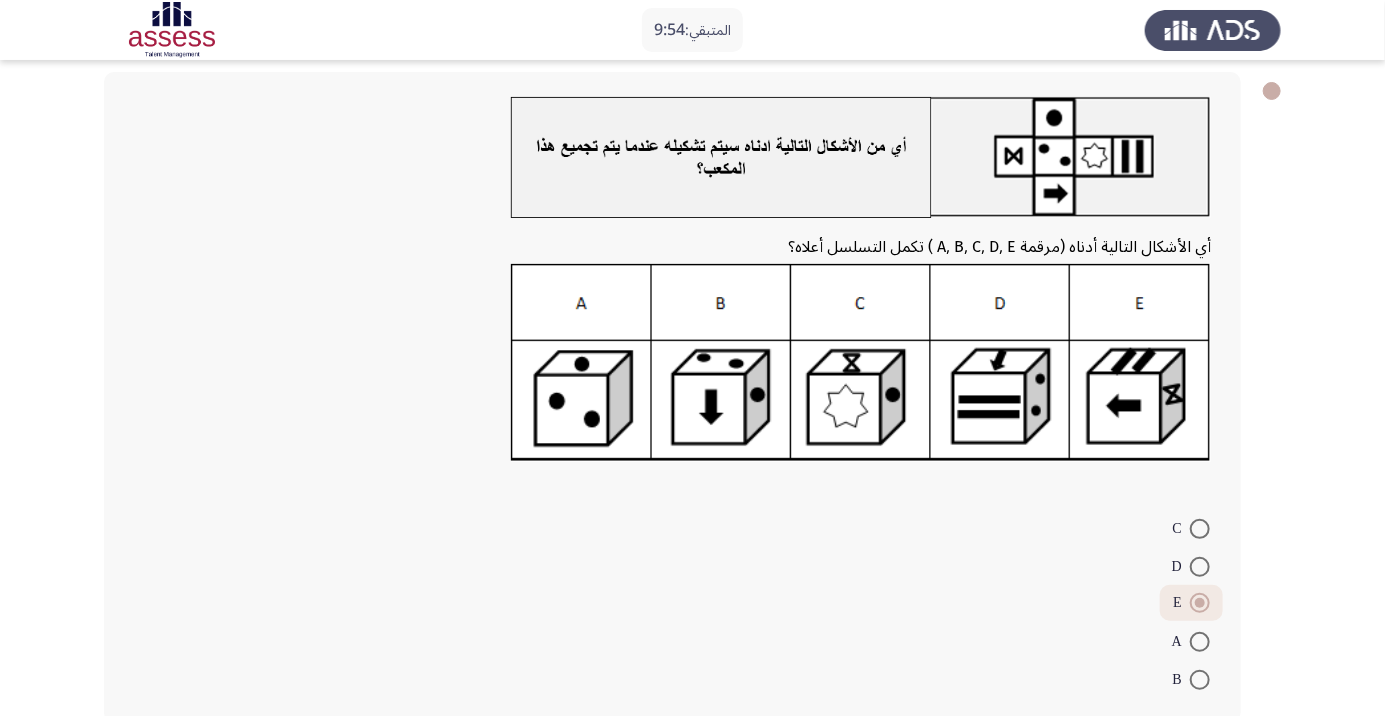 scroll, scrollTop: 107, scrollLeft: 0, axis: vertical 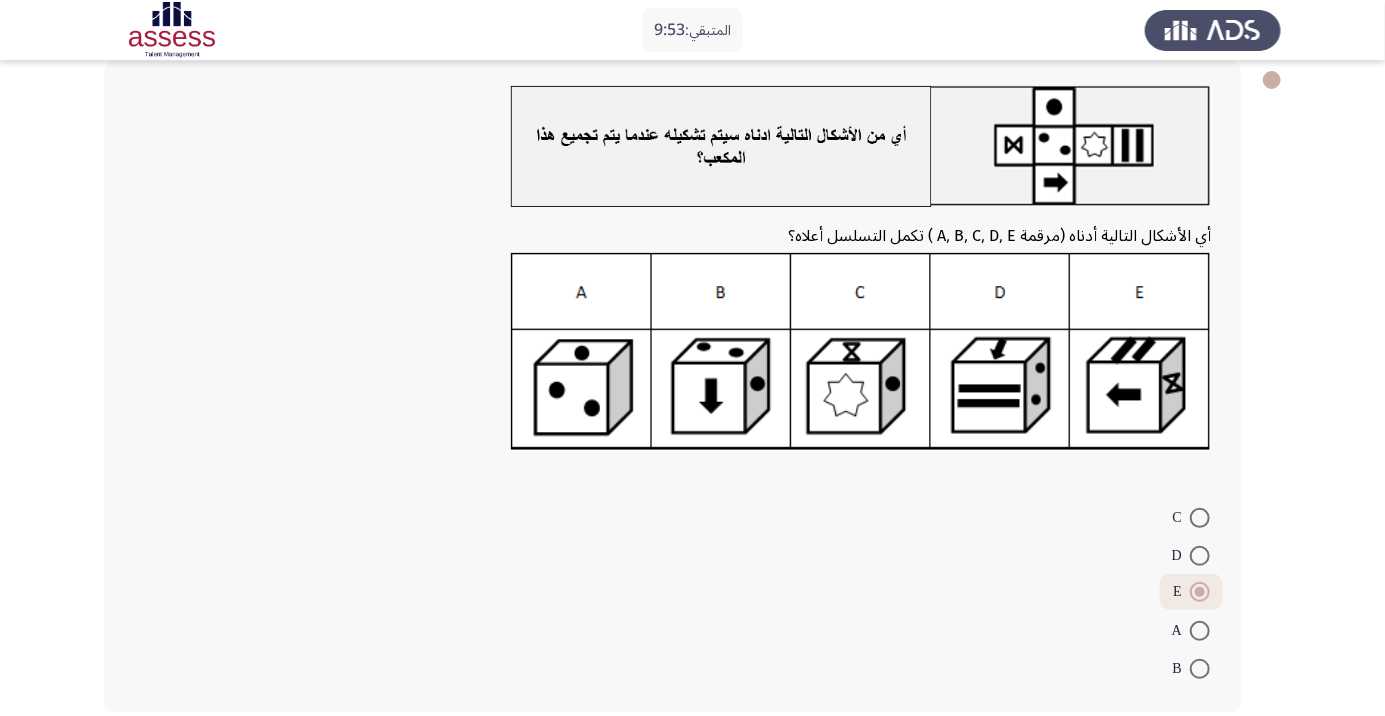 click on "التالي" 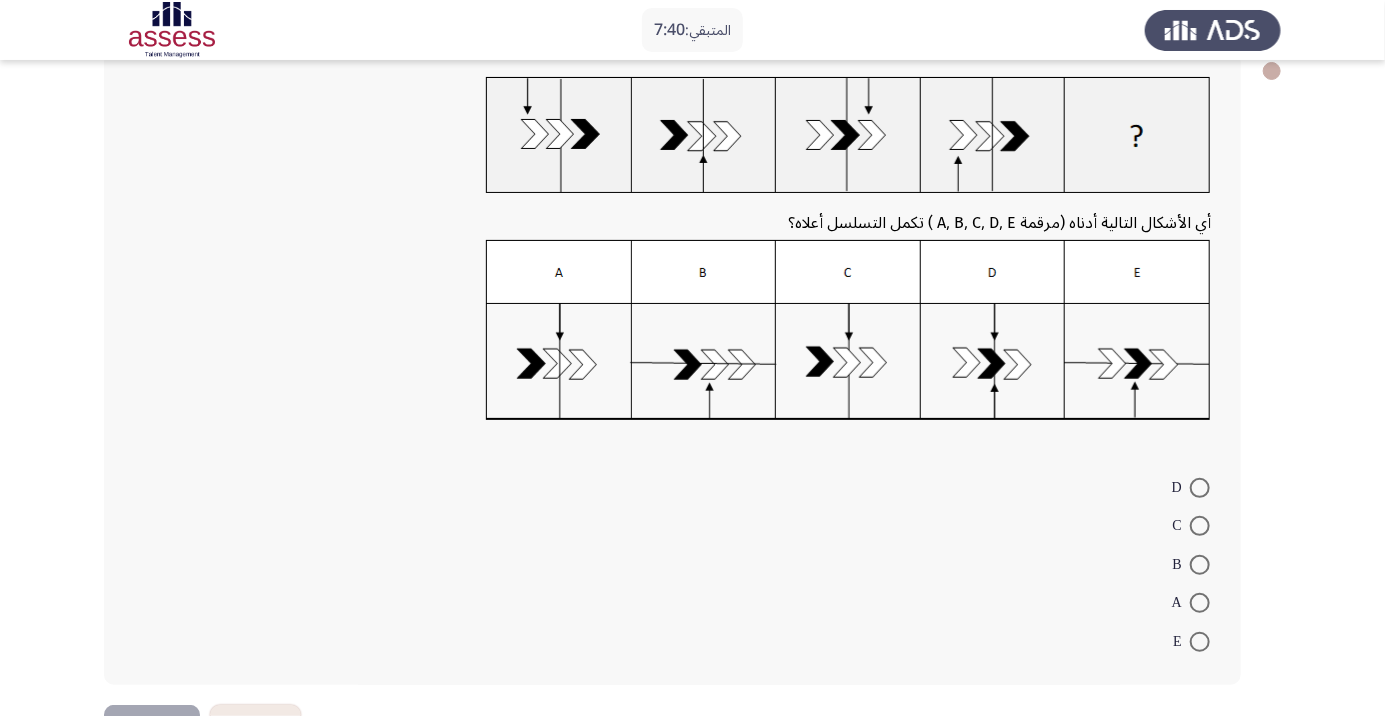 scroll, scrollTop: 120, scrollLeft: 0, axis: vertical 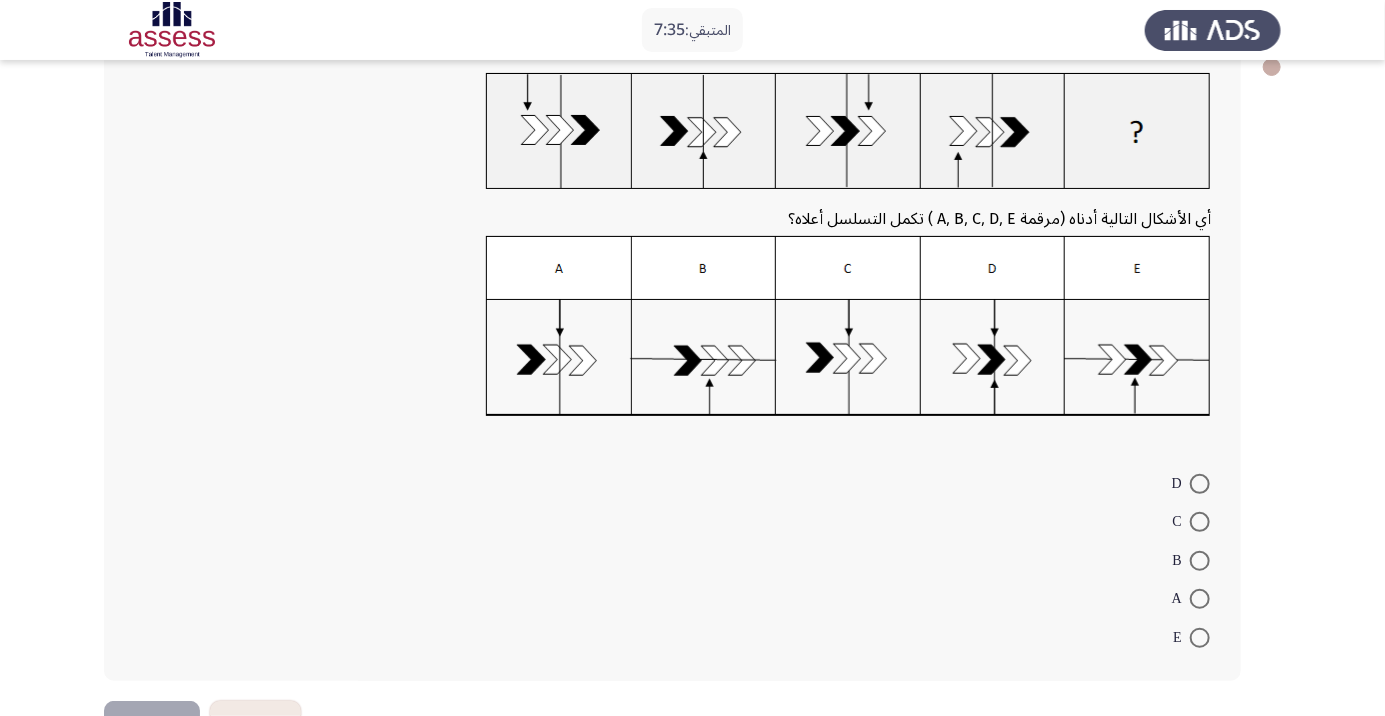 click at bounding box center (1200, 599) 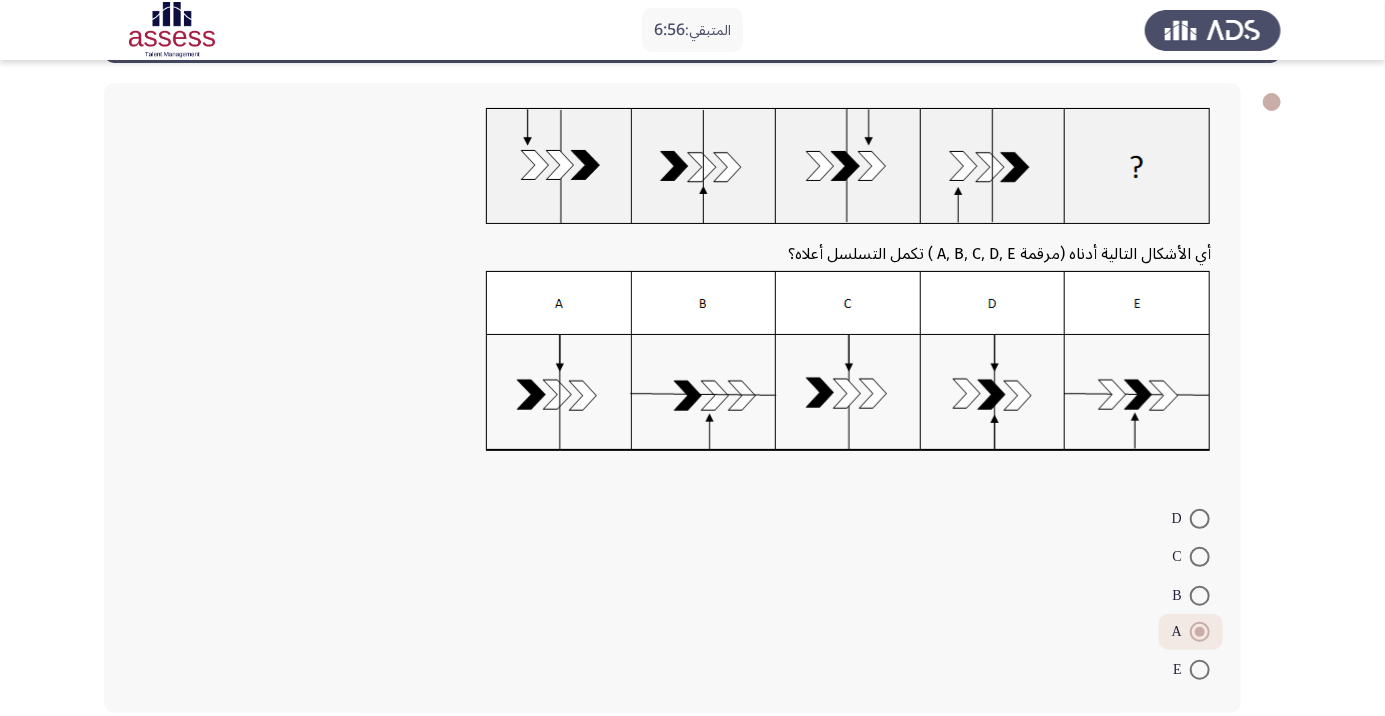 scroll, scrollTop: 86, scrollLeft: 0, axis: vertical 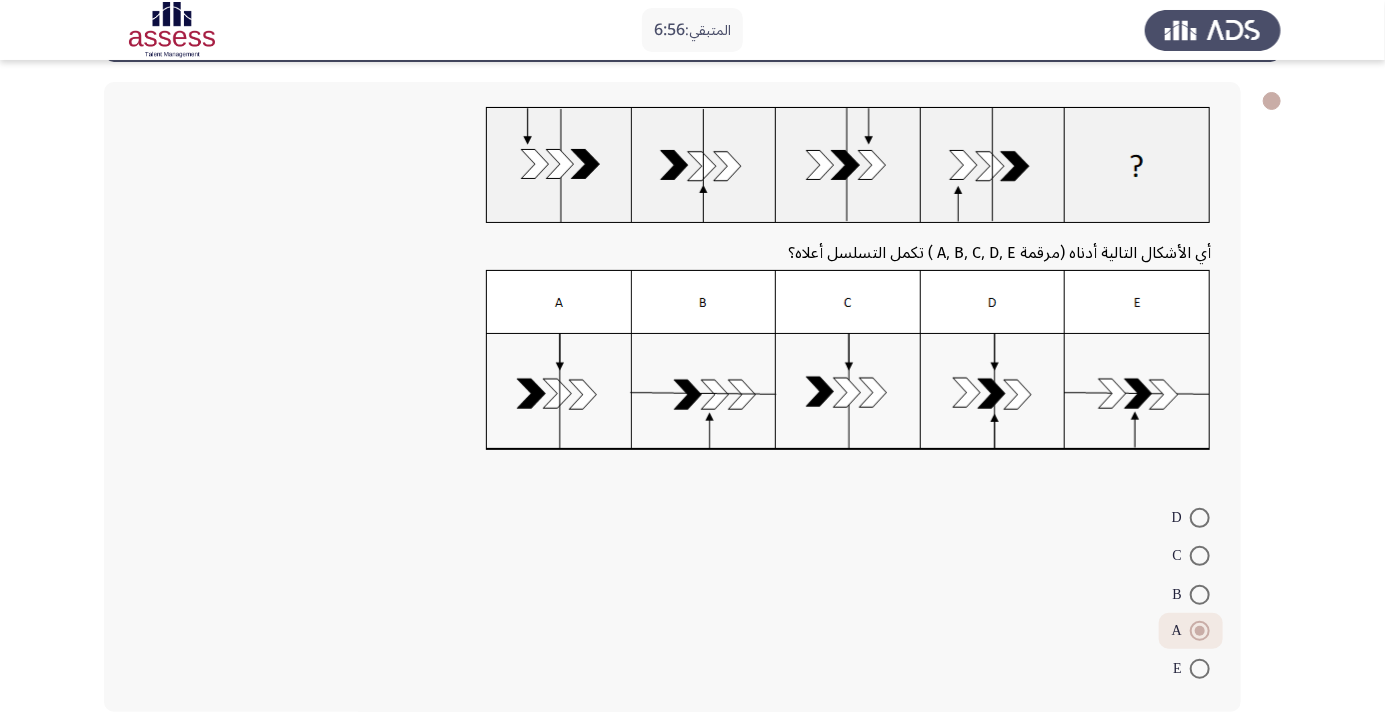 click on "التالي" 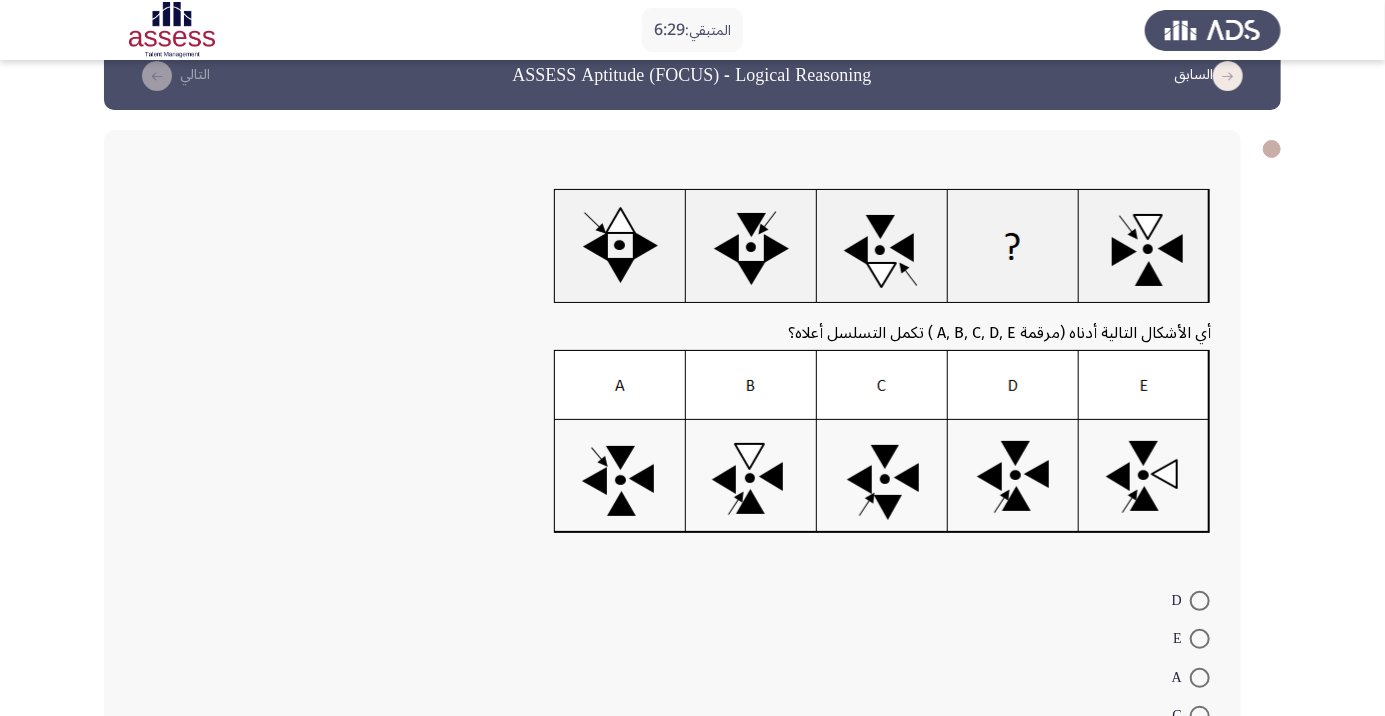 scroll, scrollTop: 123, scrollLeft: 0, axis: vertical 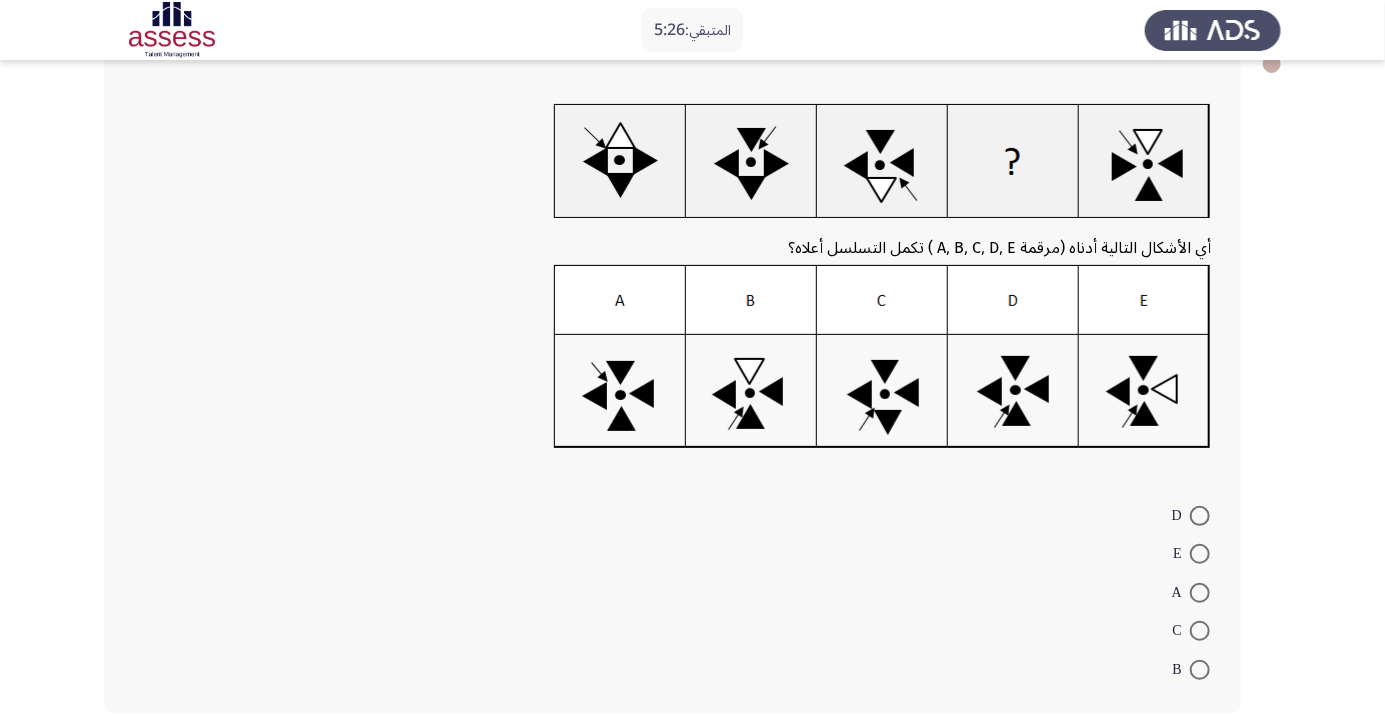 click at bounding box center [1200, 670] 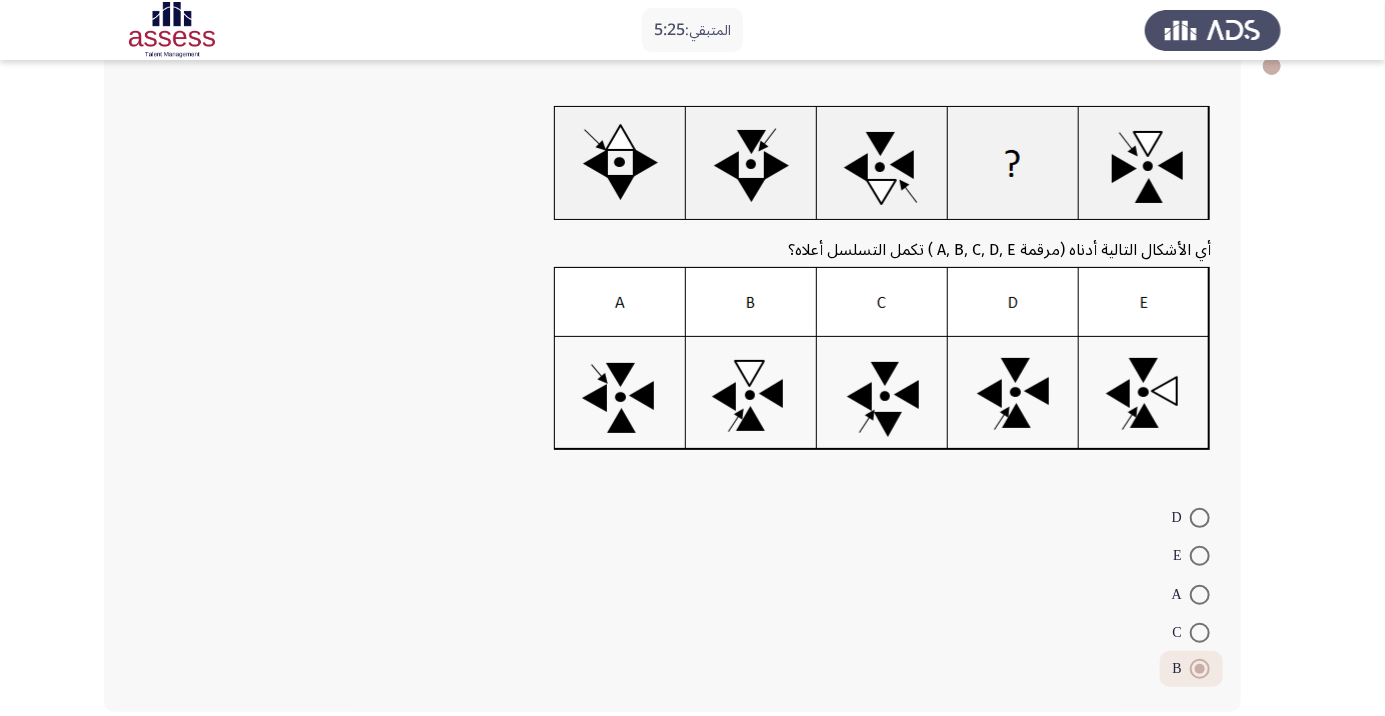 click on "التالي" 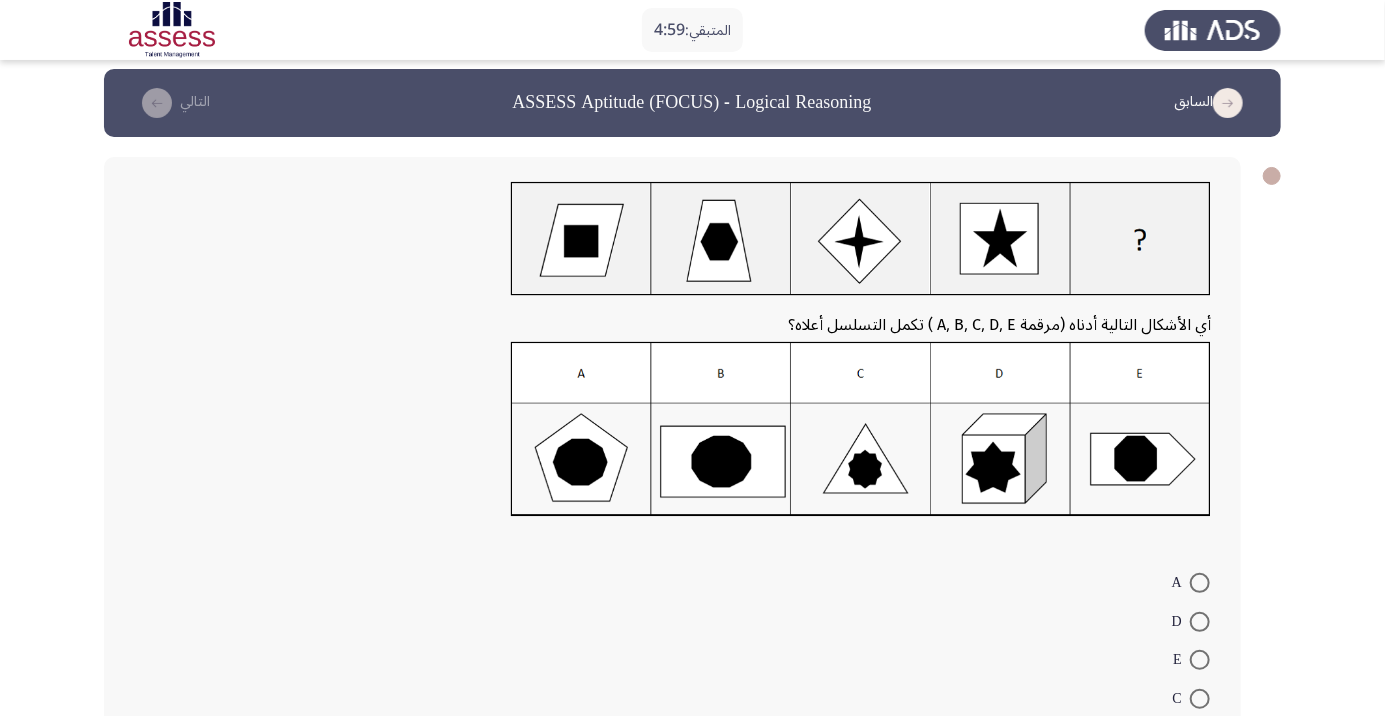 scroll, scrollTop: 15, scrollLeft: 0, axis: vertical 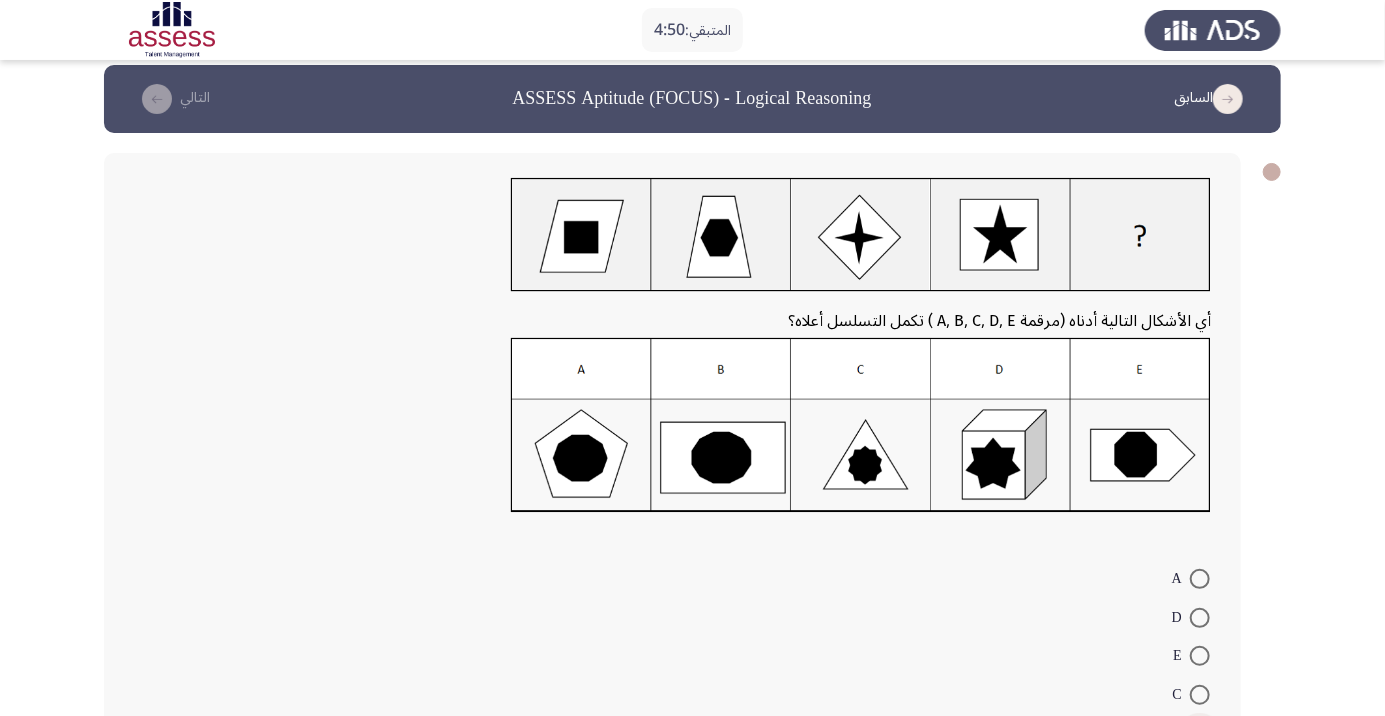click at bounding box center [1200, 733] 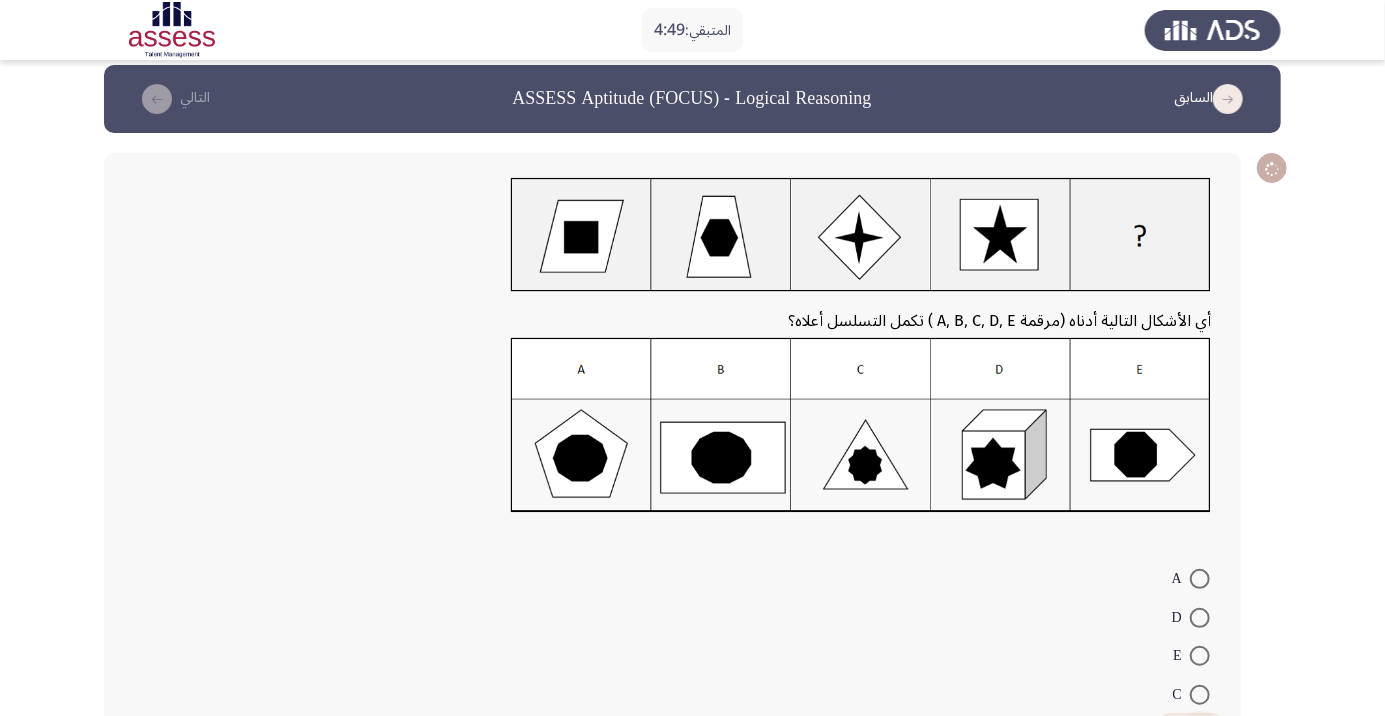 scroll, scrollTop: 77, scrollLeft: 0, axis: vertical 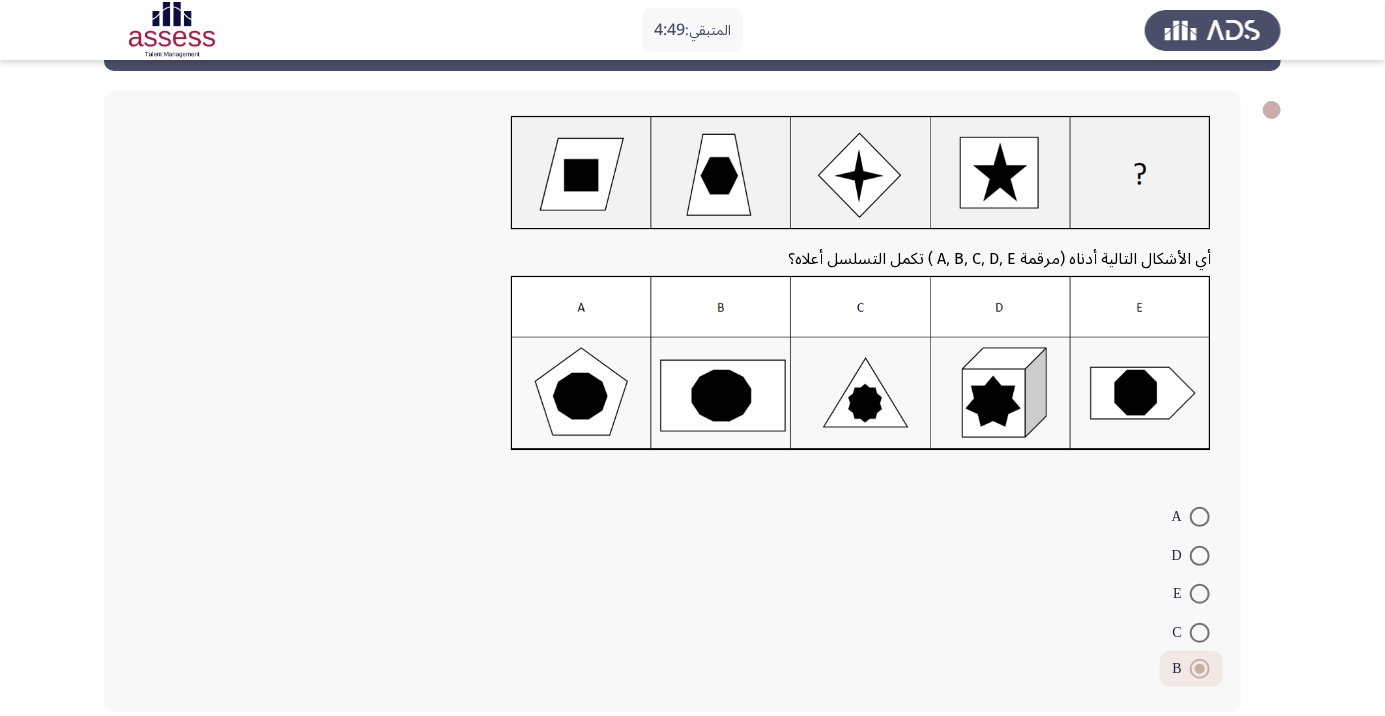 click on "التالي" 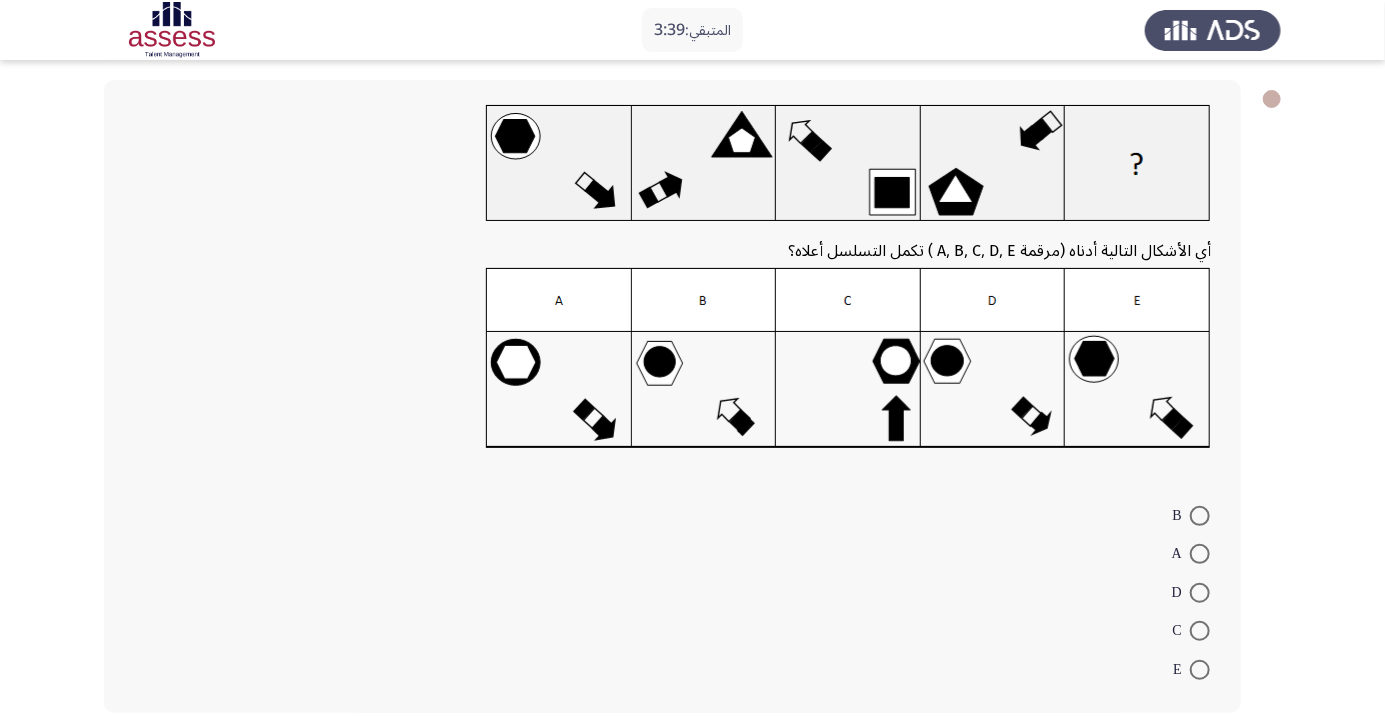 scroll, scrollTop: 146, scrollLeft: 0, axis: vertical 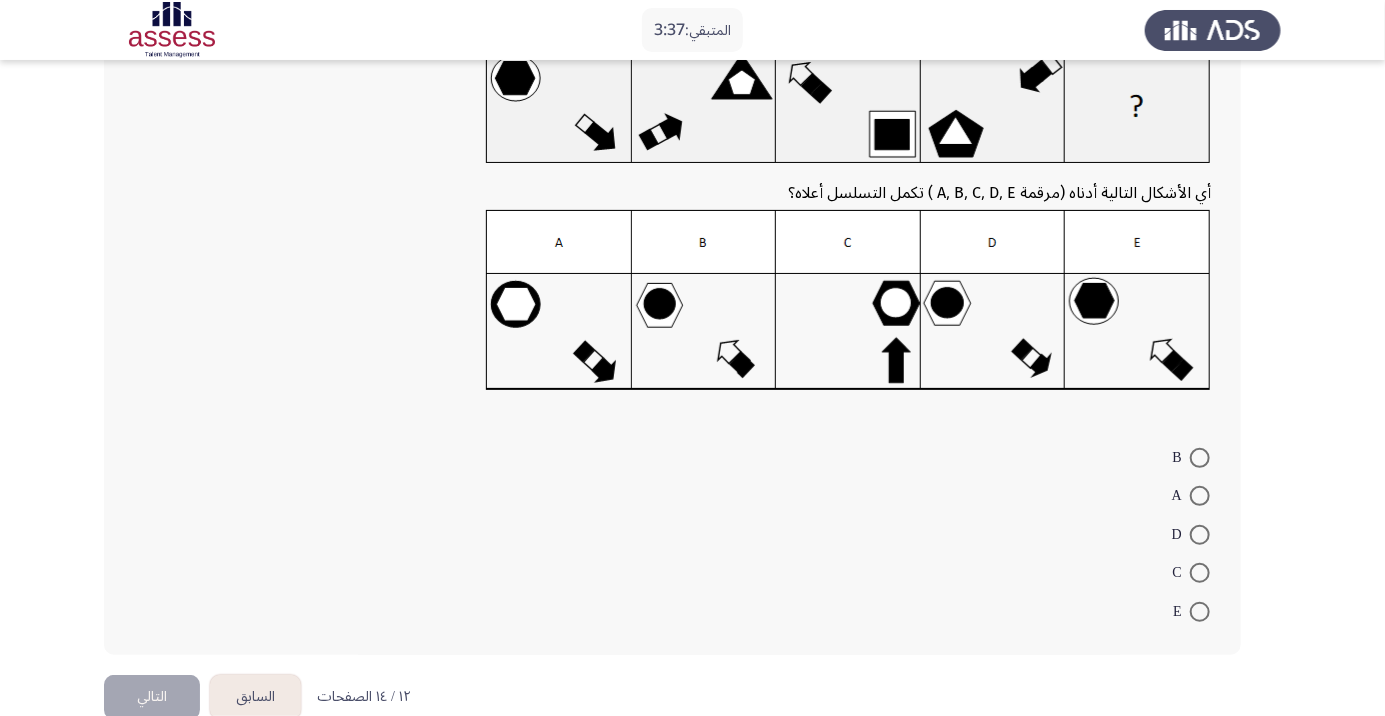 click at bounding box center [1200, 535] 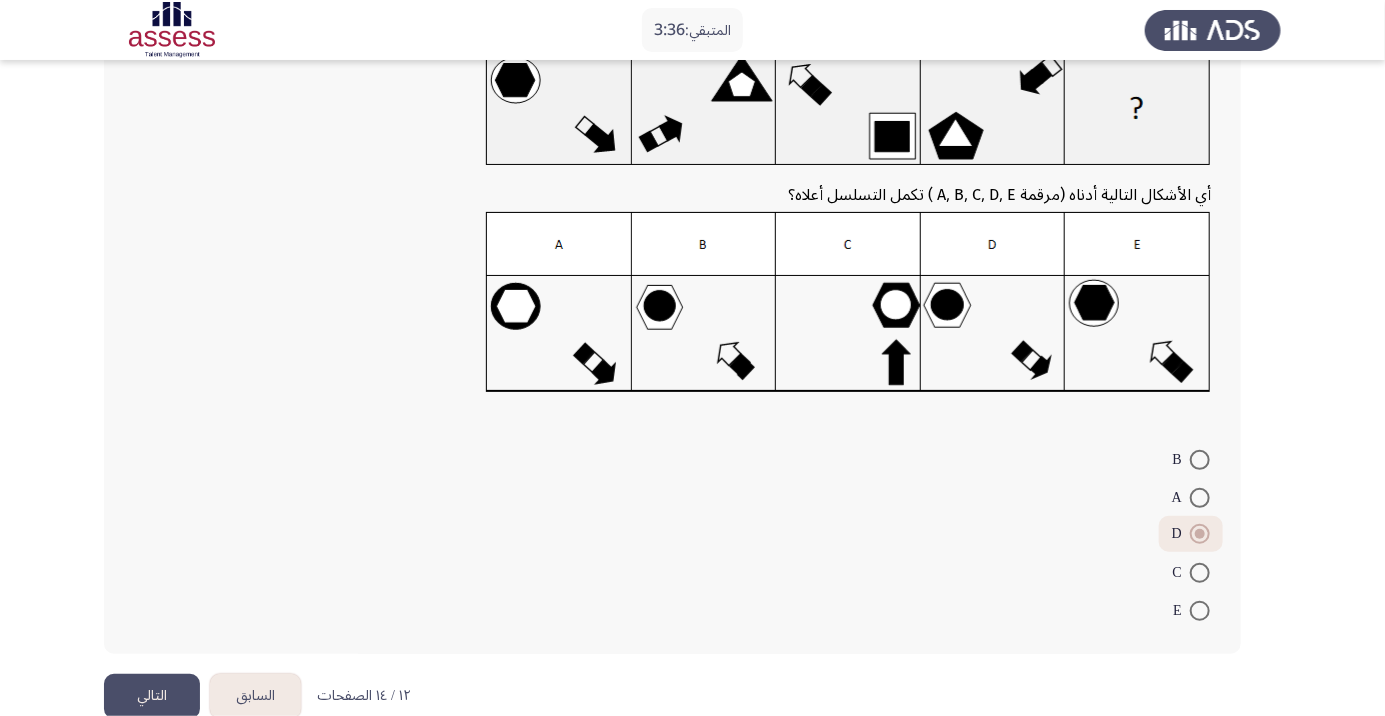 scroll, scrollTop: 86, scrollLeft: 0, axis: vertical 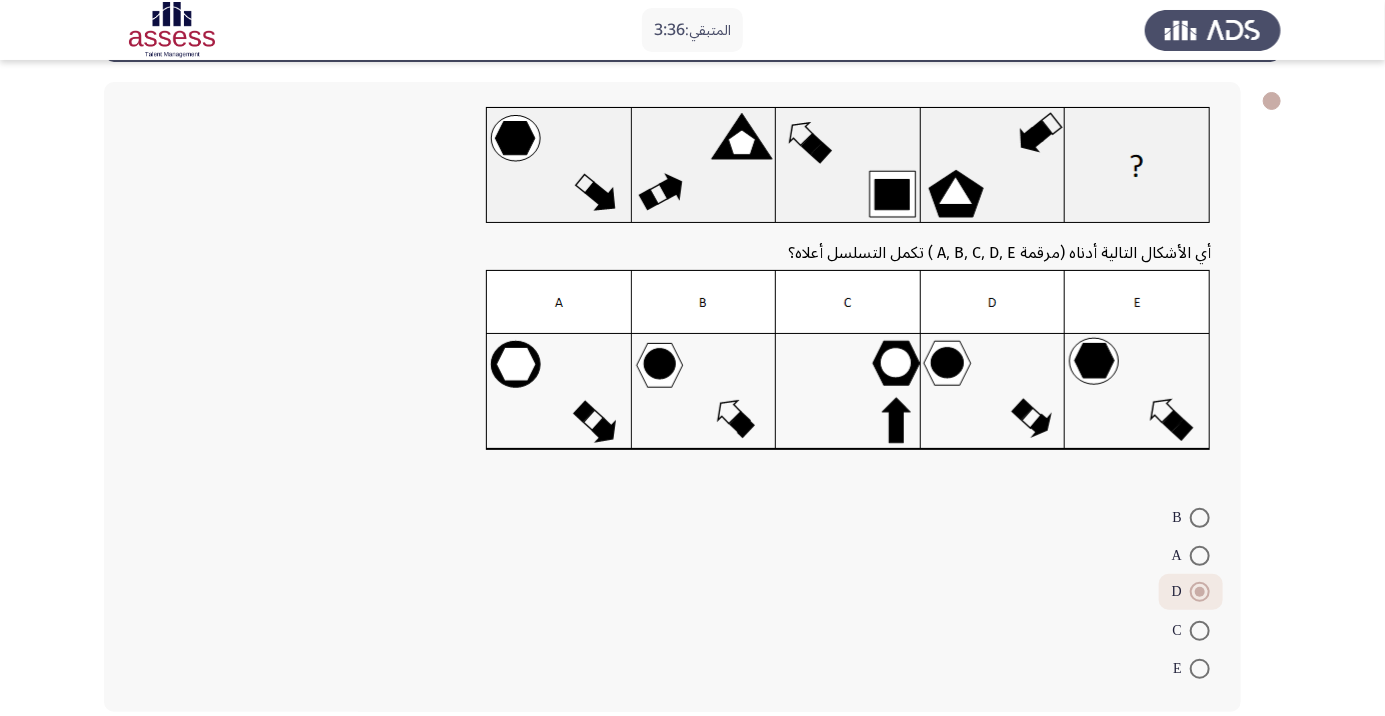 click on "التالي" 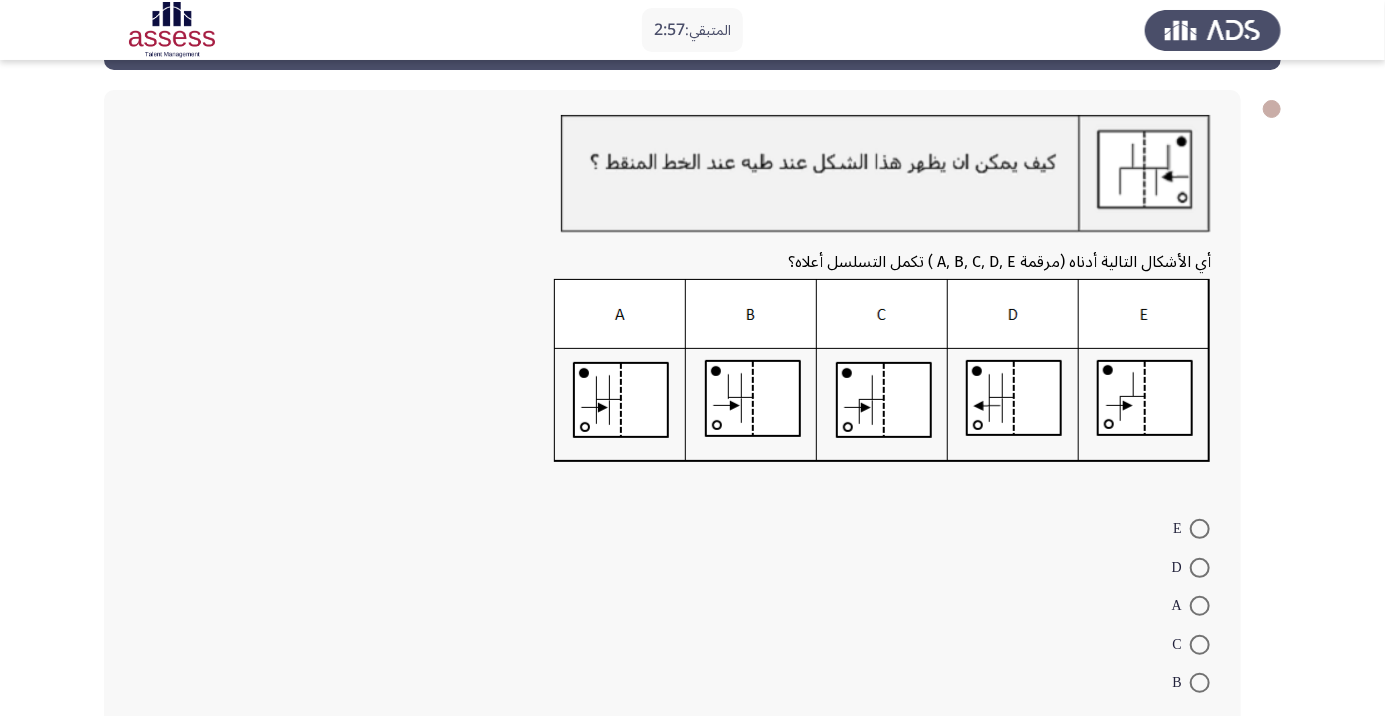 scroll, scrollTop: 92, scrollLeft: 0, axis: vertical 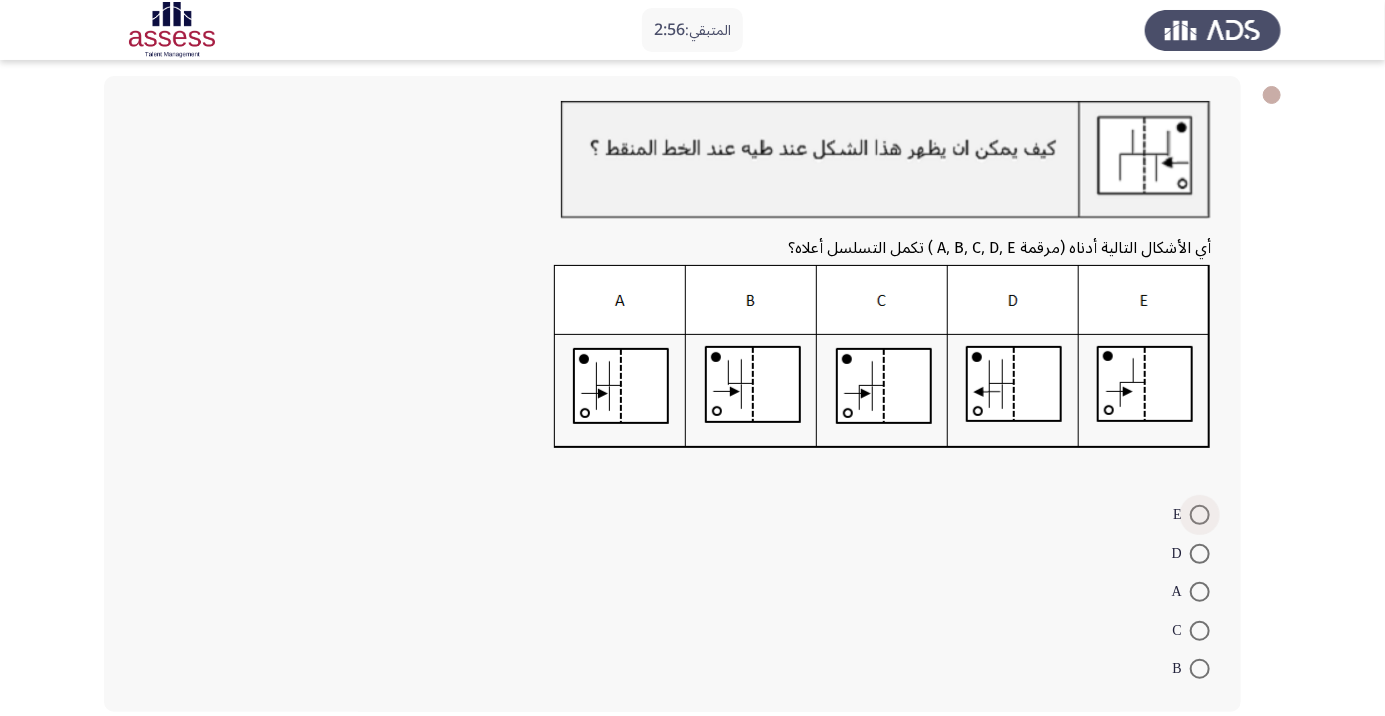 click at bounding box center (1200, 515) 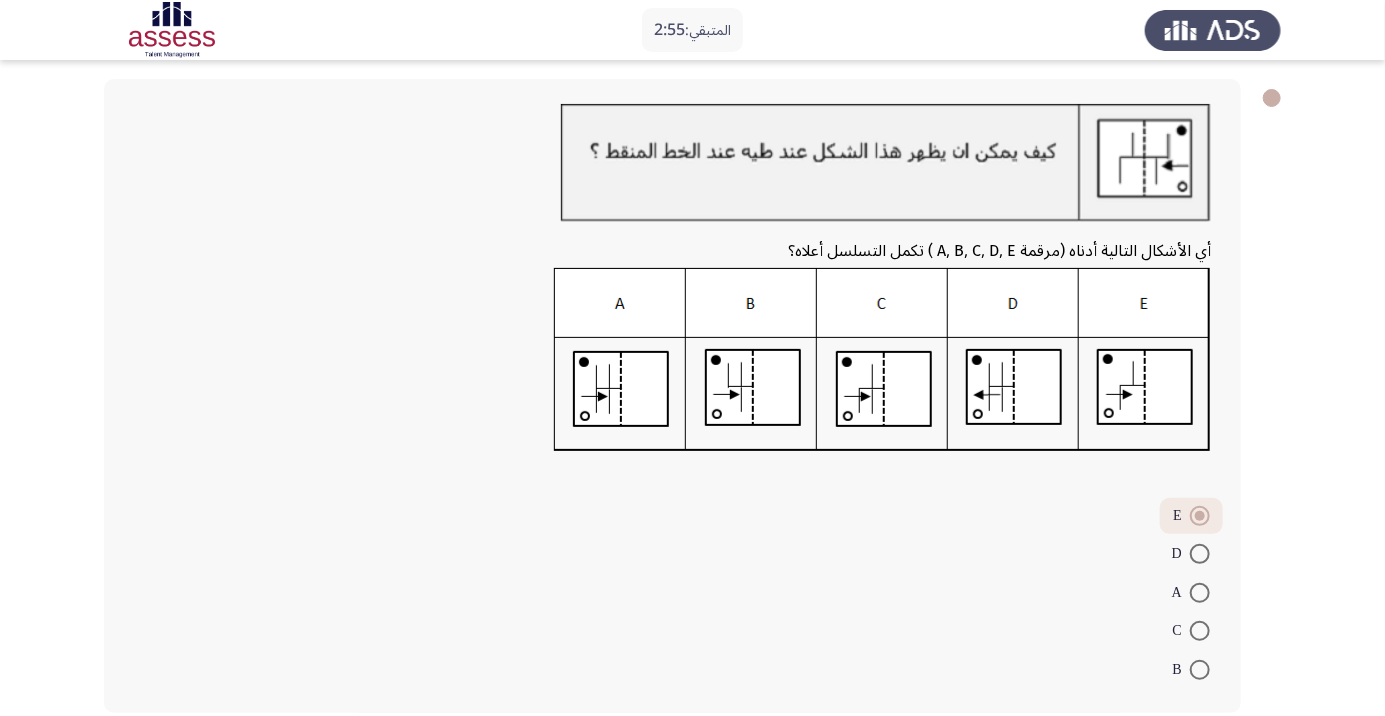 click on "التالي" 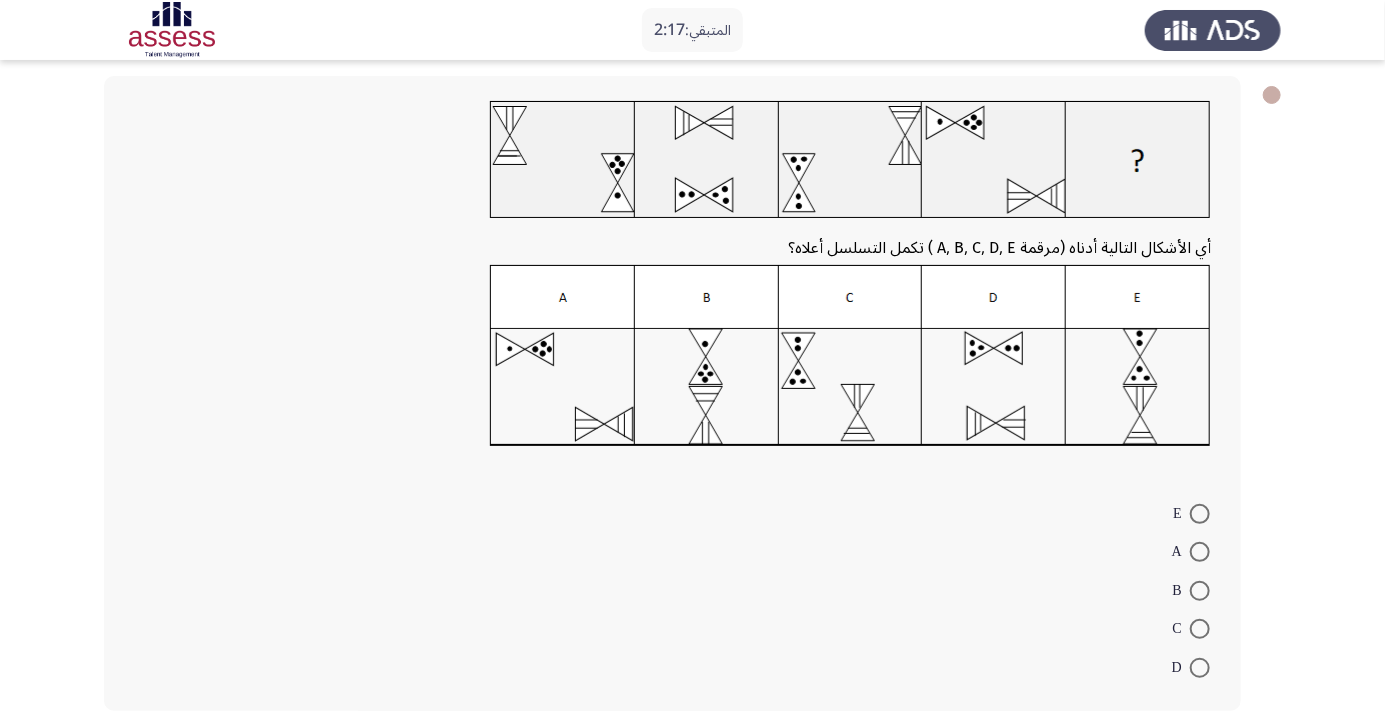 scroll, scrollTop: 128, scrollLeft: 0, axis: vertical 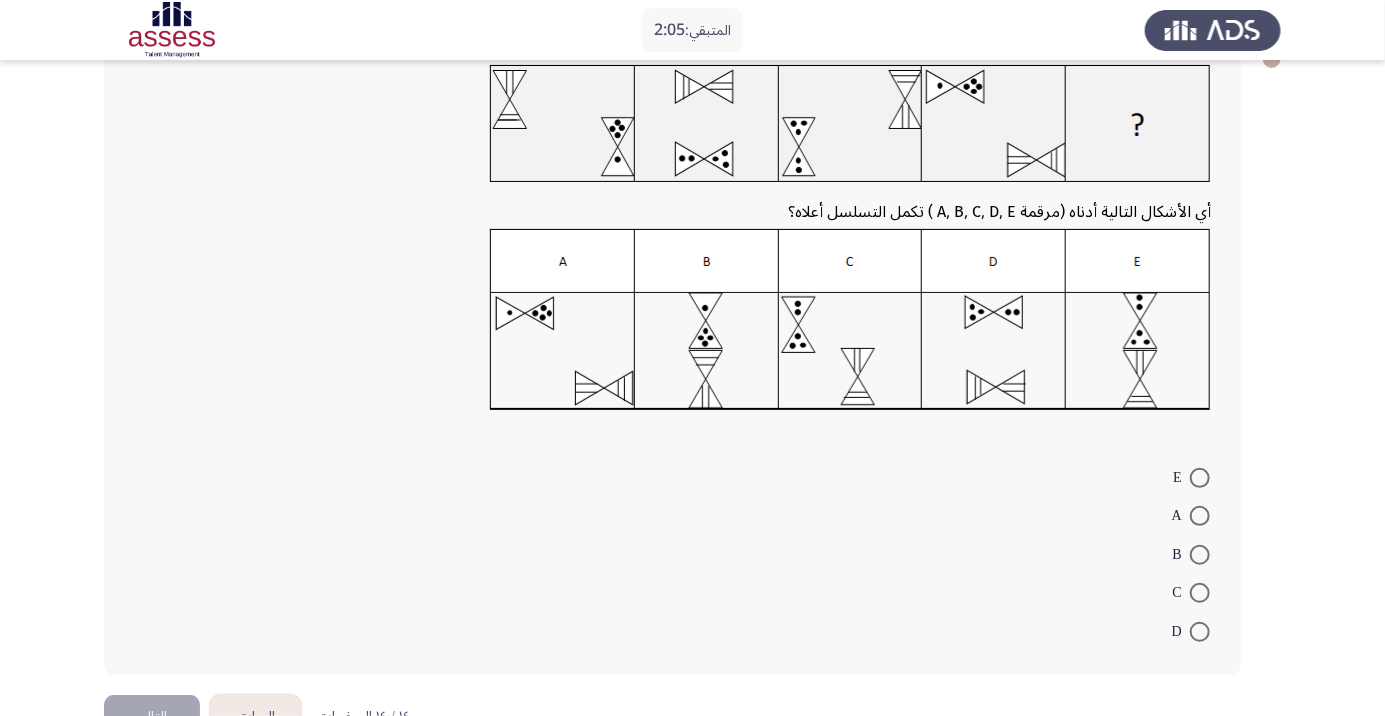 click at bounding box center (1200, 593) 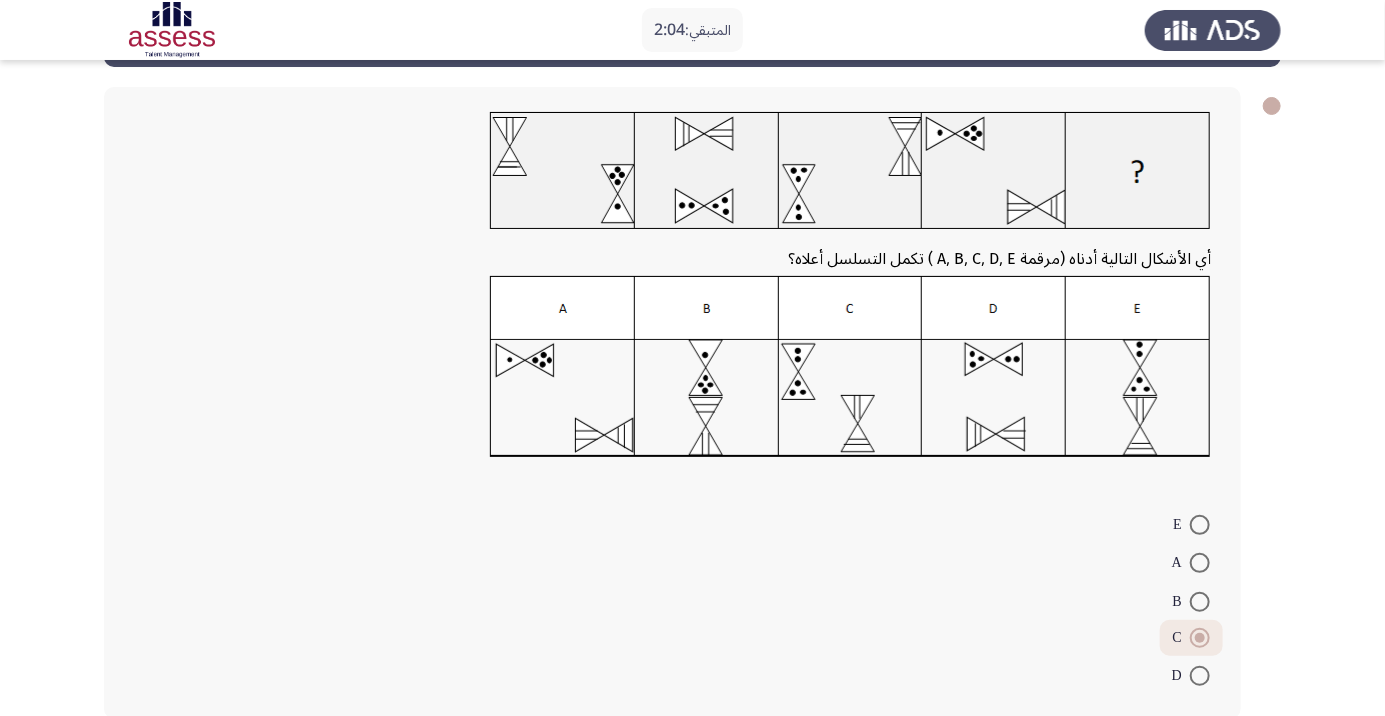 scroll, scrollTop: 82, scrollLeft: 0, axis: vertical 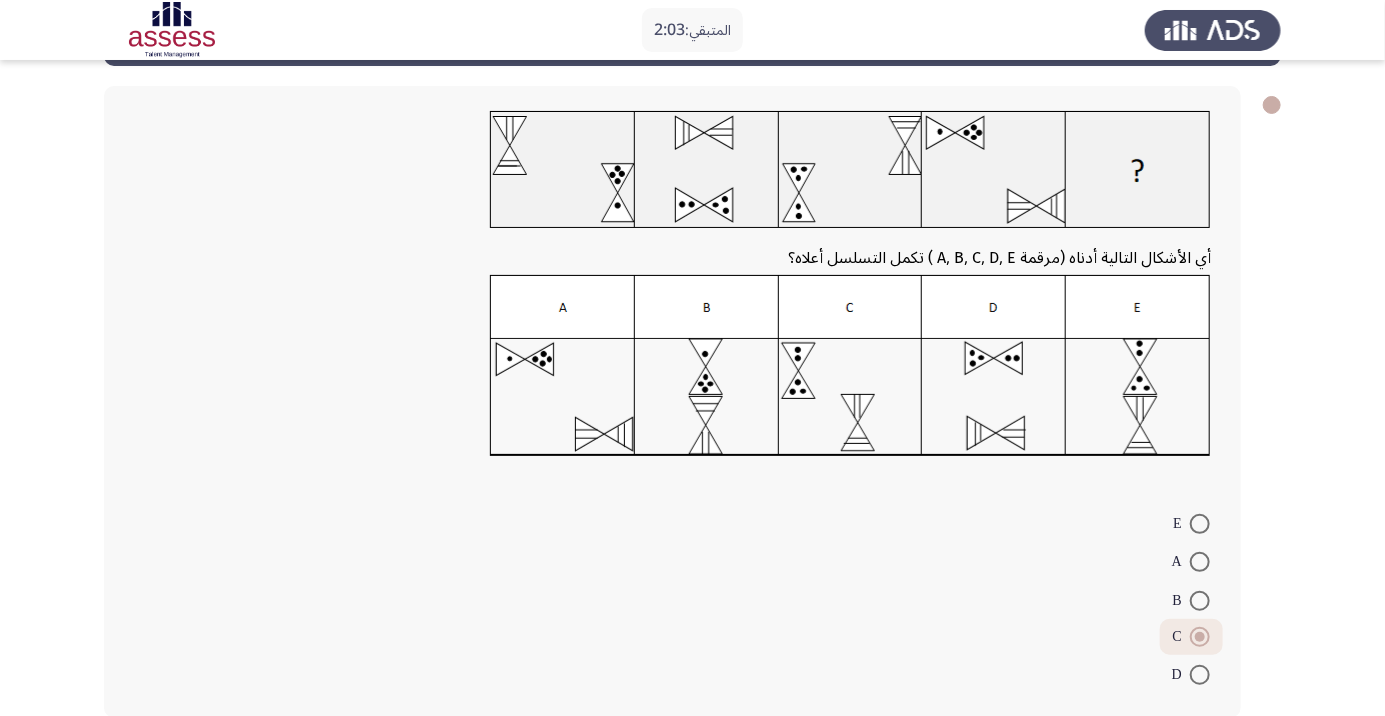 click on "التالي" 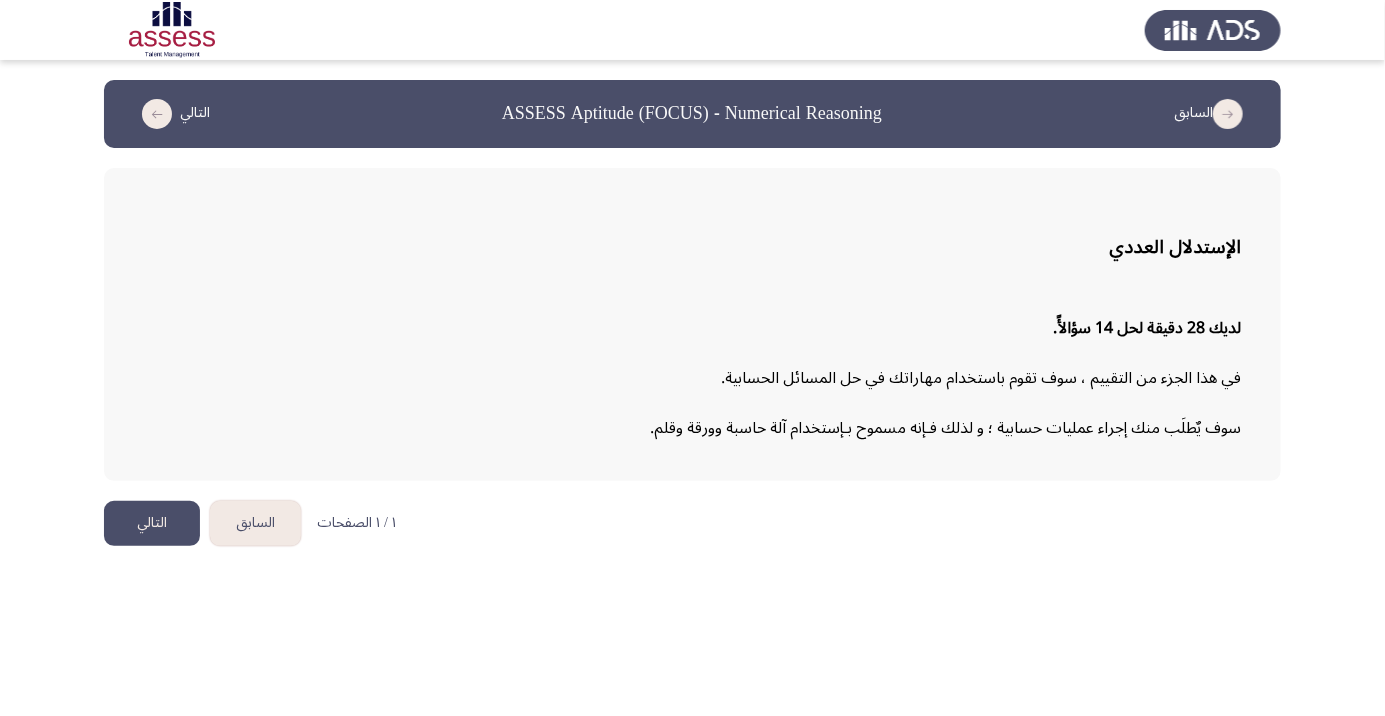 click on "التالي" 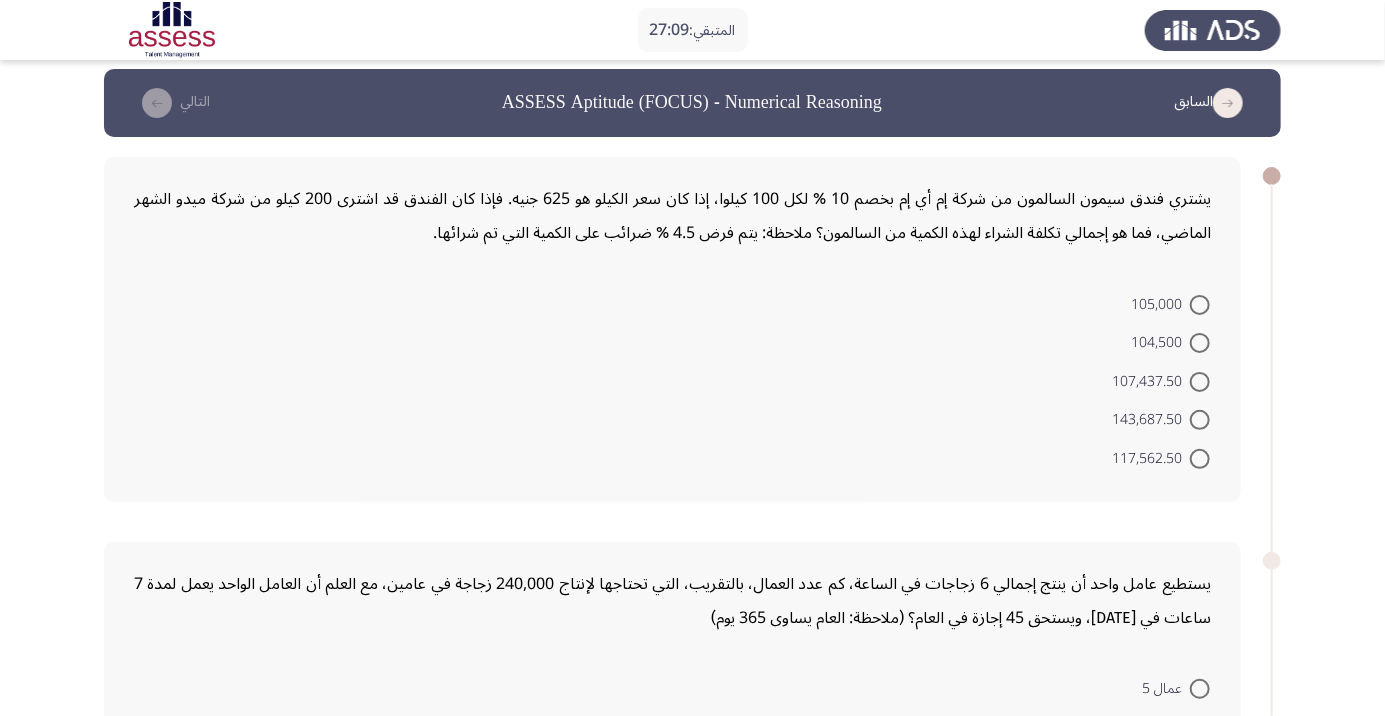 scroll, scrollTop: 0, scrollLeft: 0, axis: both 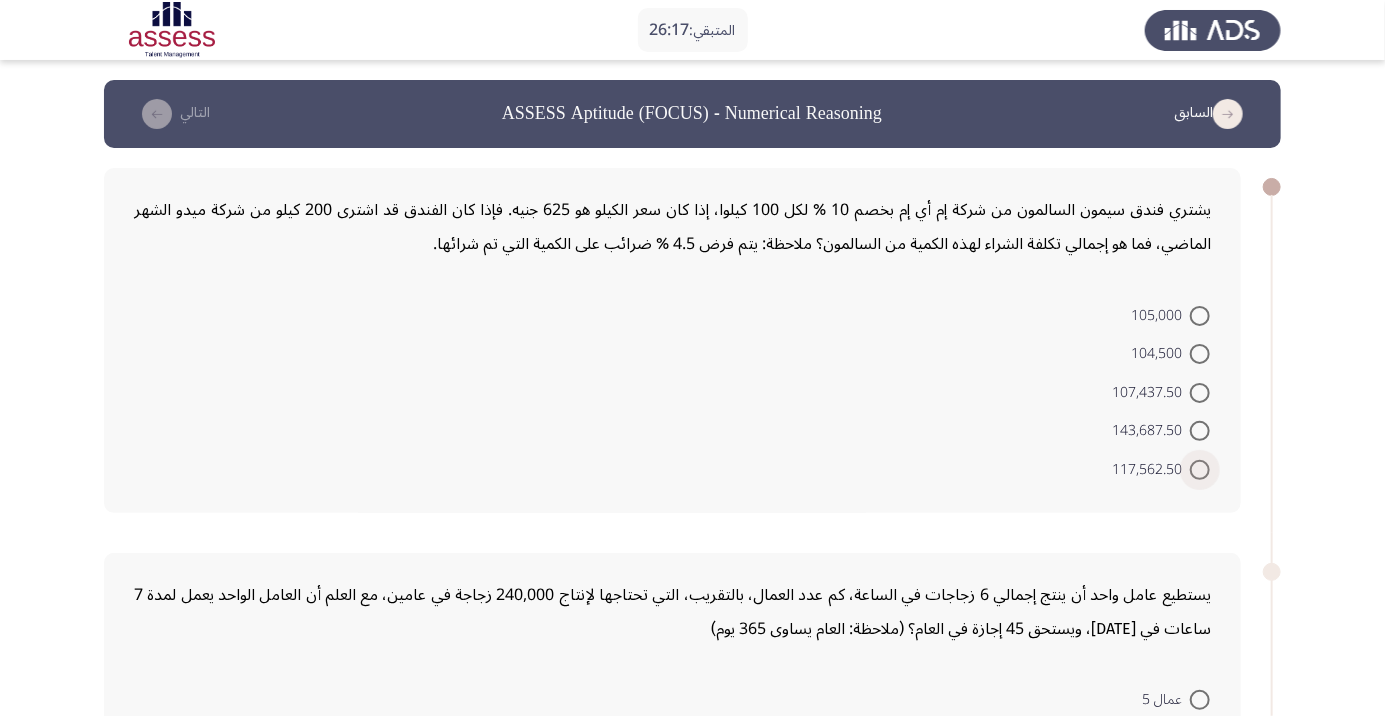 click at bounding box center (1200, 470) 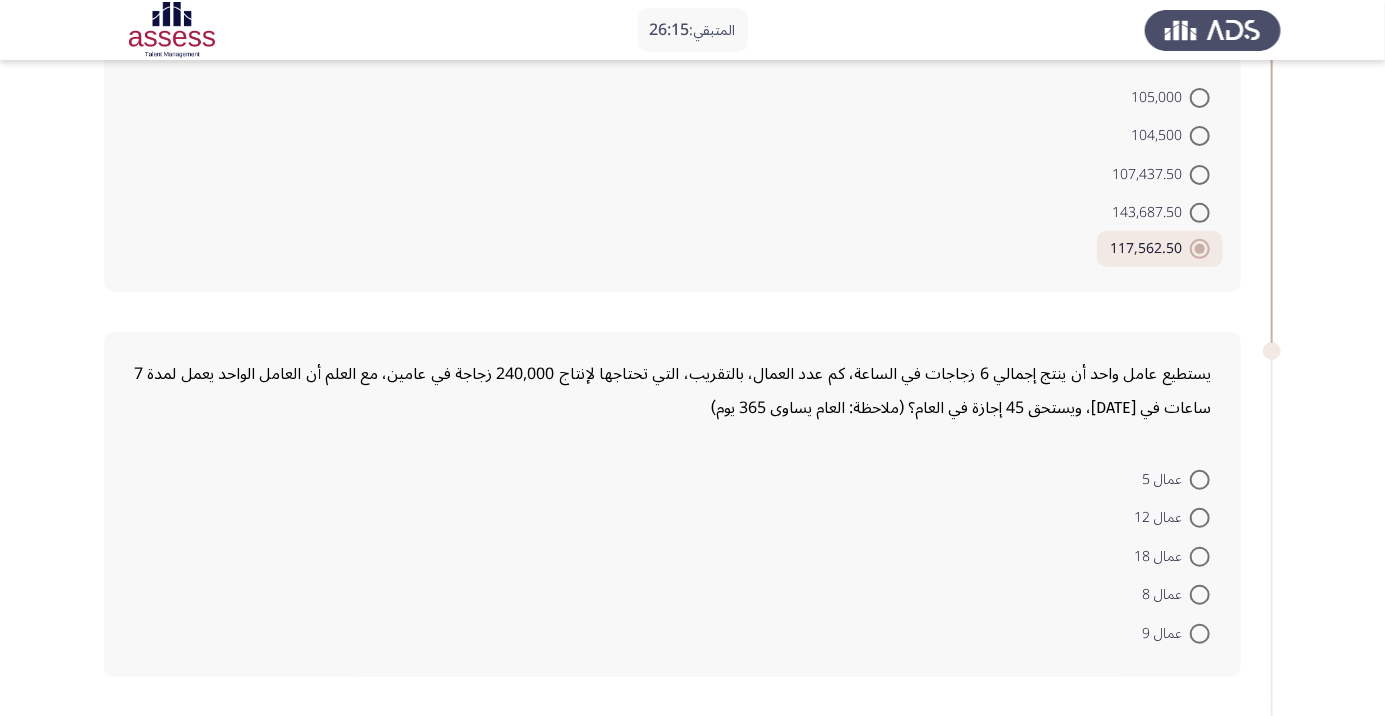 scroll, scrollTop: 219, scrollLeft: 0, axis: vertical 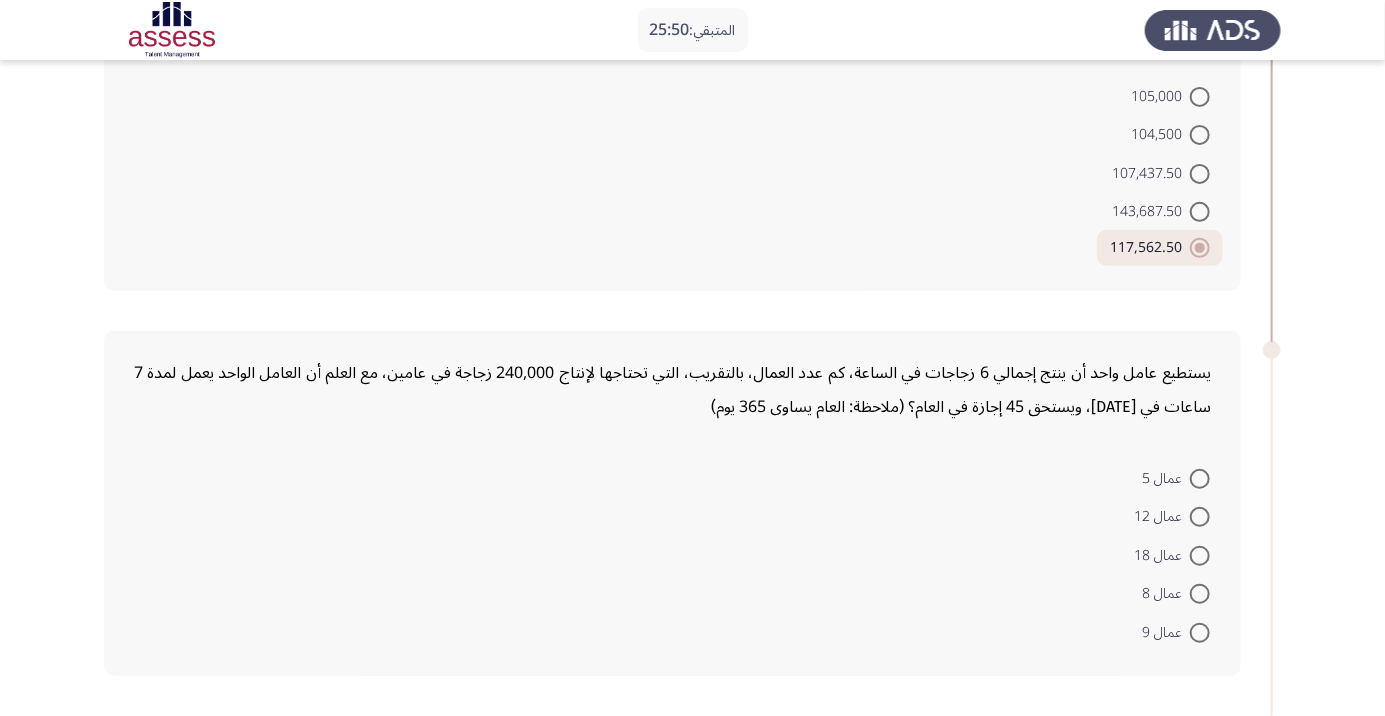 click on "عمال 5     عمال 12     عمال 18     عمال 8     عمال 9" 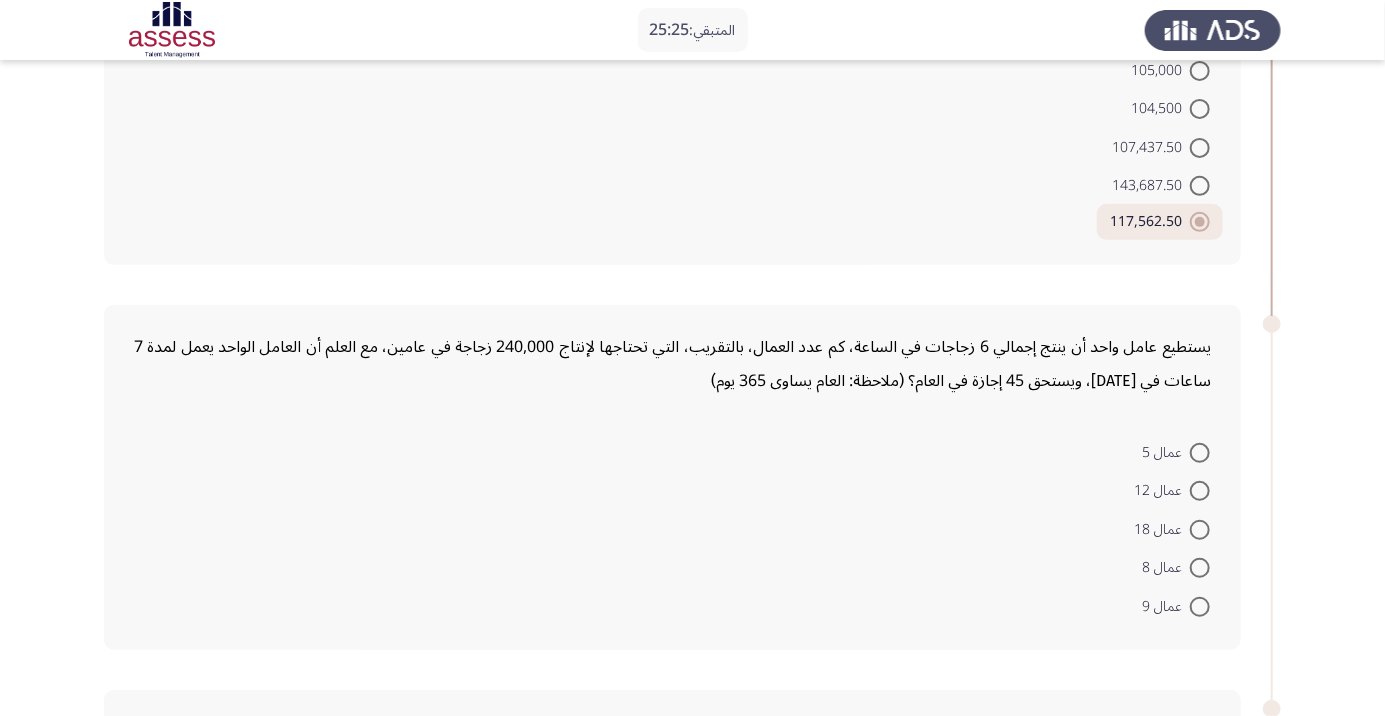 scroll, scrollTop: 248, scrollLeft: 0, axis: vertical 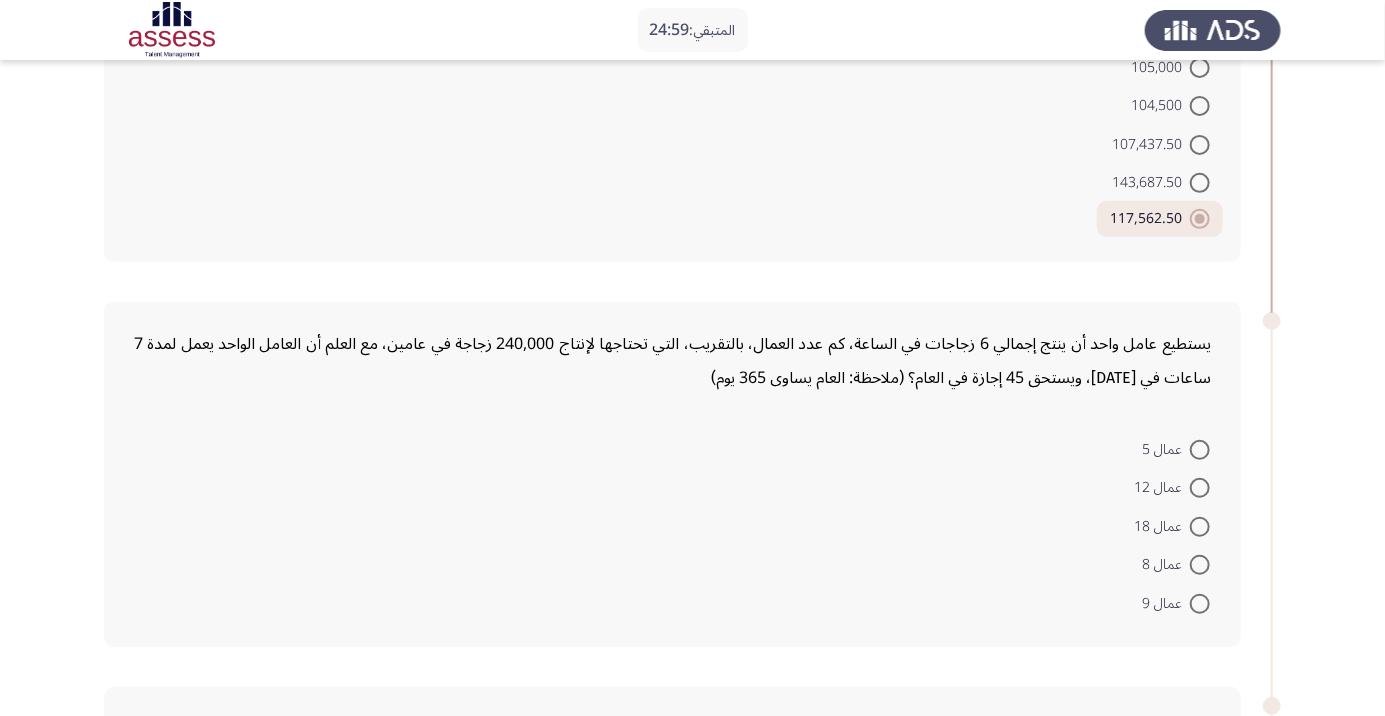 click on "عمال 5     عمال 12     عمال 18     عمال 8     عمال 9" 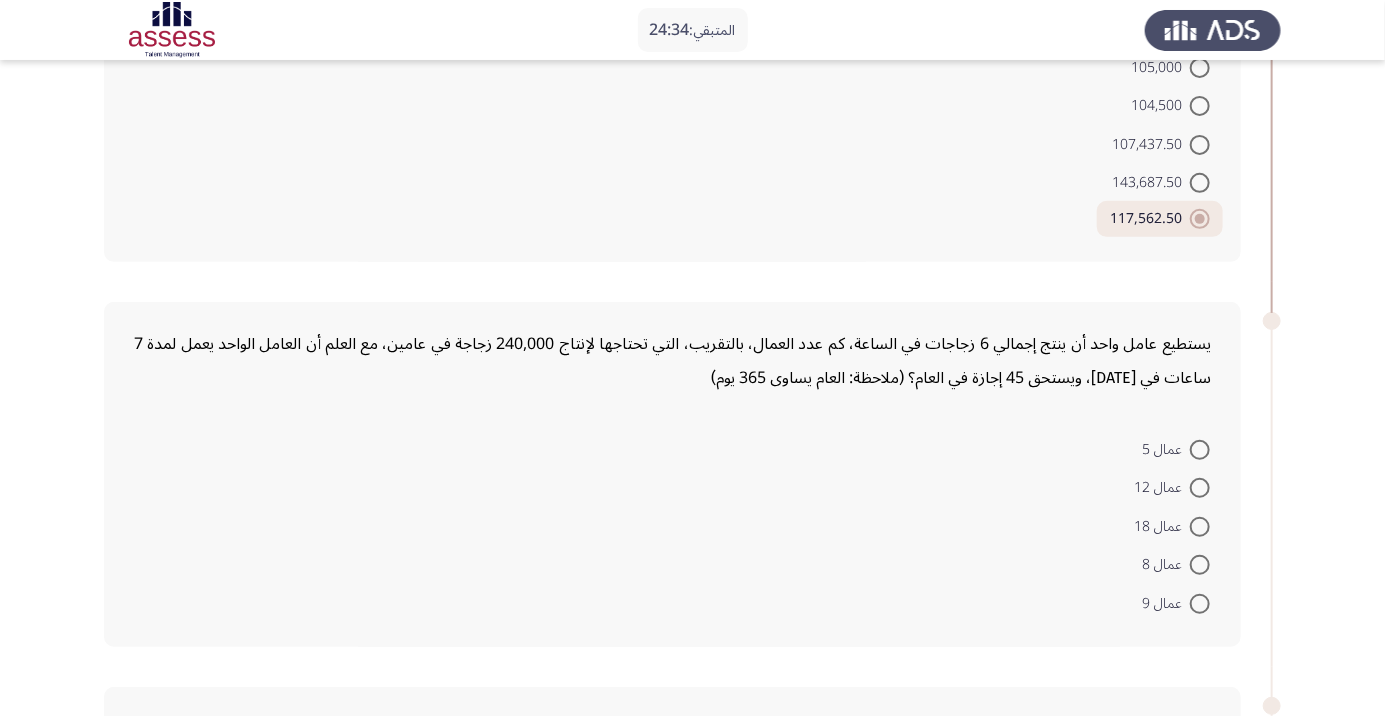 click at bounding box center (1200, 604) 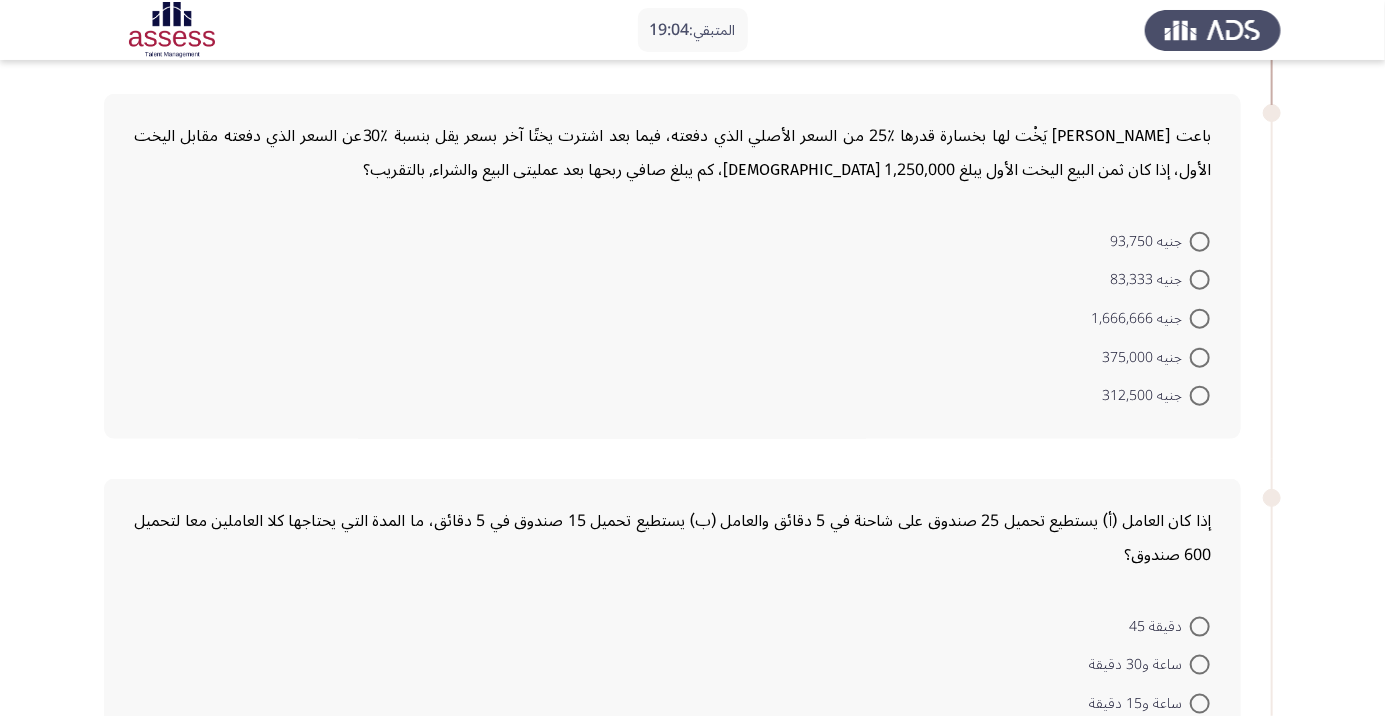 scroll, scrollTop: 854, scrollLeft: 0, axis: vertical 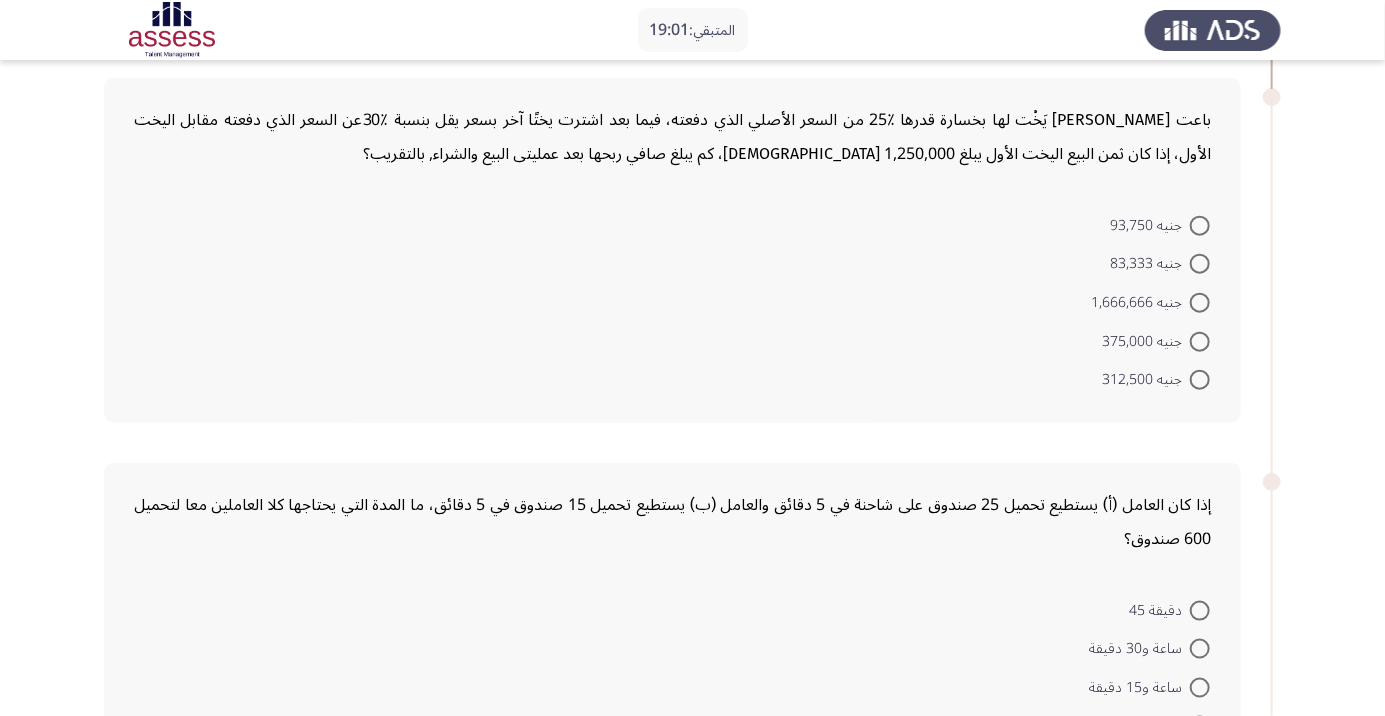click at bounding box center [1200, 342] 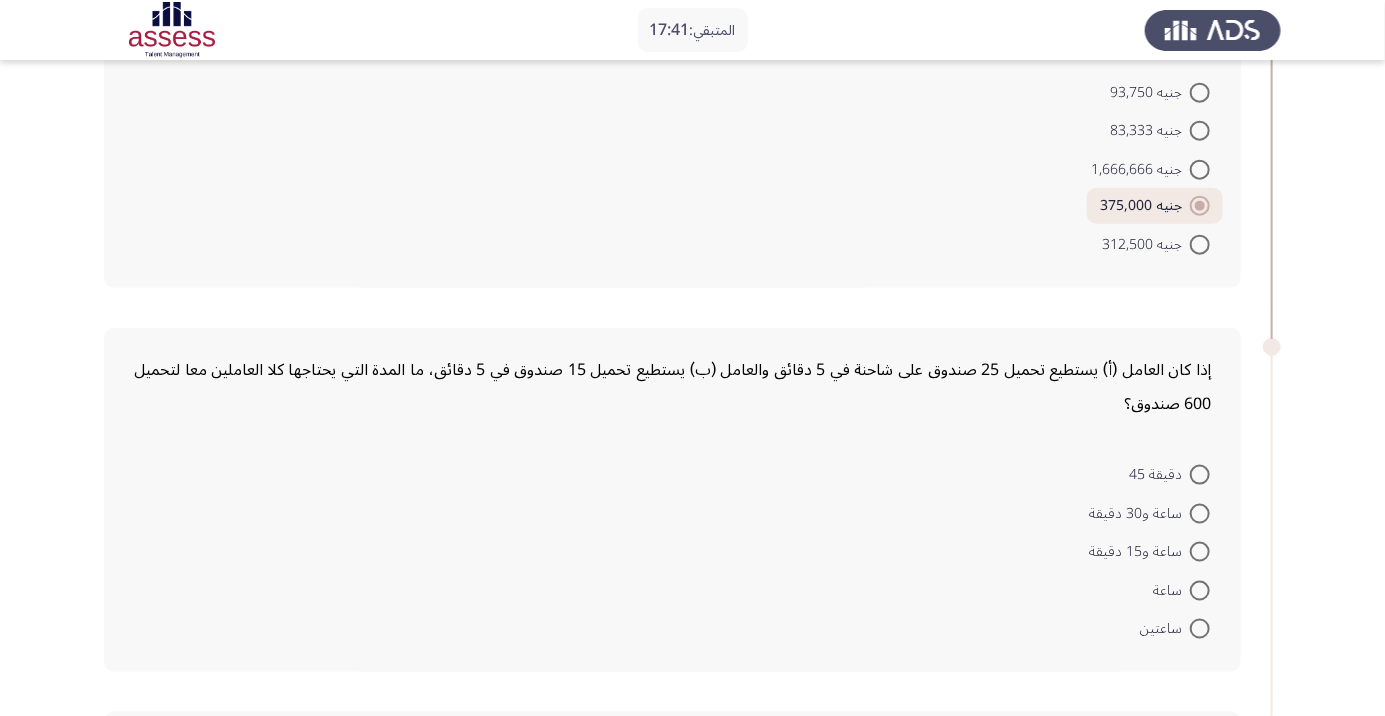 scroll, scrollTop: 923, scrollLeft: 0, axis: vertical 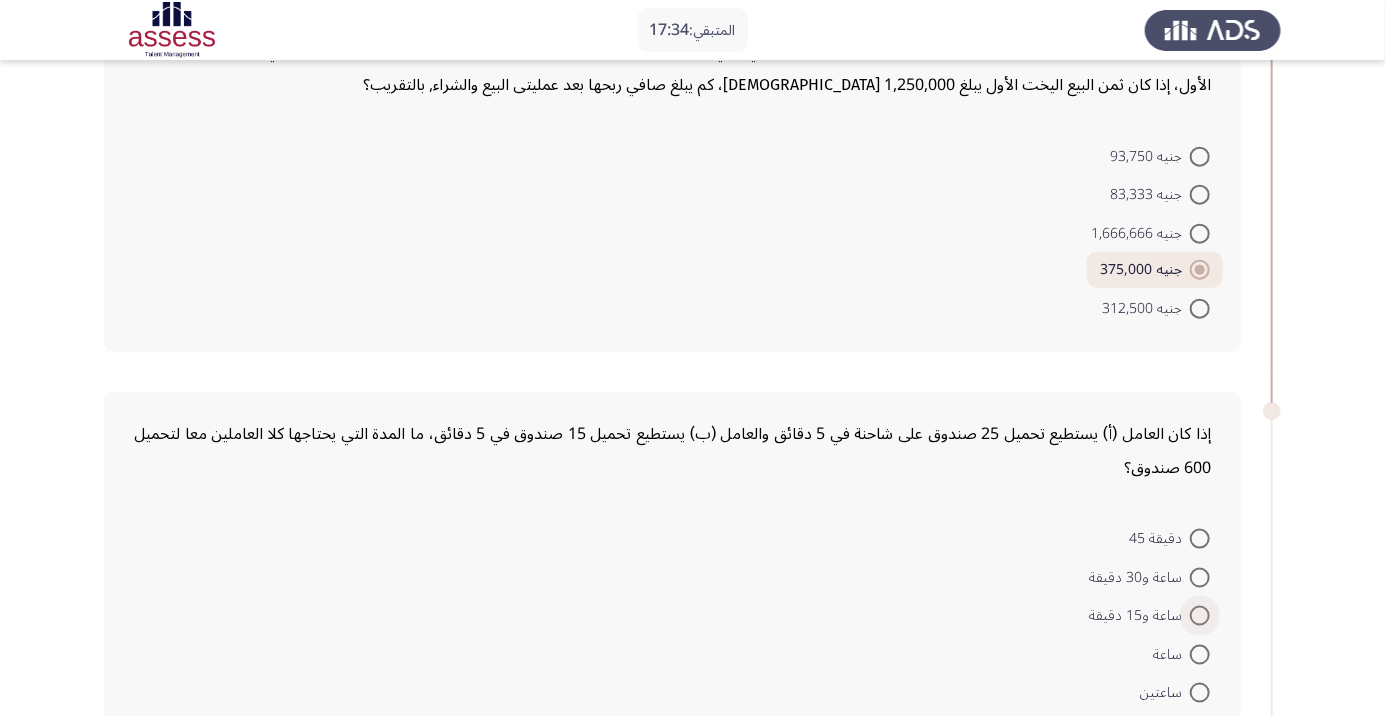 click at bounding box center (1200, 616) 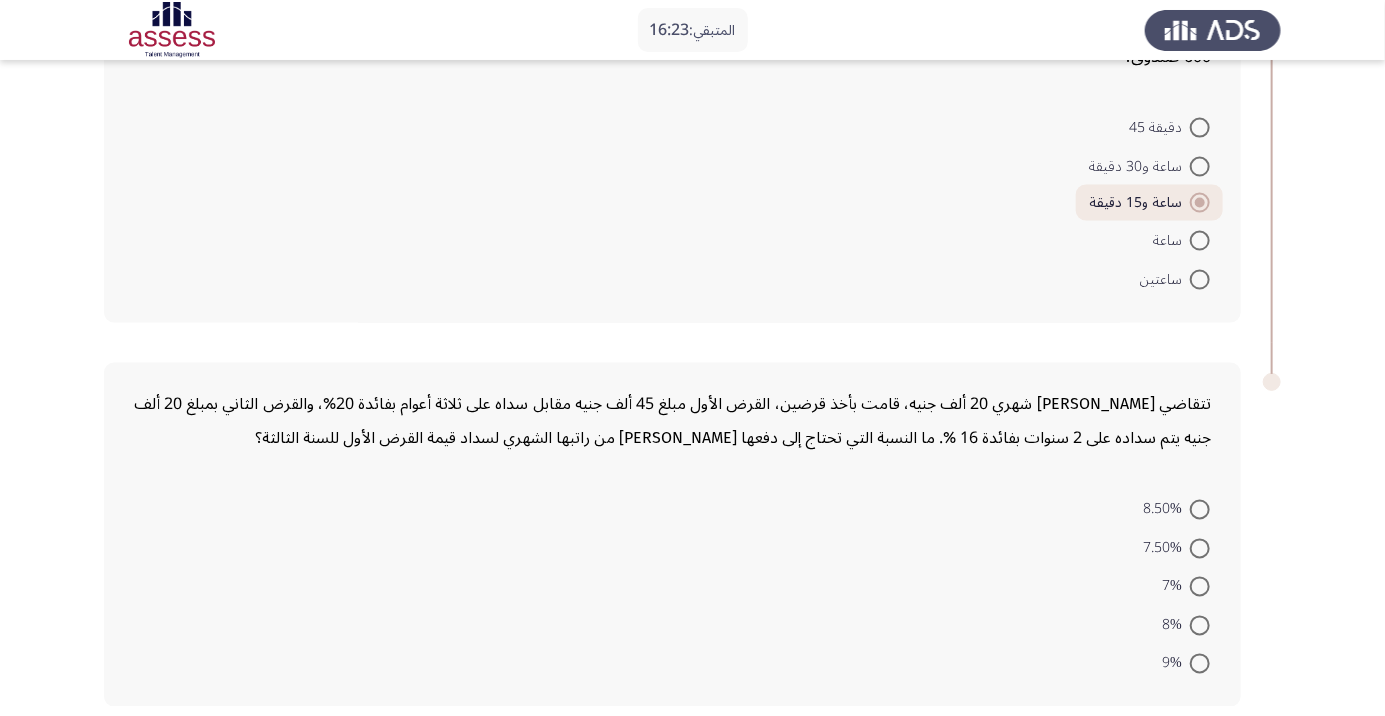 scroll, scrollTop: 1312, scrollLeft: 0, axis: vertical 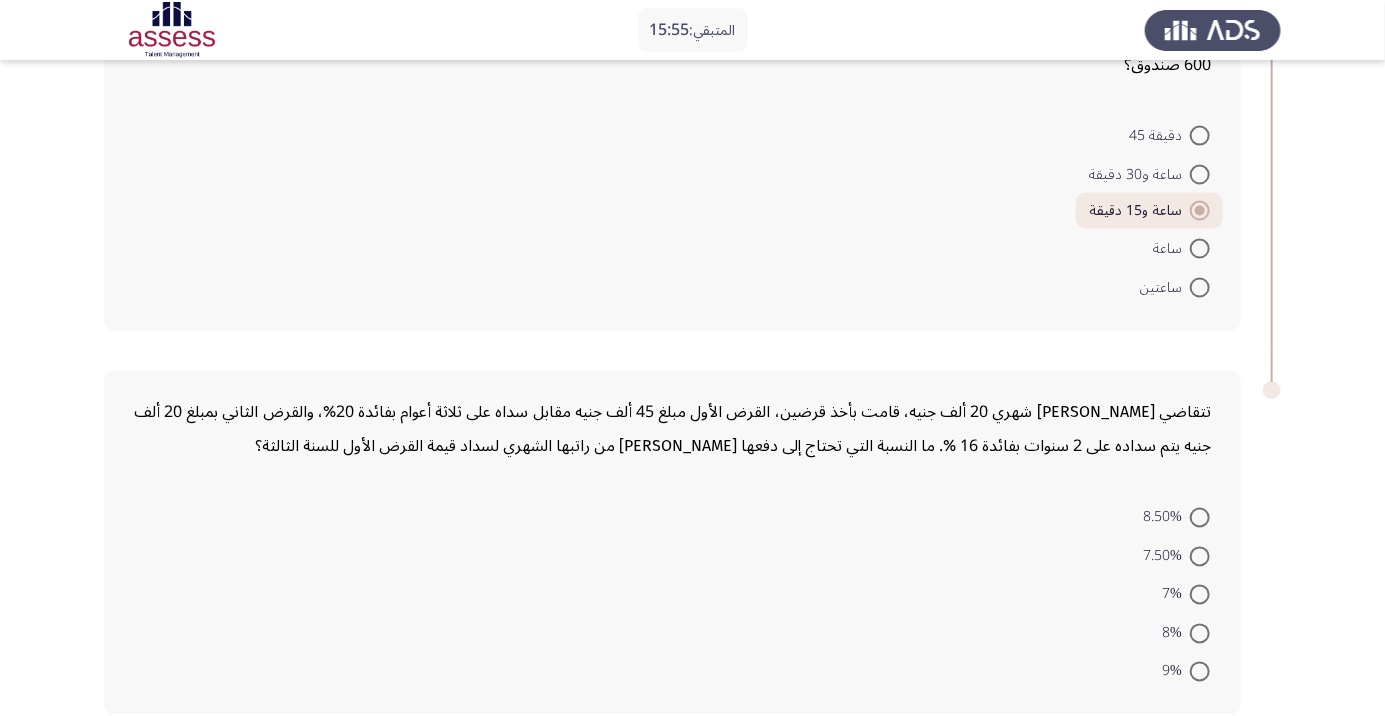 click at bounding box center (1200, 557) 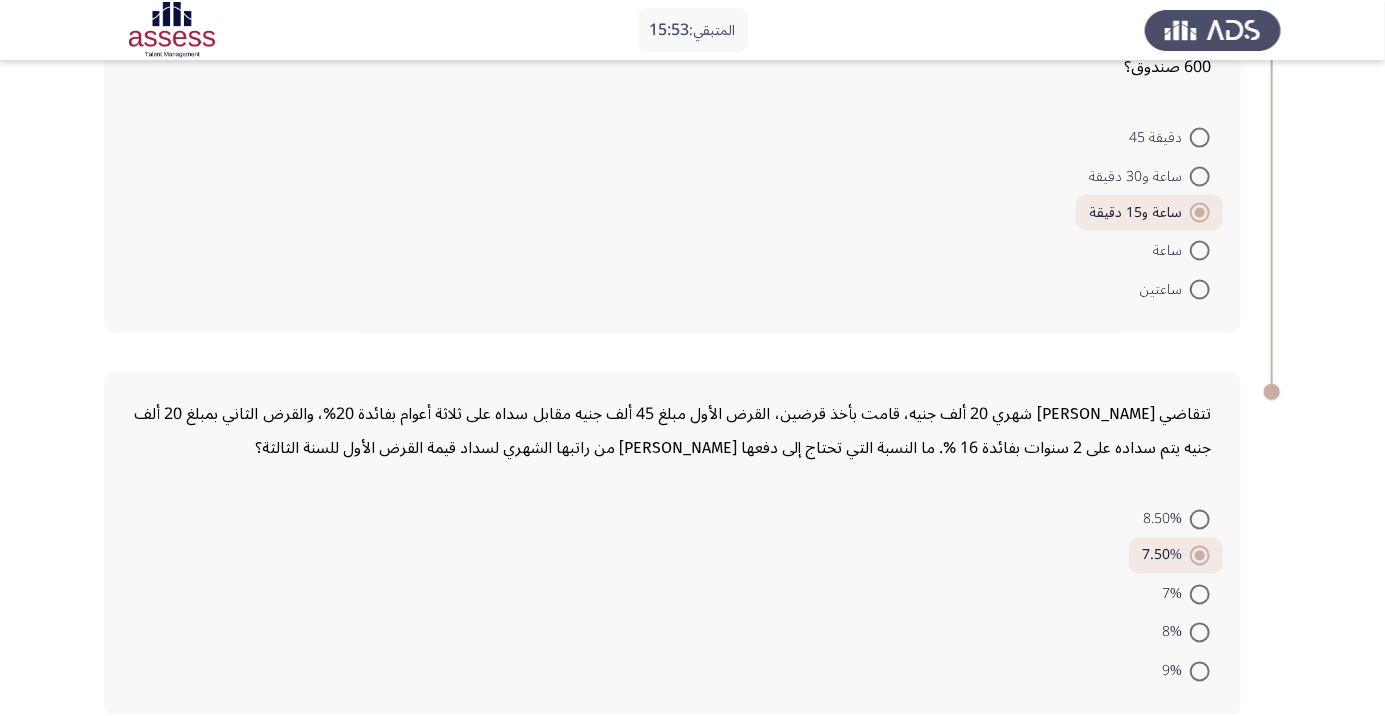 click on "التالي" 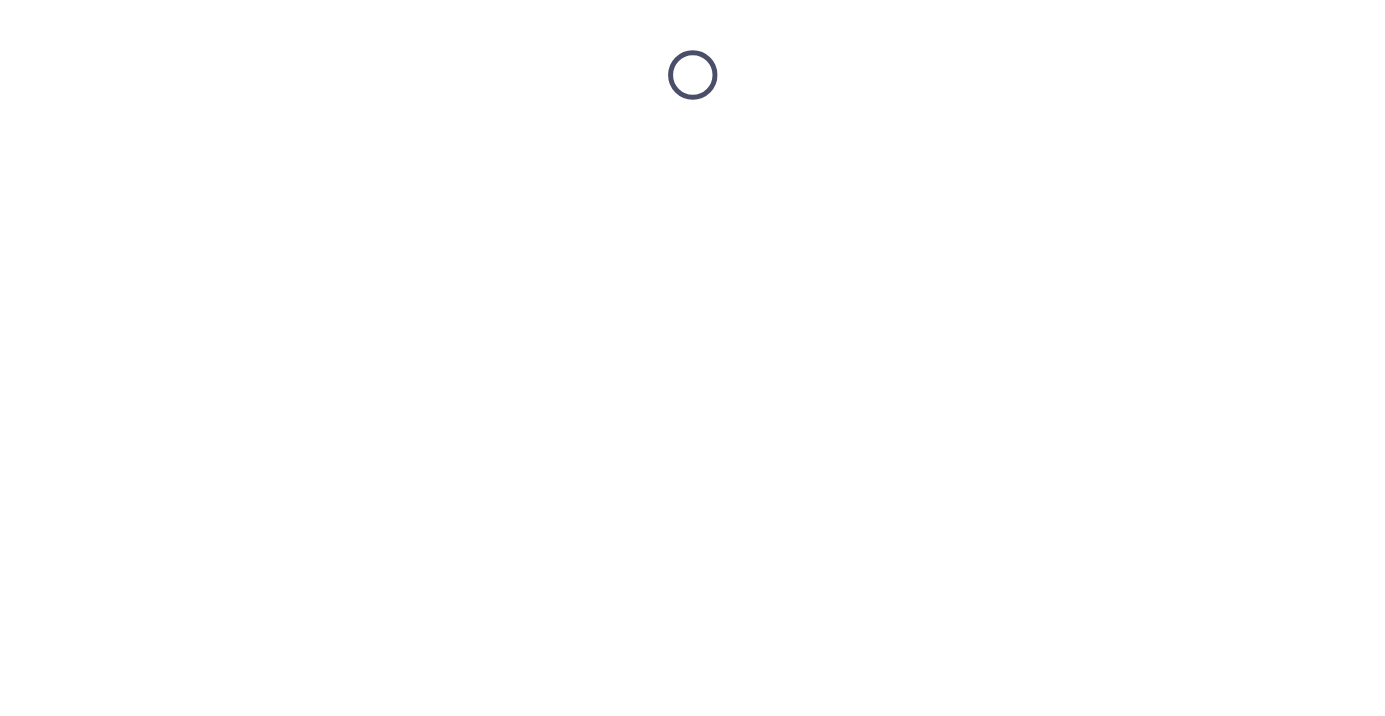 scroll, scrollTop: 0, scrollLeft: 0, axis: both 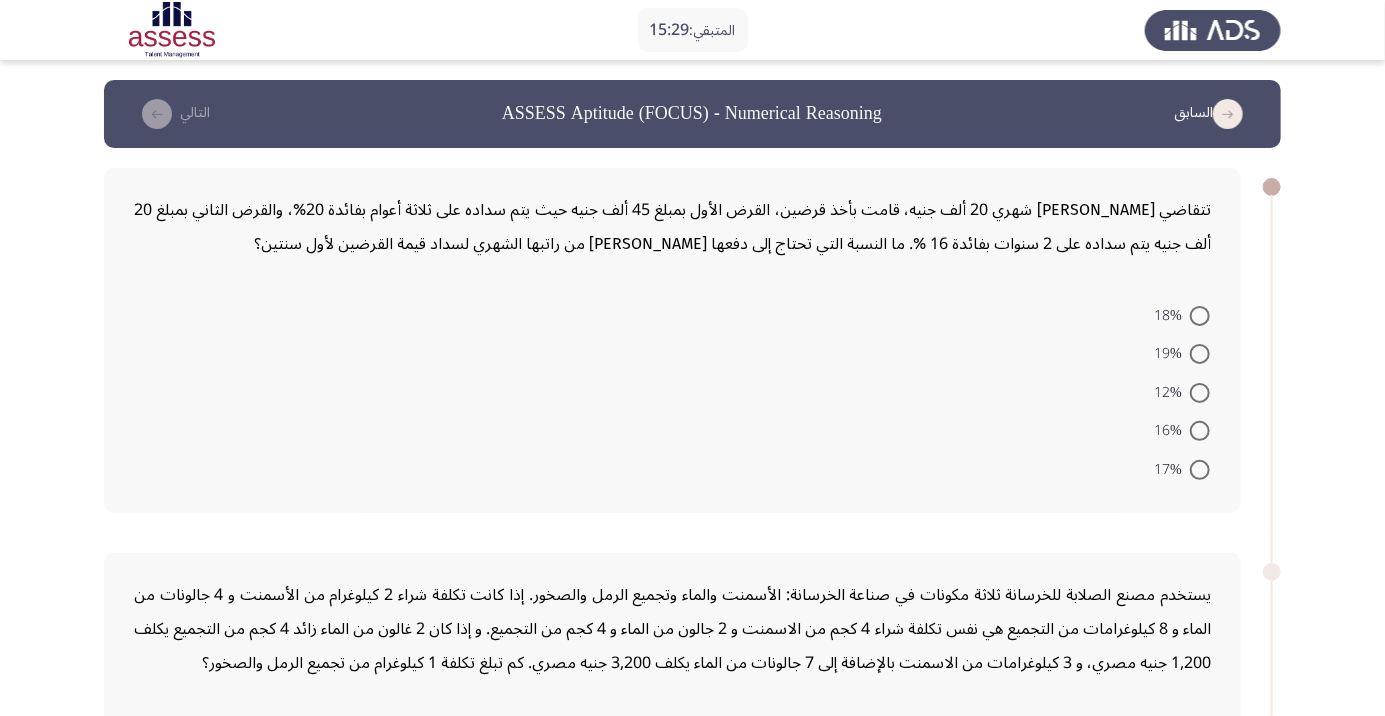click at bounding box center [1200, 393] 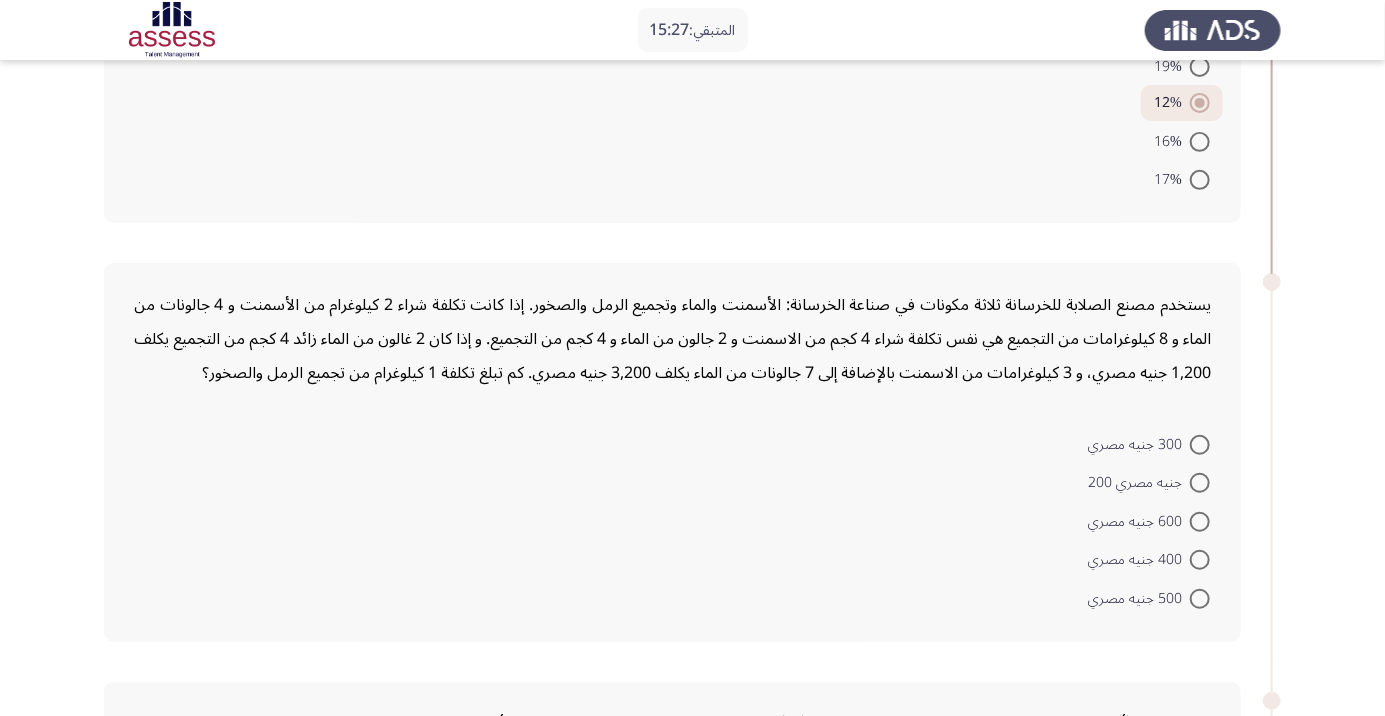 scroll, scrollTop: 293, scrollLeft: 0, axis: vertical 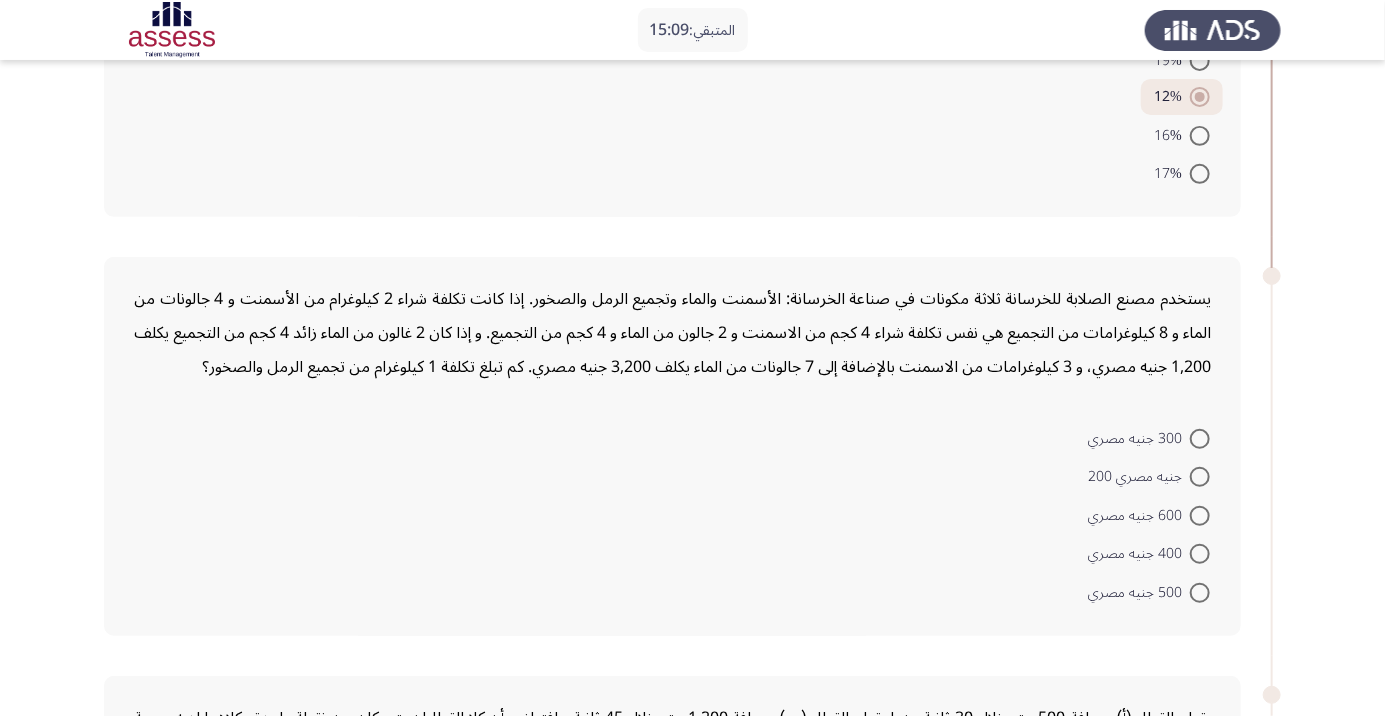 click on "300 جنيه مصري     جنيه مصري 200     600 جنيه مصري     400 جنيه مصري     500 جنيه مصري" 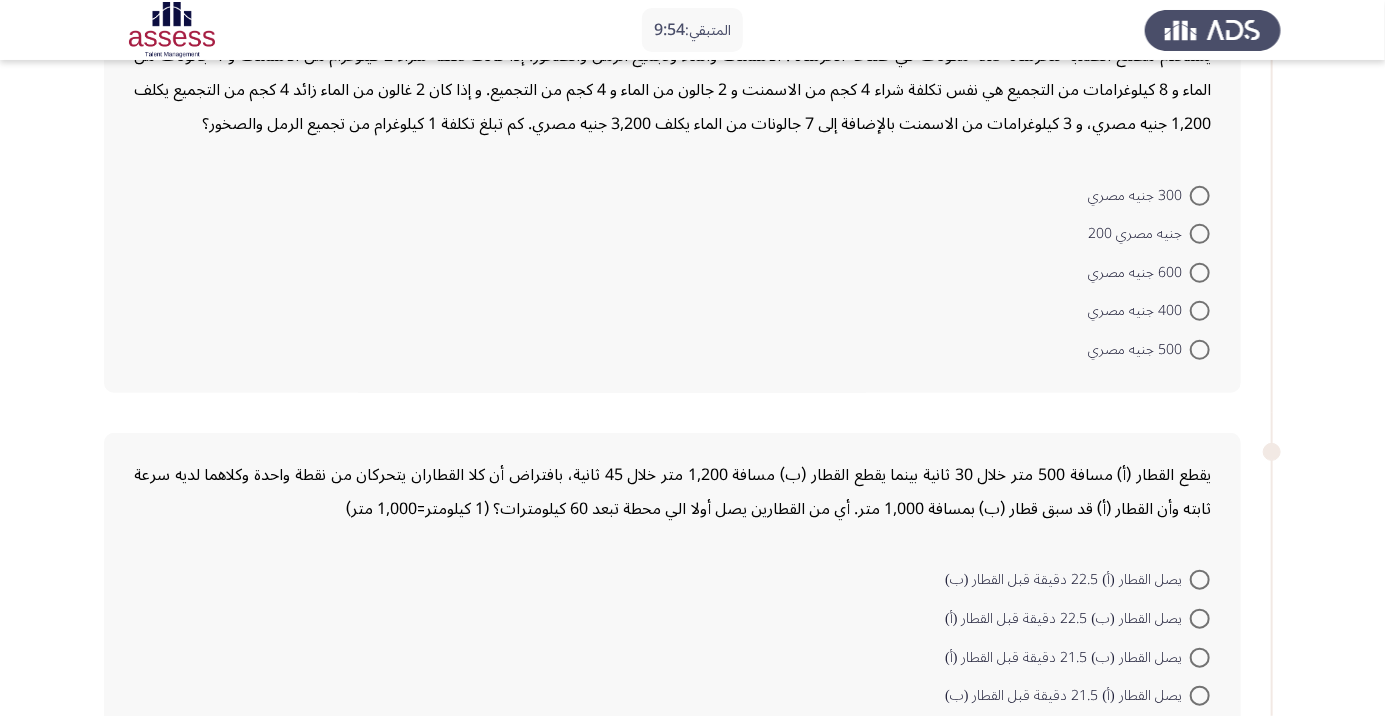 scroll, scrollTop: 536, scrollLeft: 0, axis: vertical 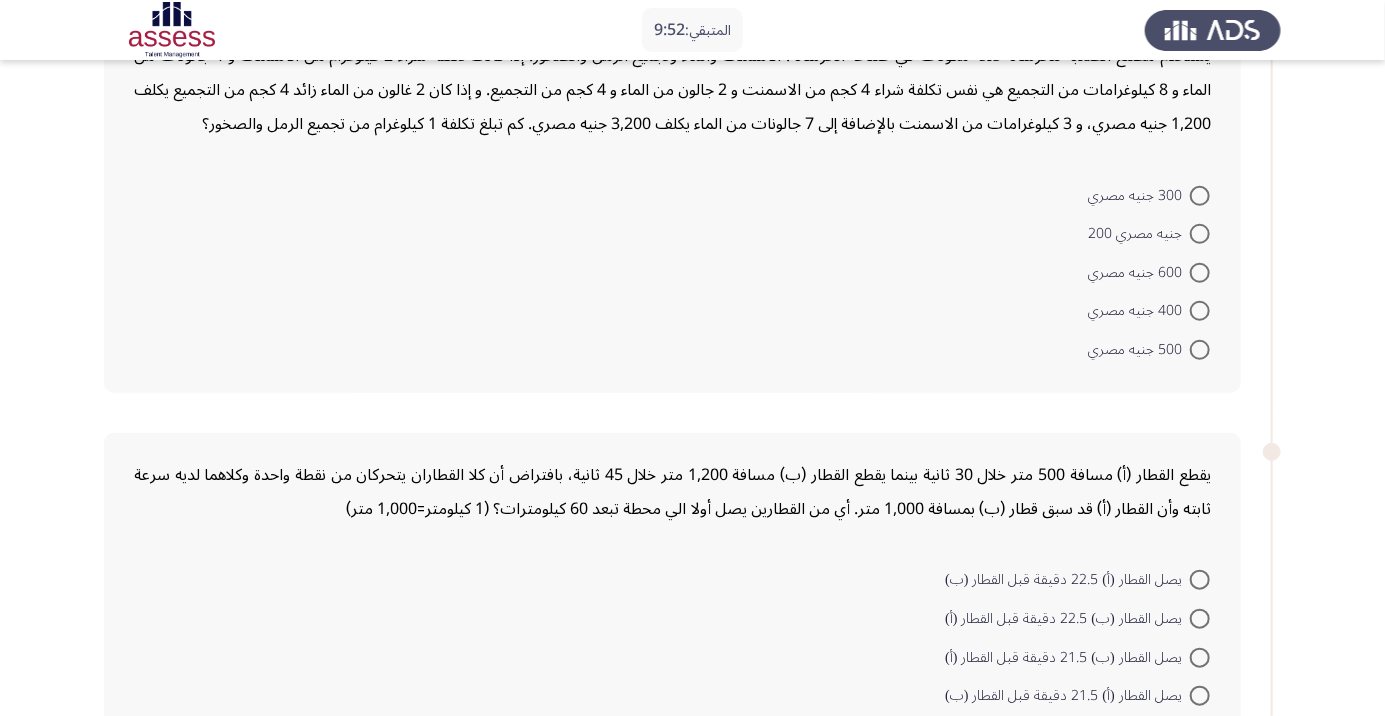 click at bounding box center (1200, 234) 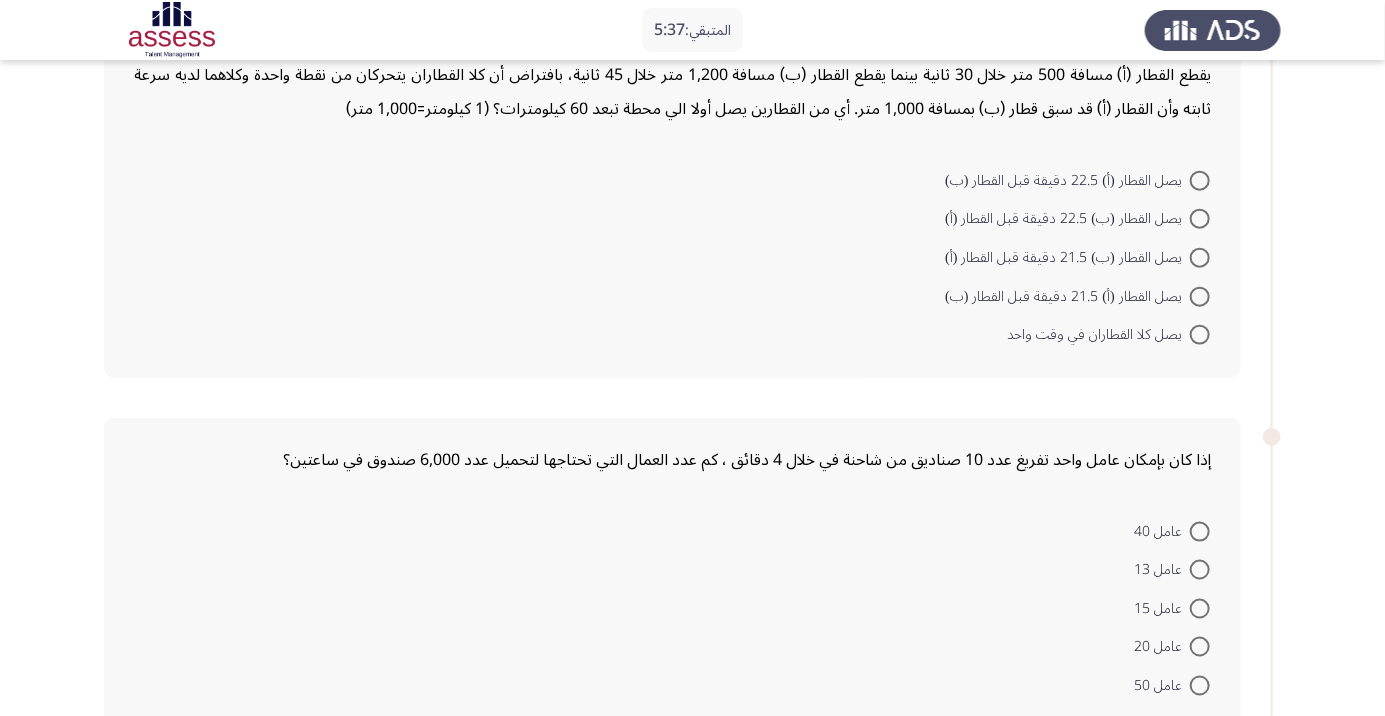 scroll, scrollTop: 926, scrollLeft: 0, axis: vertical 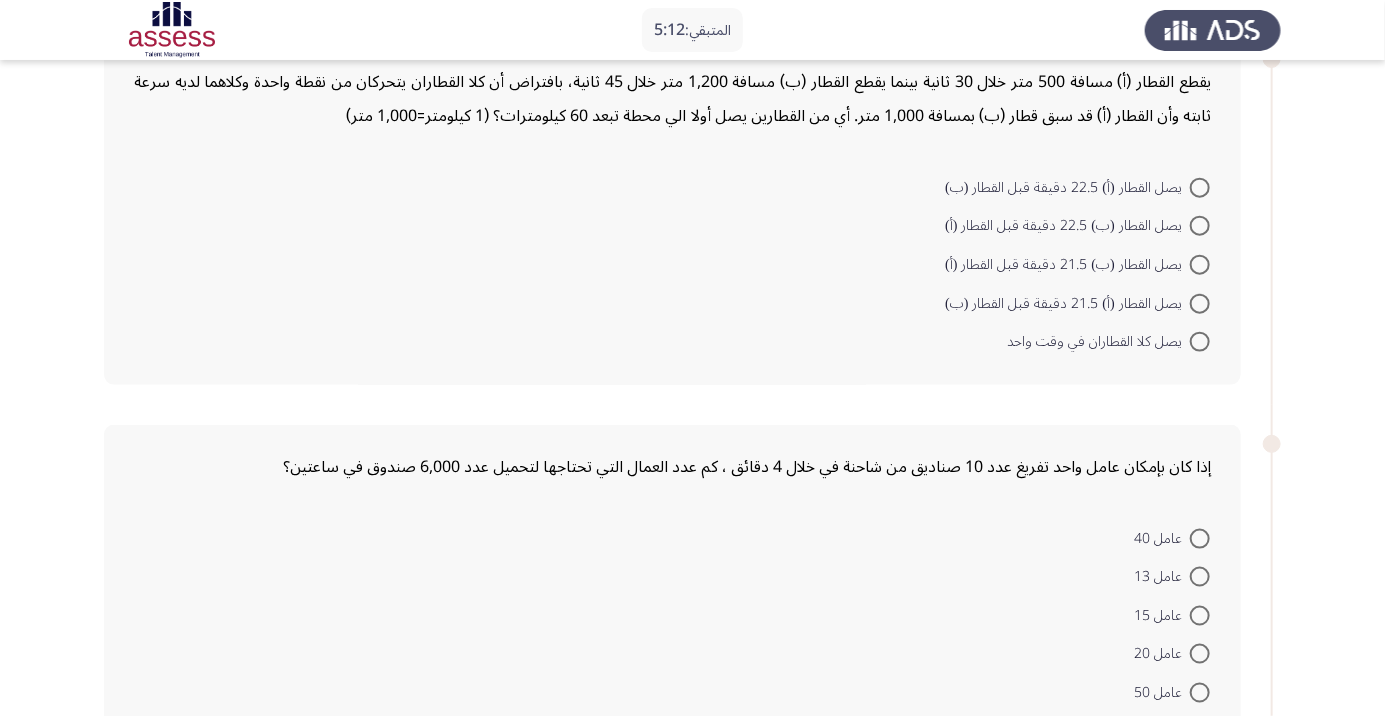 click at bounding box center [1200, 226] 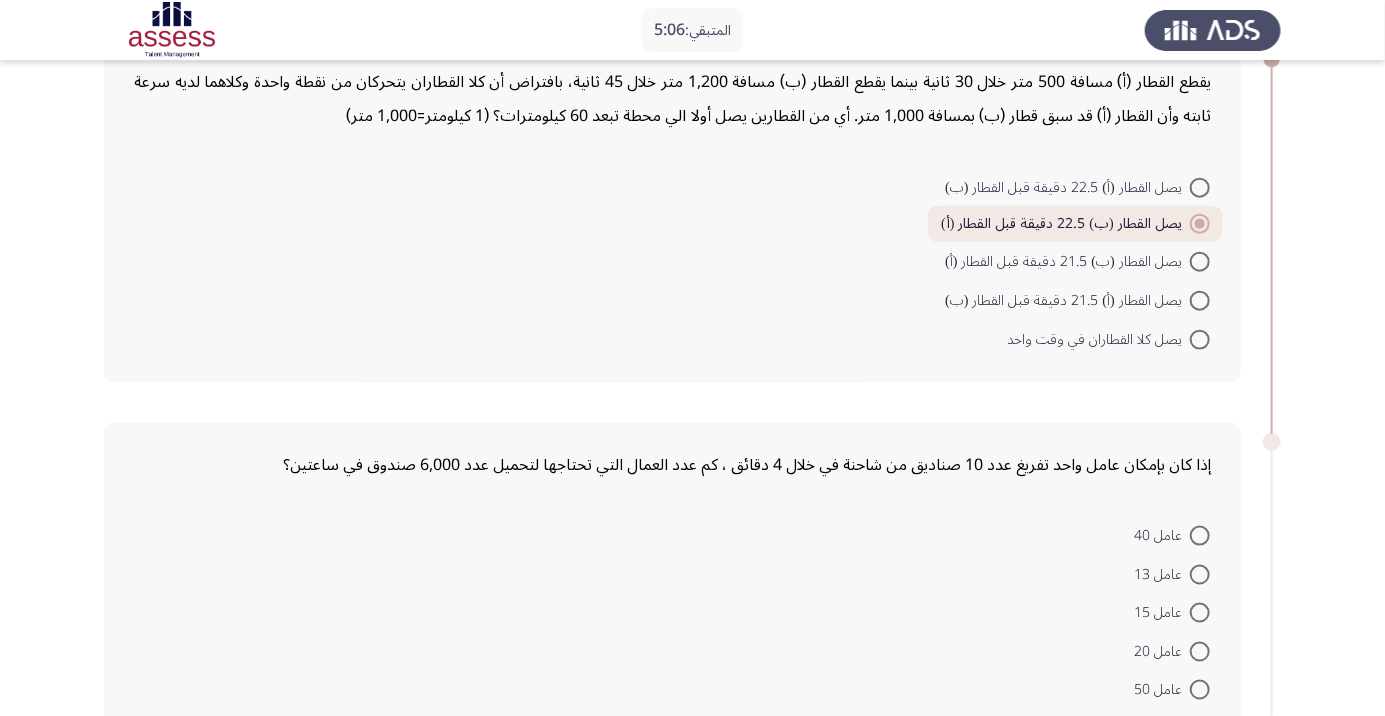 click at bounding box center [1200, 262] 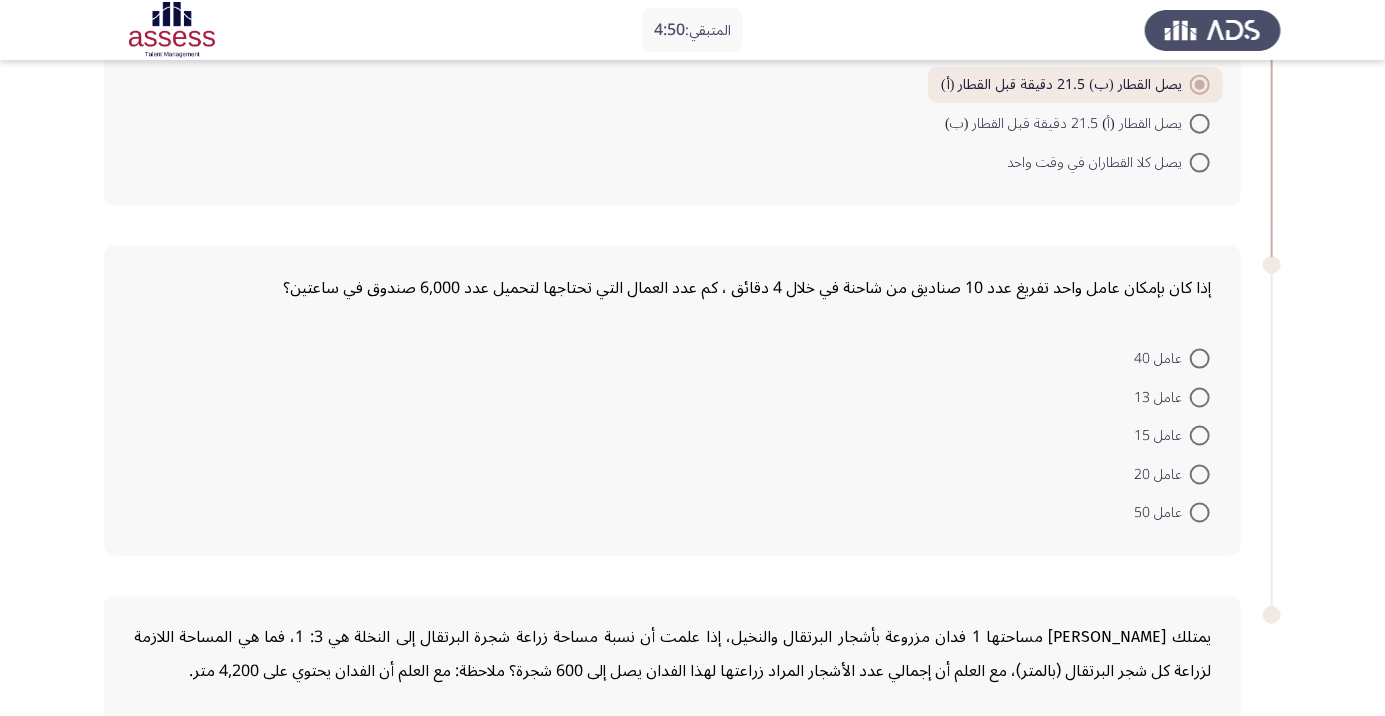 scroll, scrollTop: 1042, scrollLeft: 0, axis: vertical 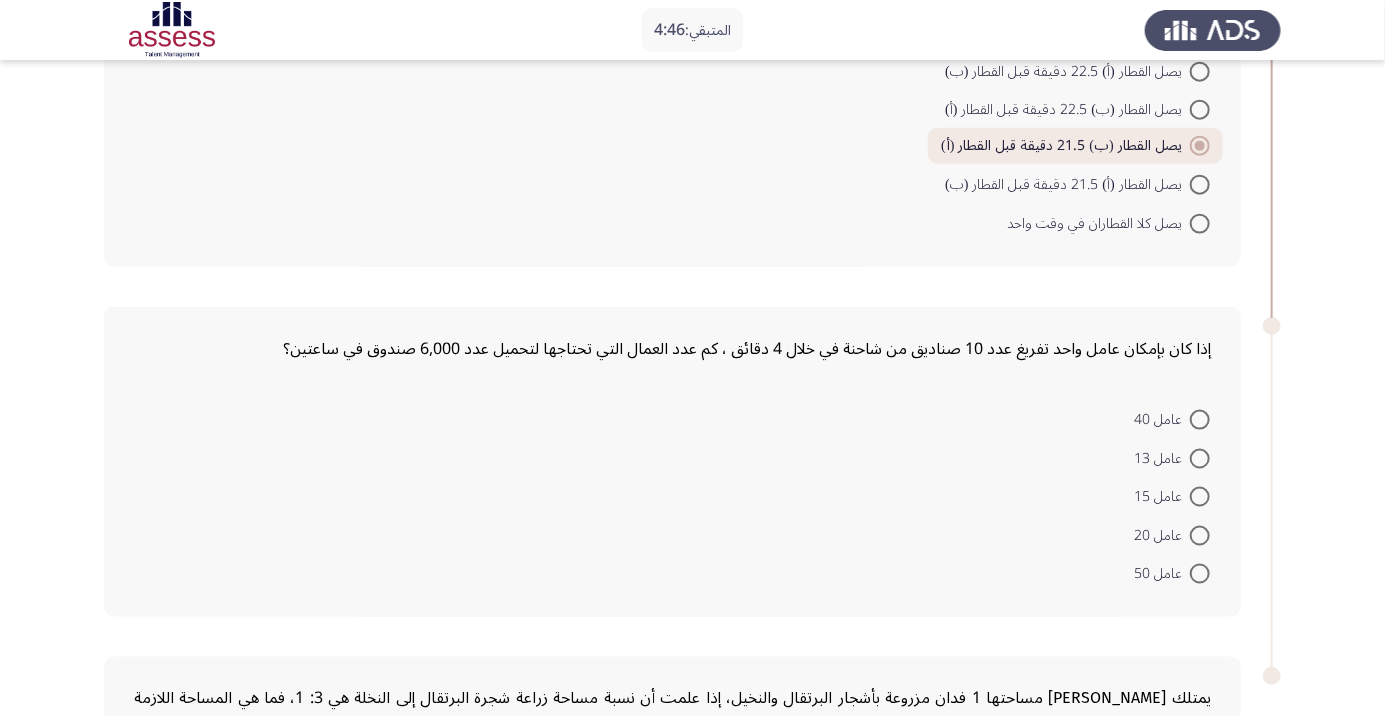 click on "عامل 40     عامل 13     عامل 15     عامل 20     عامل 50" 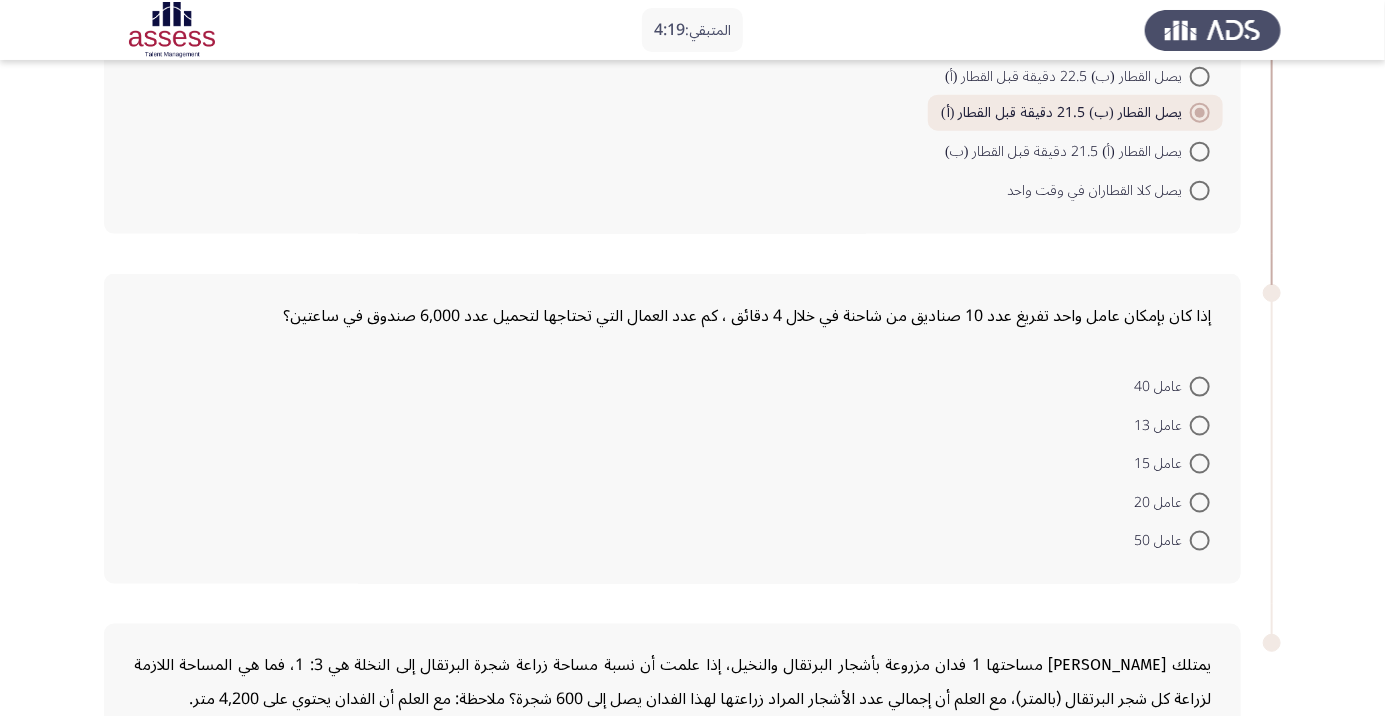 scroll, scrollTop: 1110, scrollLeft: 0, axis: vertical 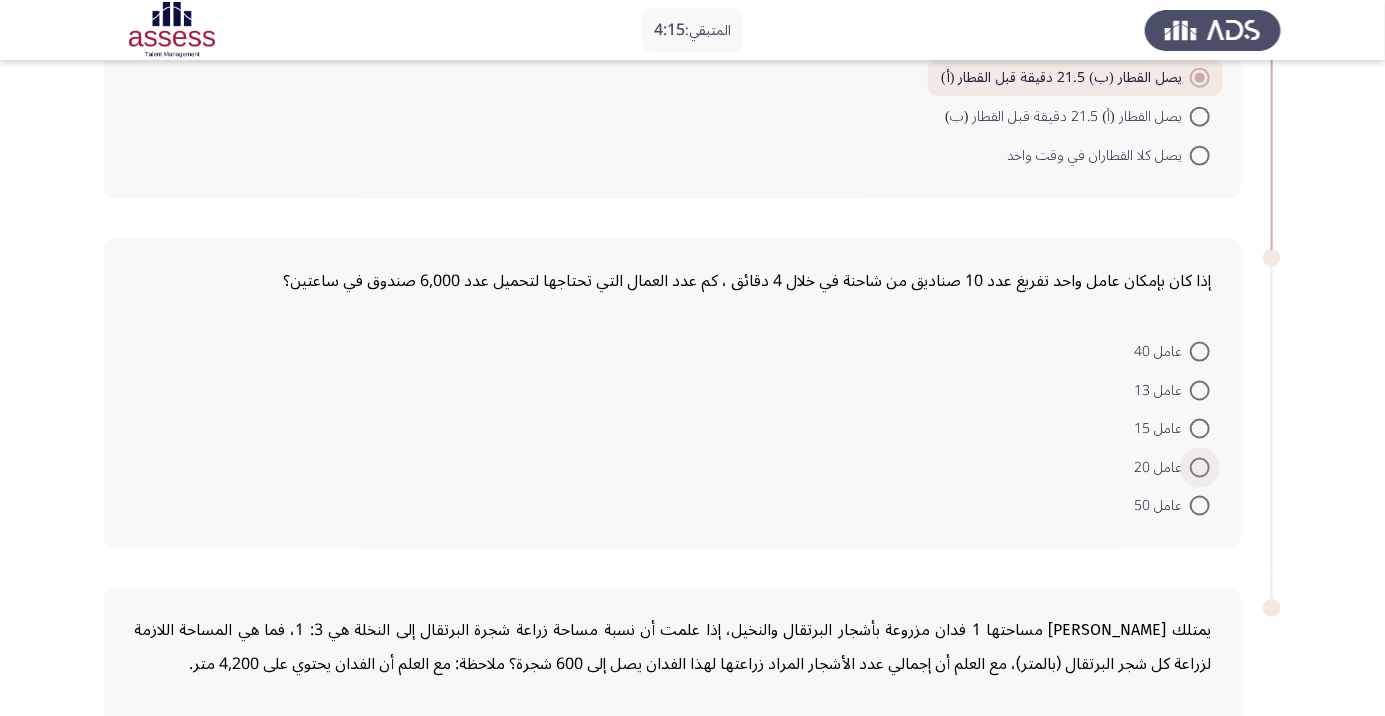 click at bounding box center [1200, 468] 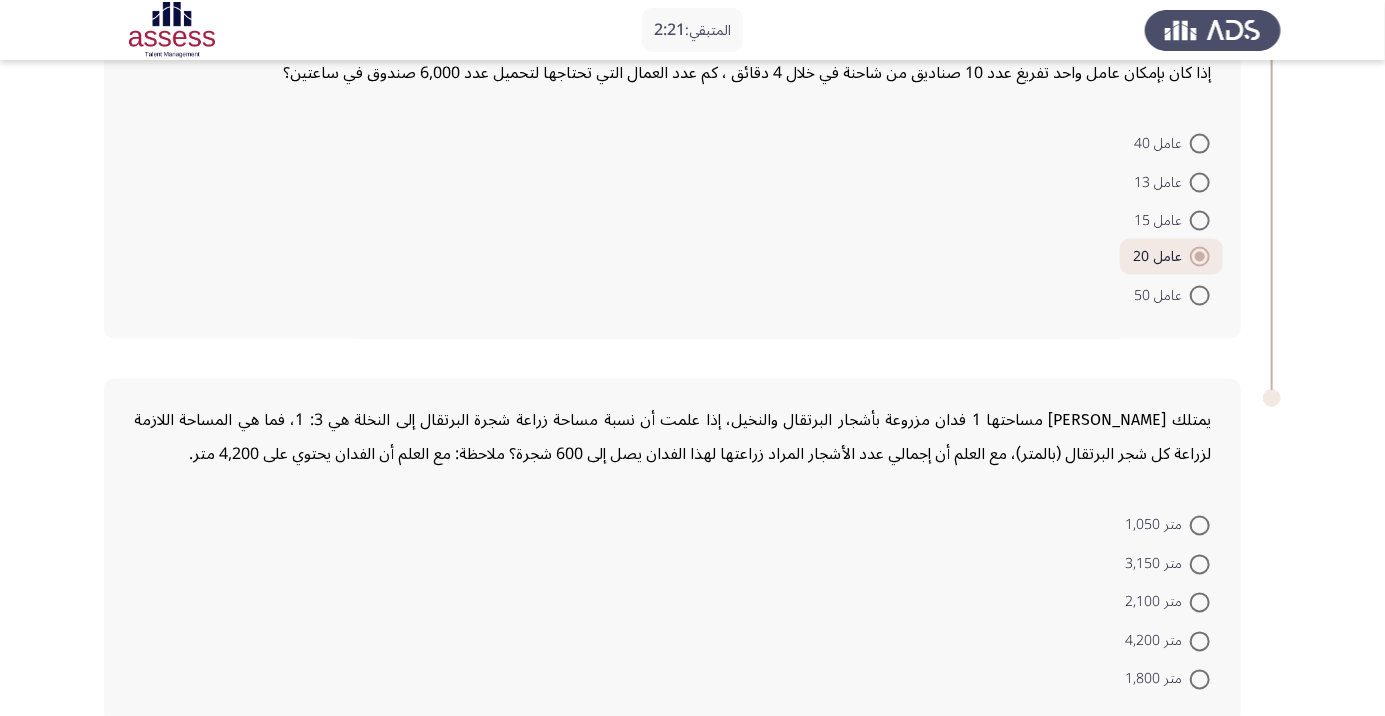 scroll, scrollTop: 1326, scrollLeft: 0, axis: vertical 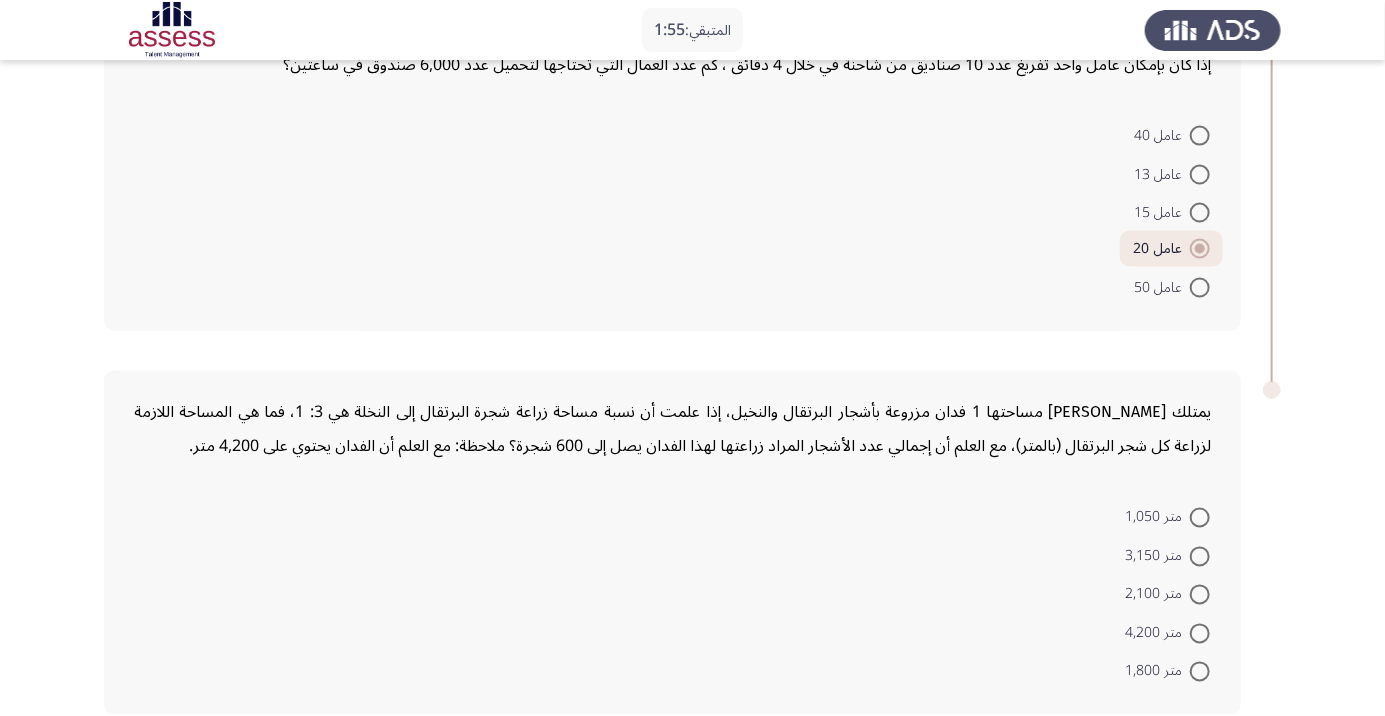 click on "متر 1,050     متر 3,150     متر 2,100     متر 4,200     متر 1,800" 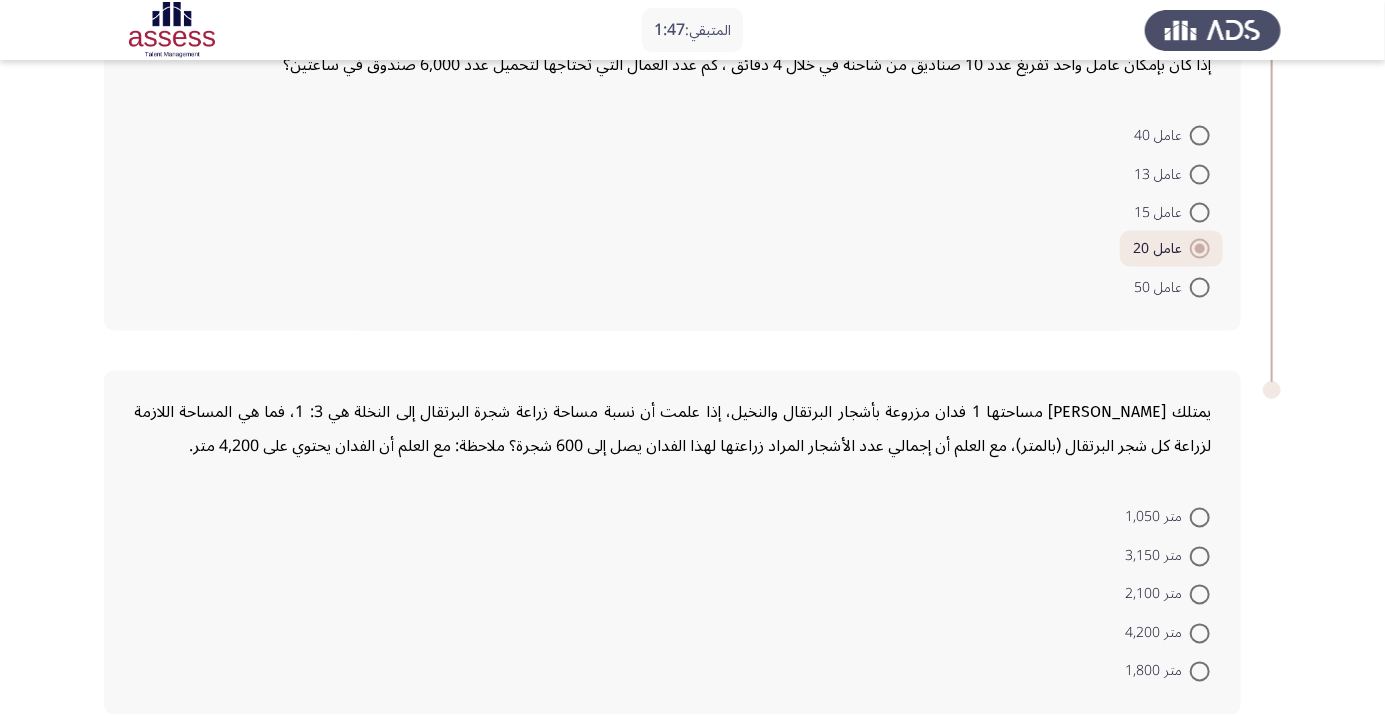 click at bounding box center [1200, 518] 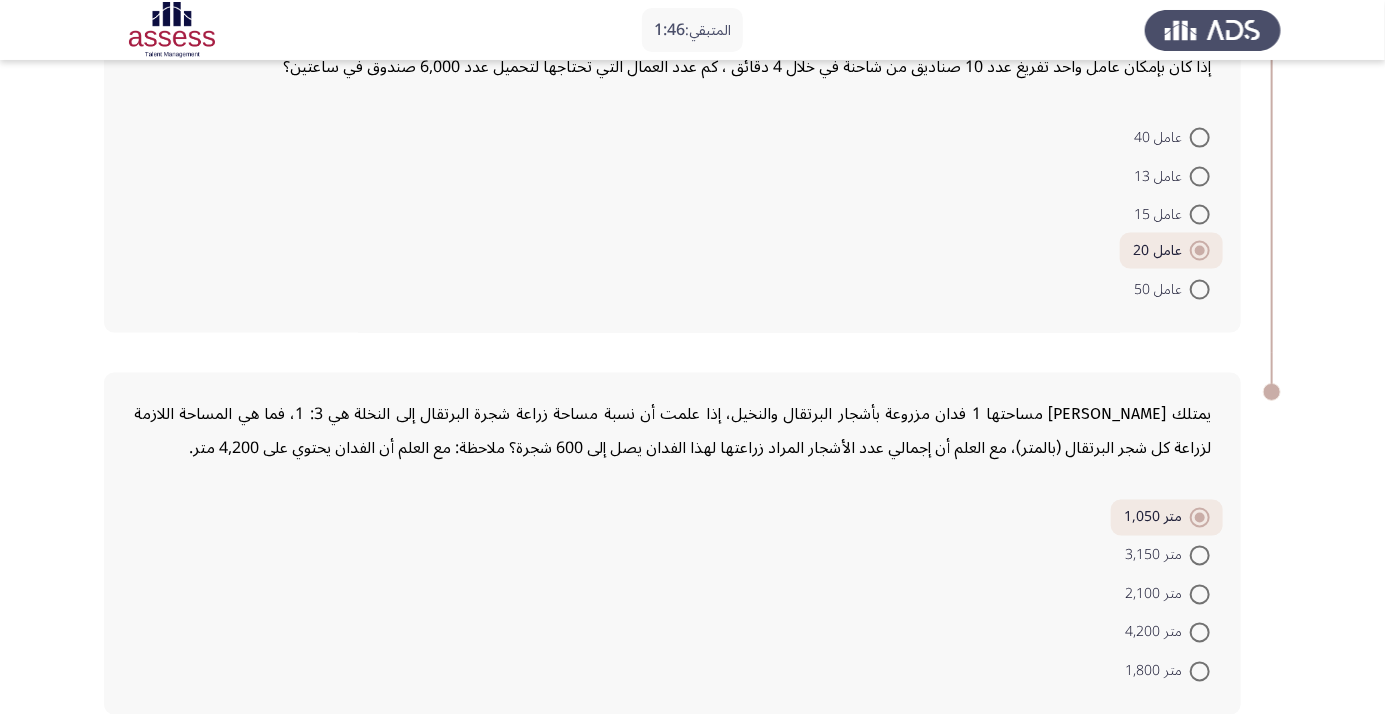 click on "التالي" 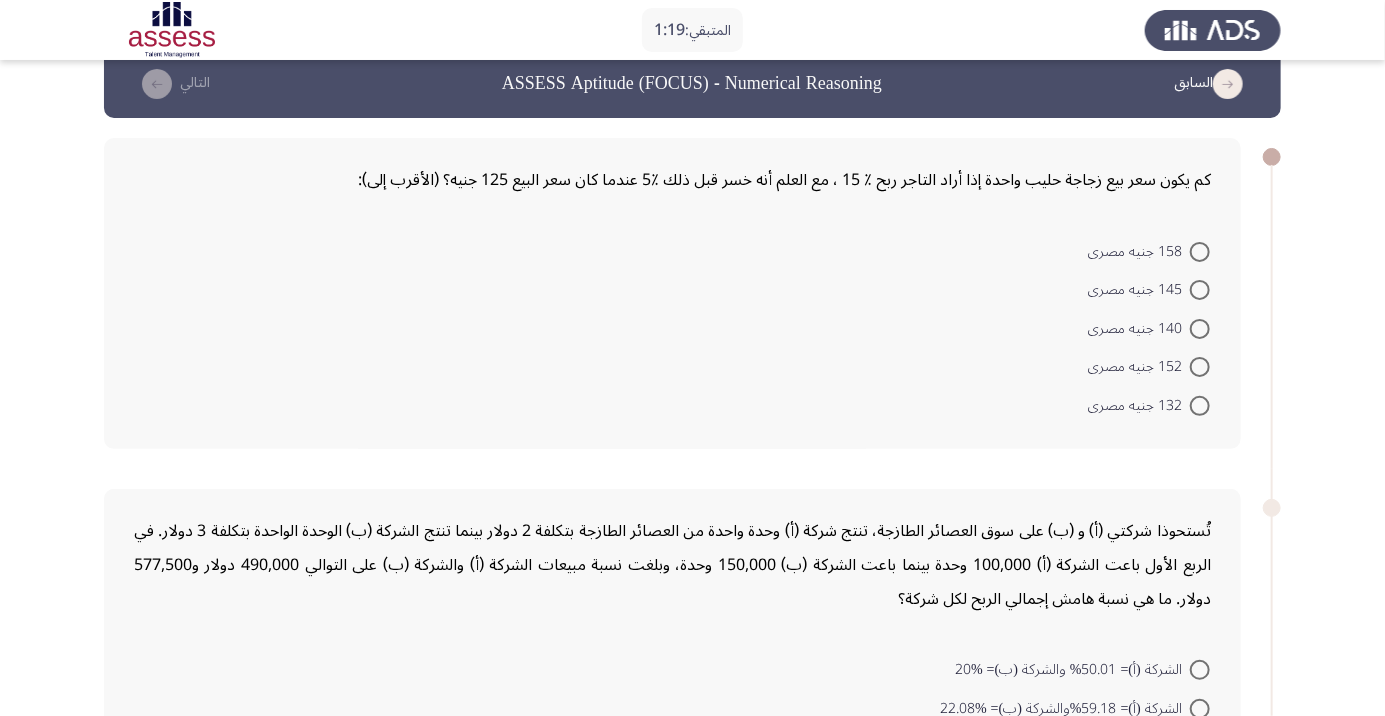 scroll, scrollTop: 37, scrollLeft: 0, axis: vertical 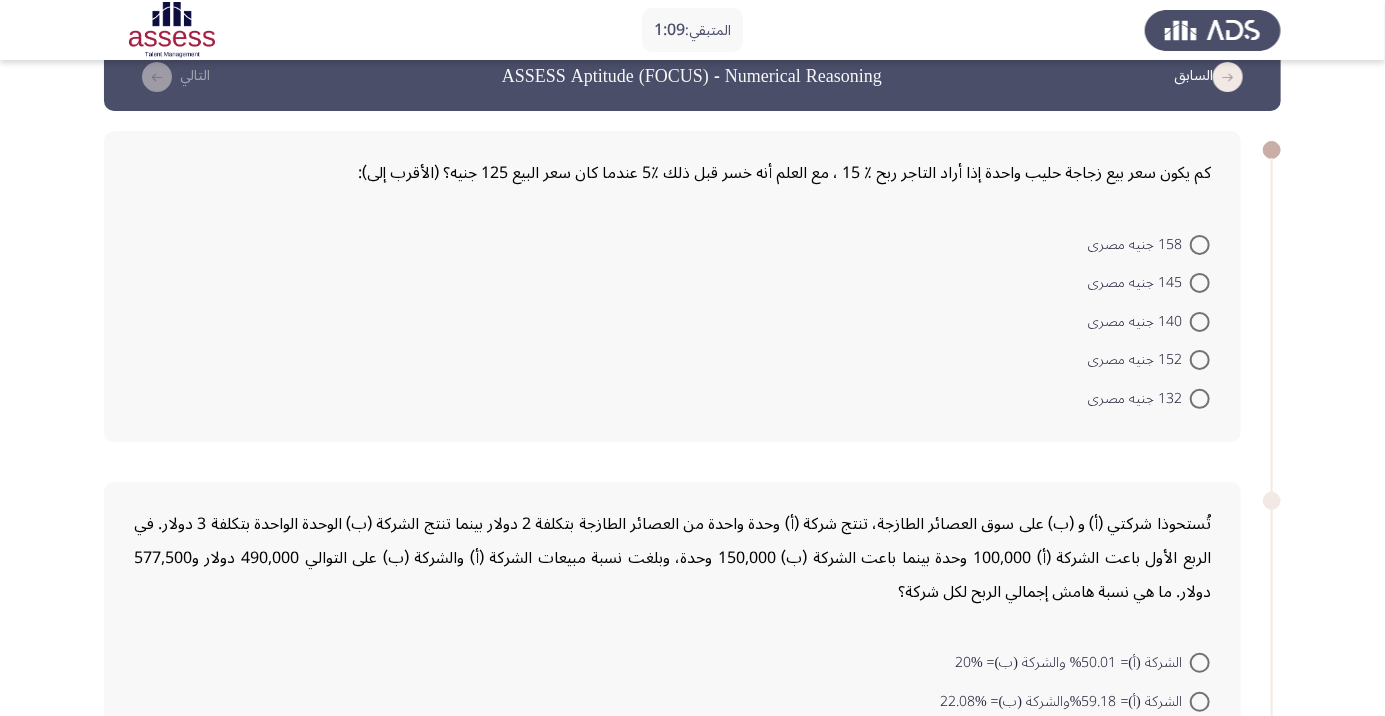 click at bounding box center [1200, 399] 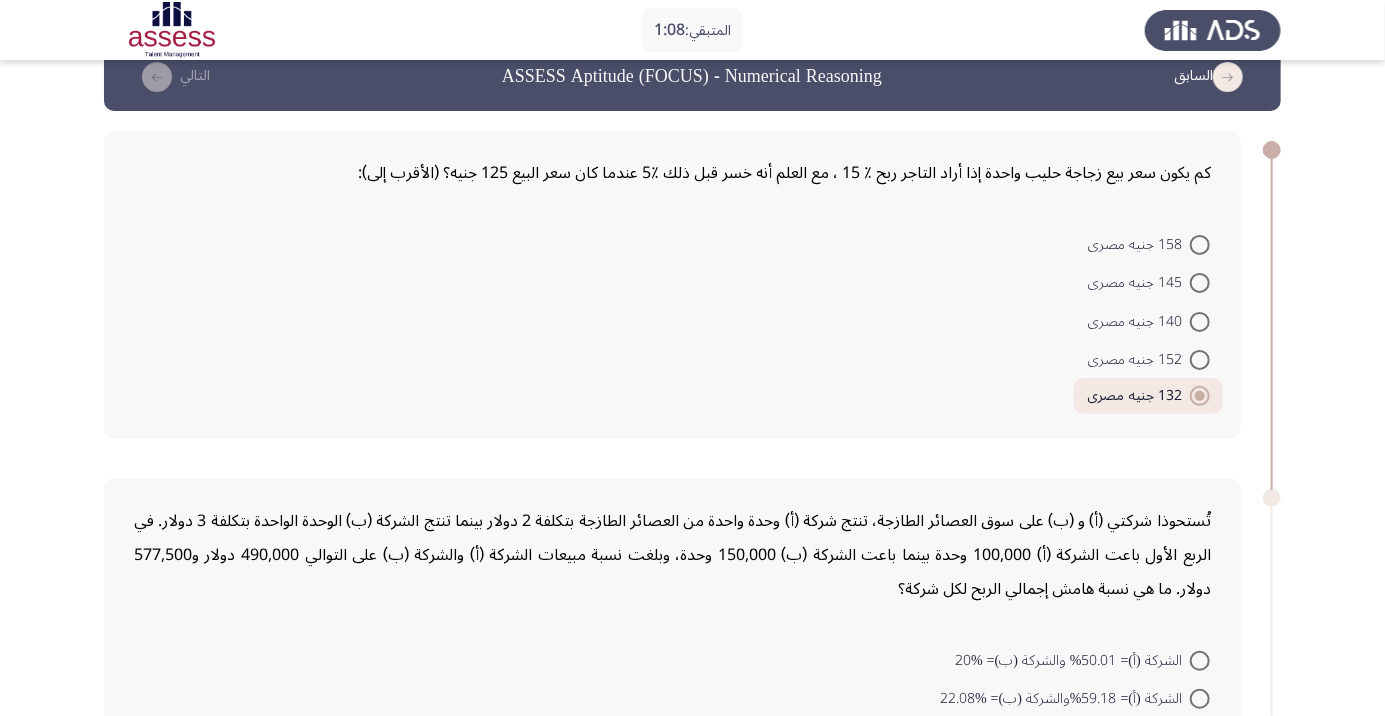 click at bounding box center [1200, 322] 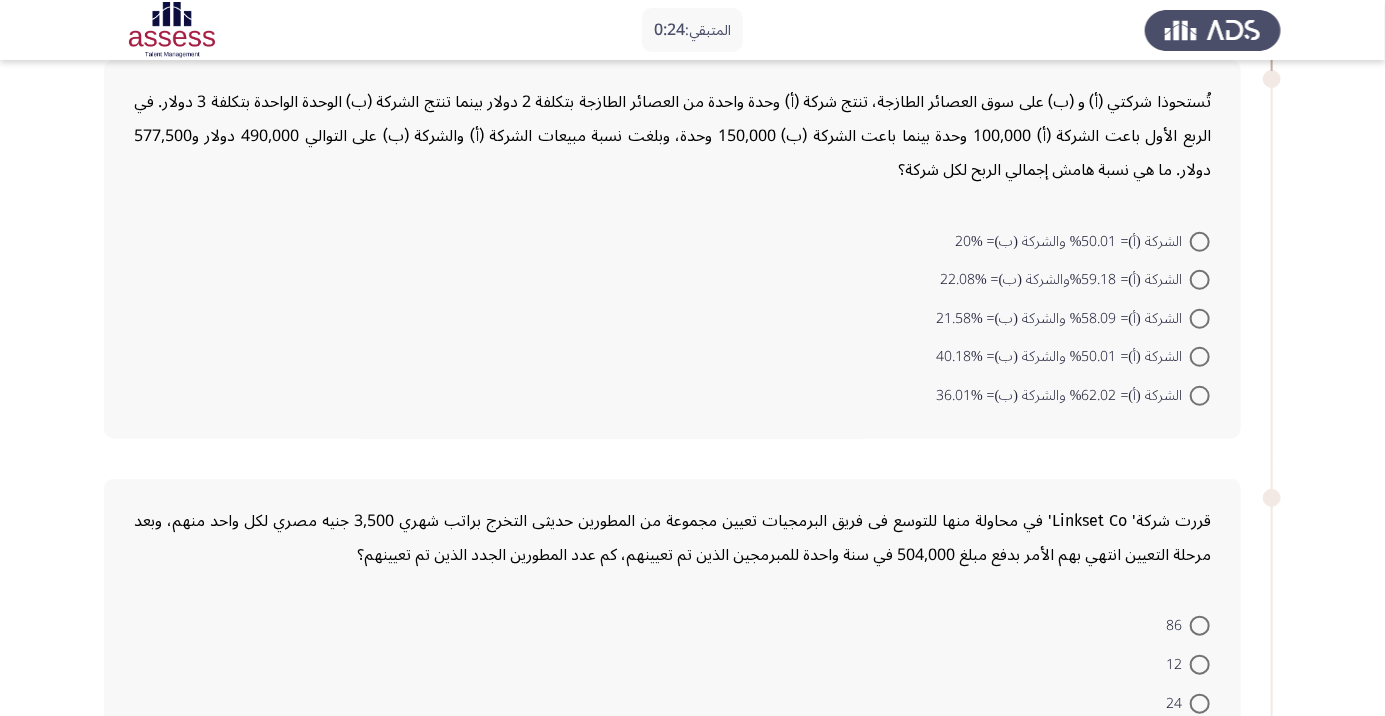 scroll, scrollTop: 462, scrollLeft: 0, axis: vertical 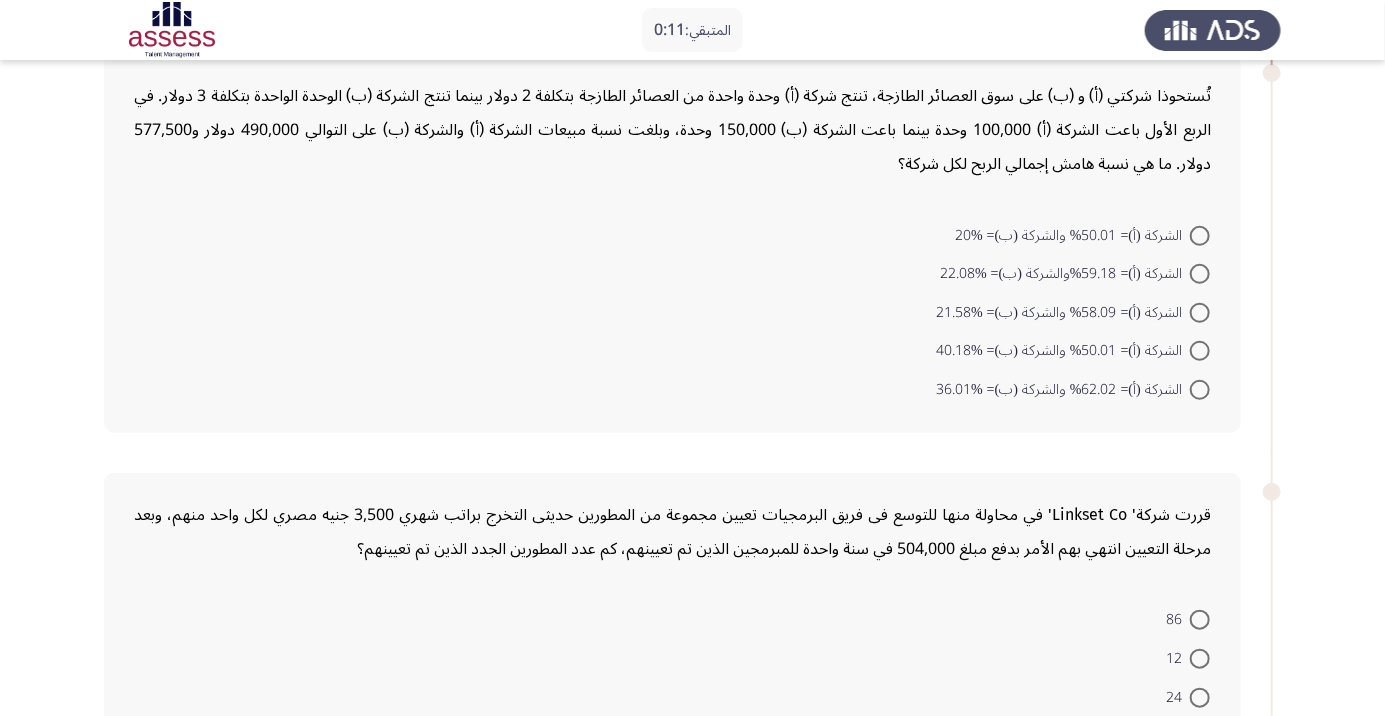 click at bounding box center (1200, 274) 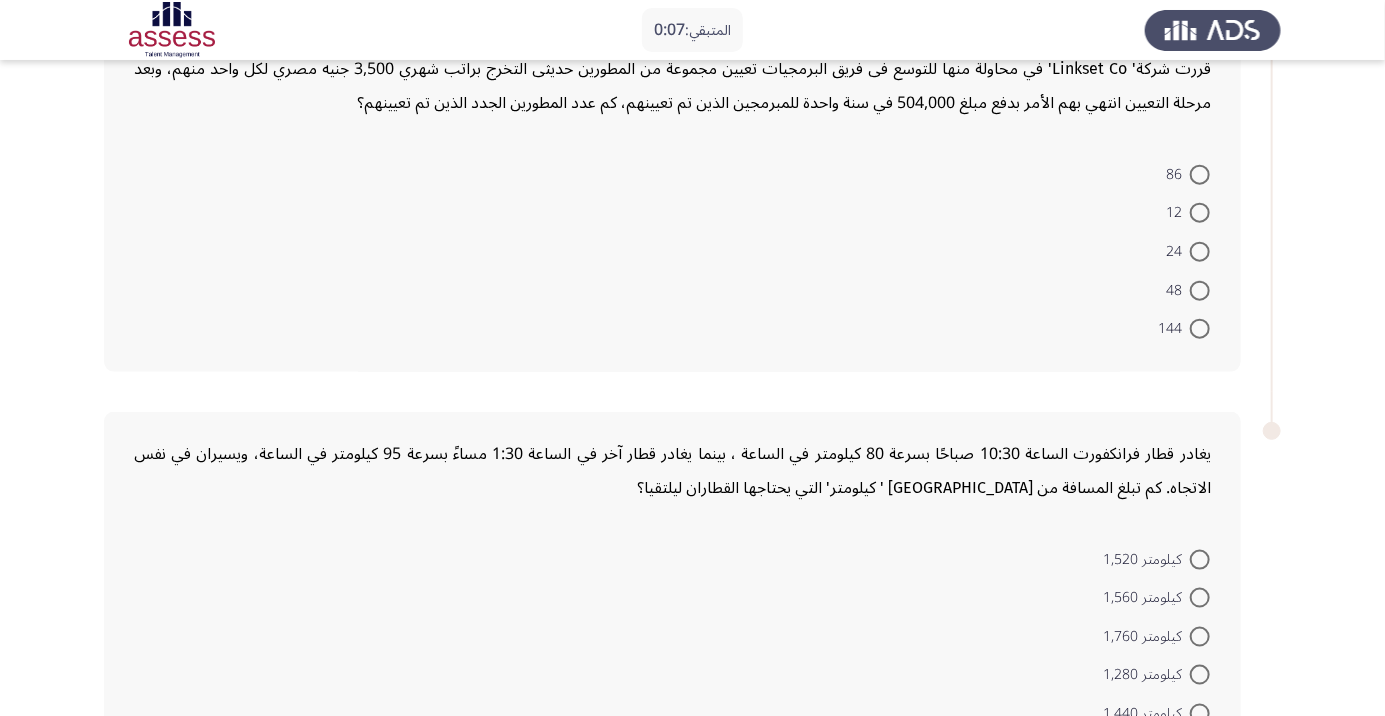 scroll, scrollTop: 947, scrollLeft: 0, axis: vertical 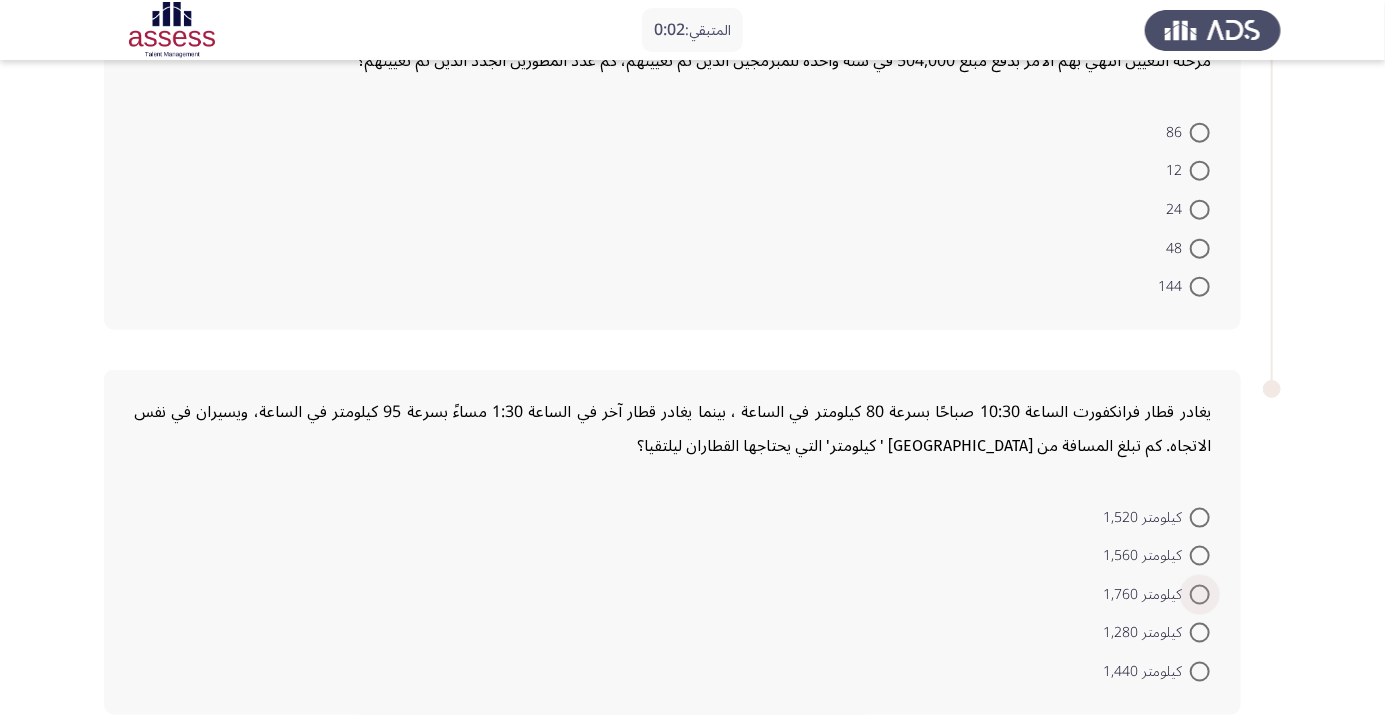 click at bounding box center (1200, 595) 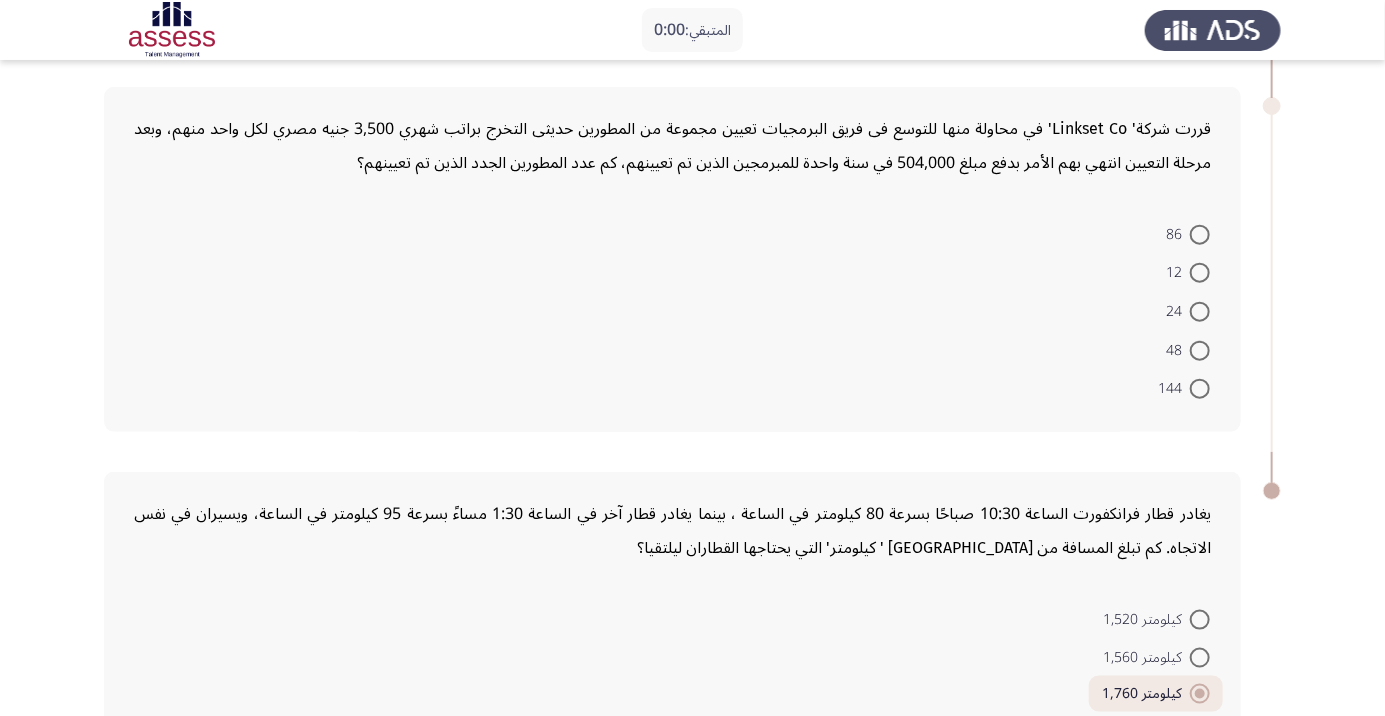 scroll, scrollTop: 0, scrollLeft: 0, axis: both 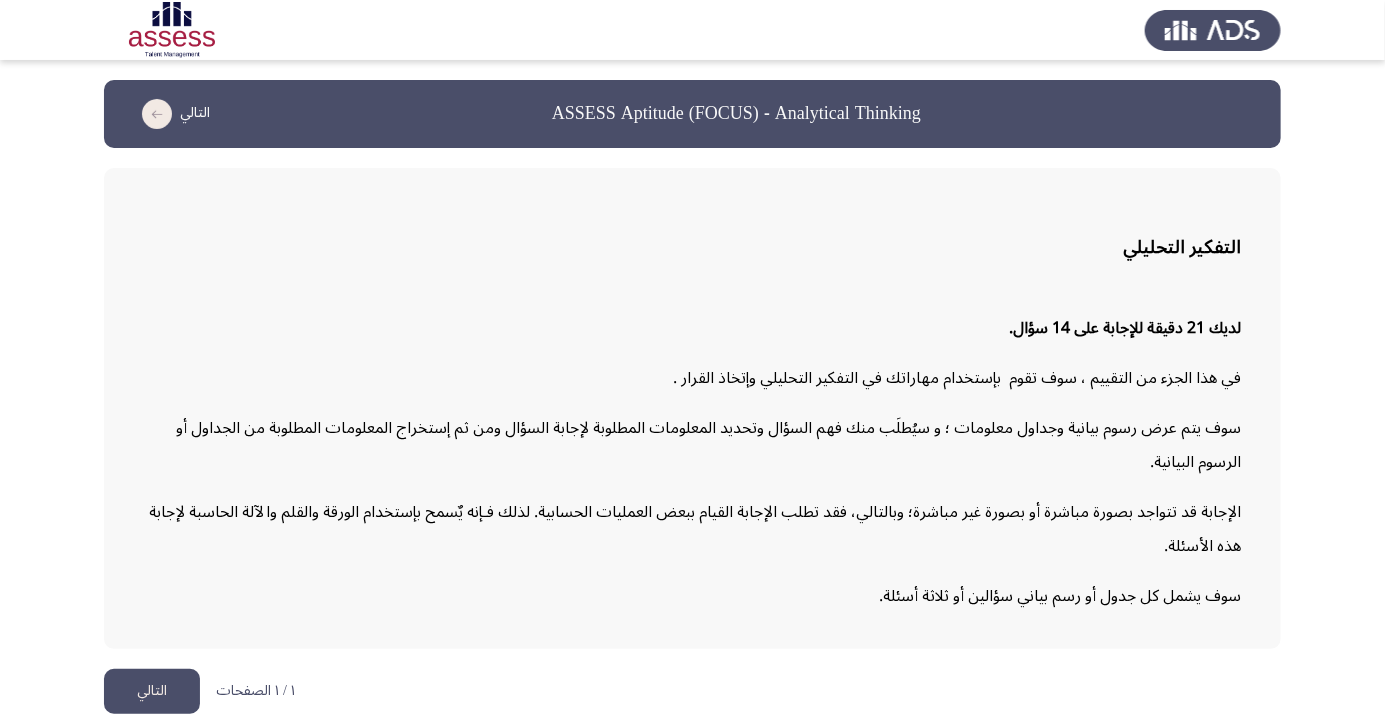 click on "التالي" 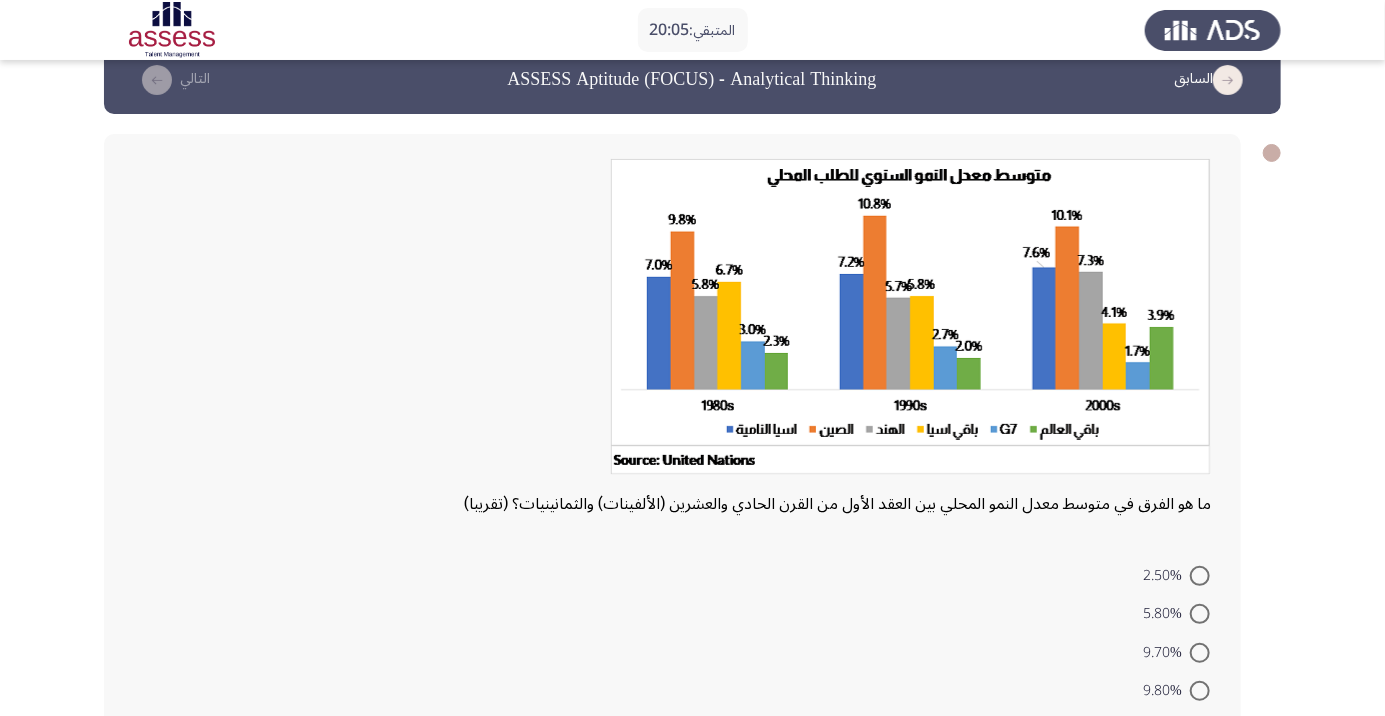 scroll, scrollTop: 0, scrollLeft: 0, axis: both 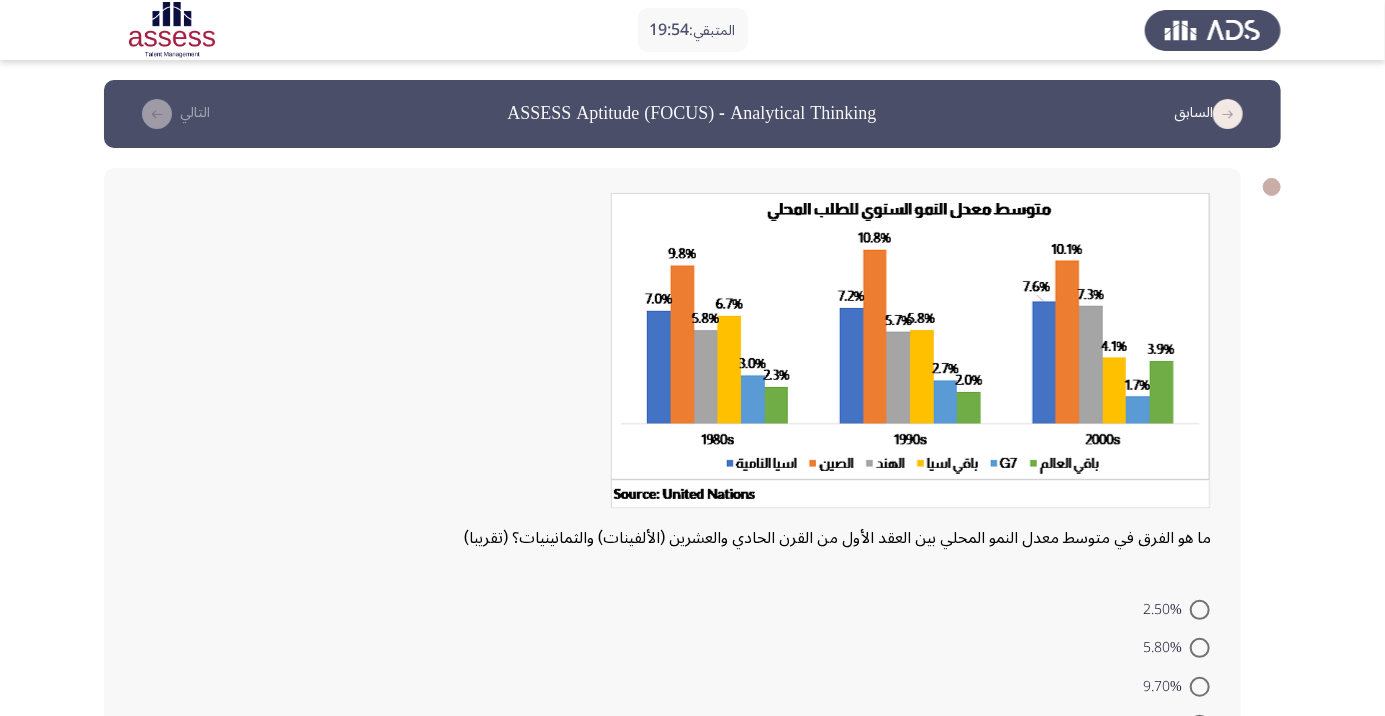 click at bounding box center (1200, 764) 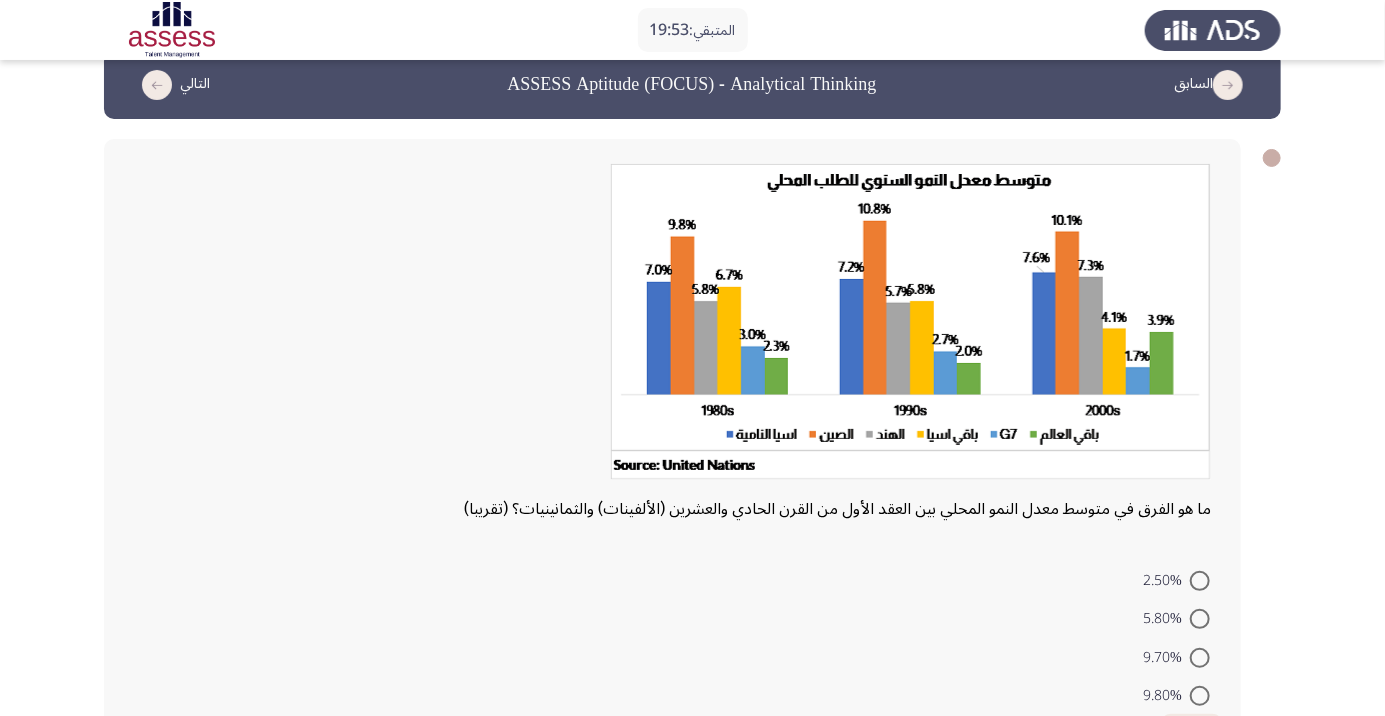 scroll, scrollTop: 92, scrollLeft: 0, axis: vertical 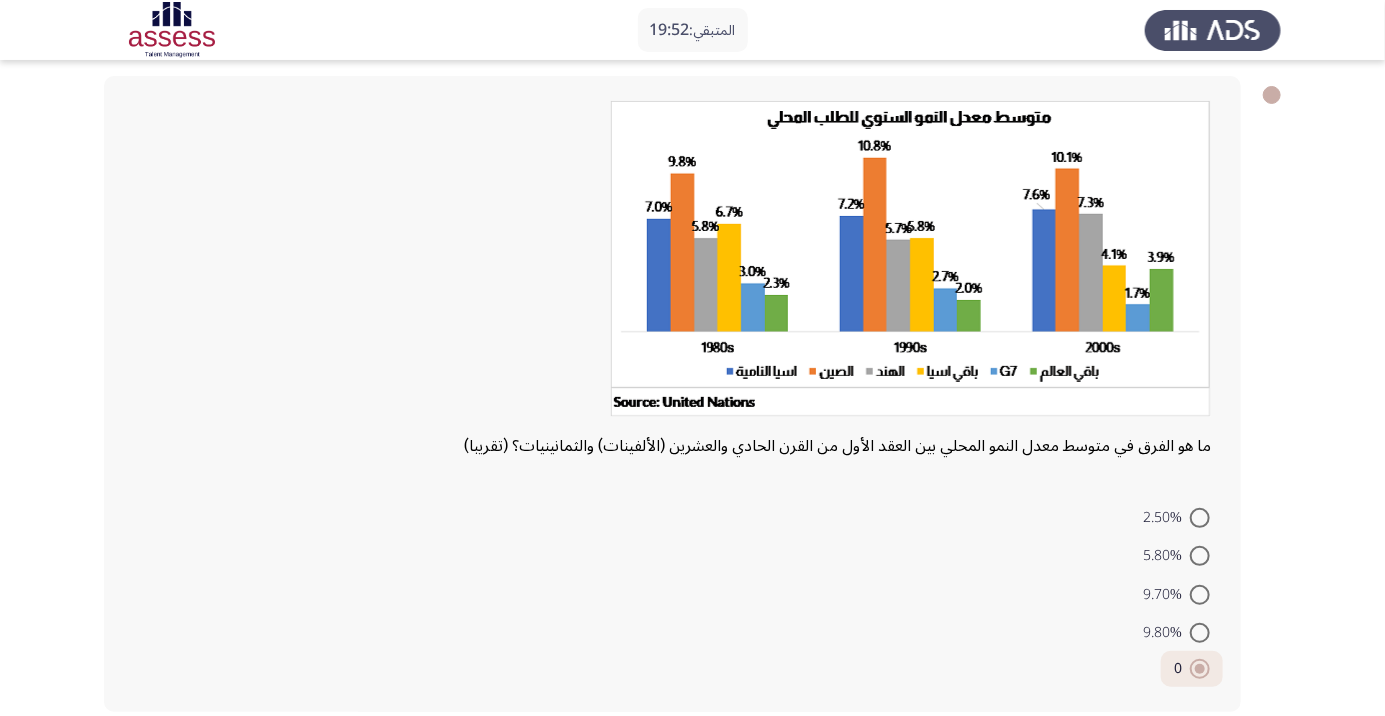 click on "التالي" 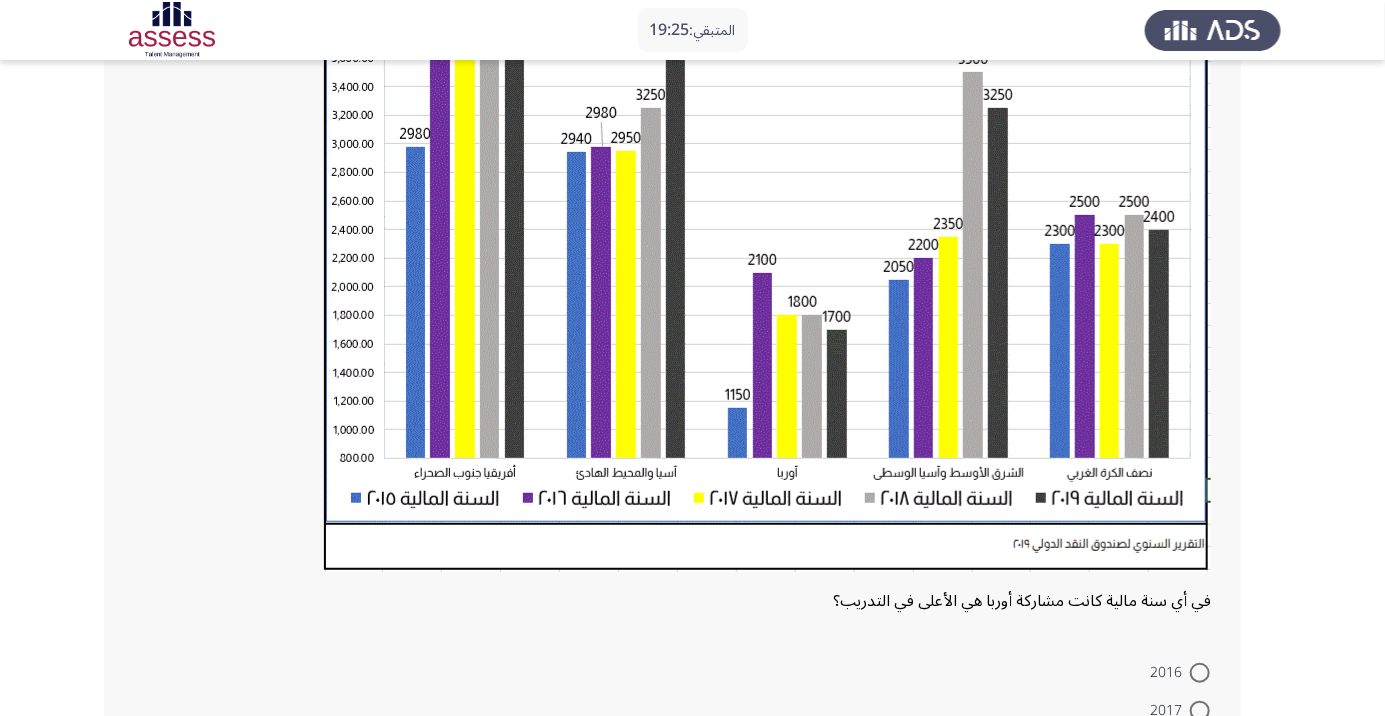 scroll, scrollTop: 387, scrollLeft: 0, axis: vertical 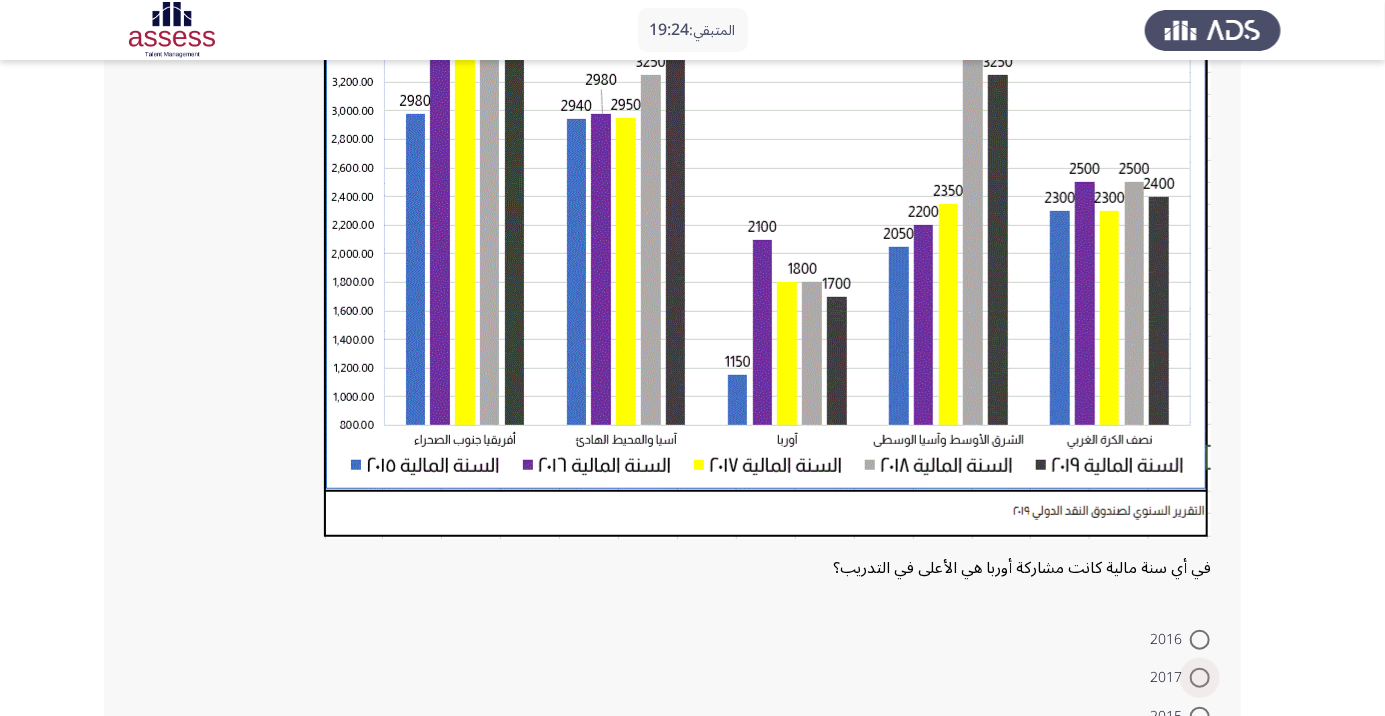 click at bounding box center [1200, 678] 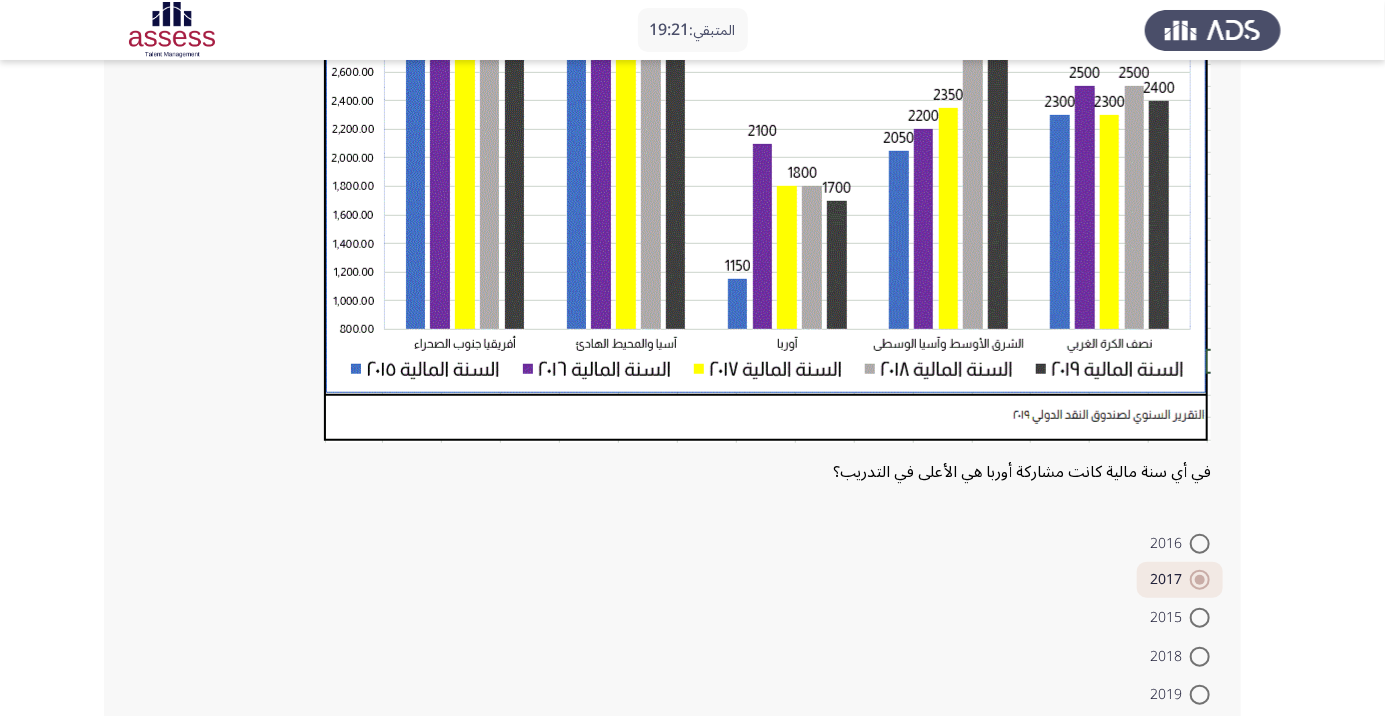 scroll, scrollTop: 509, scrollLeft: 0, axis: vertical 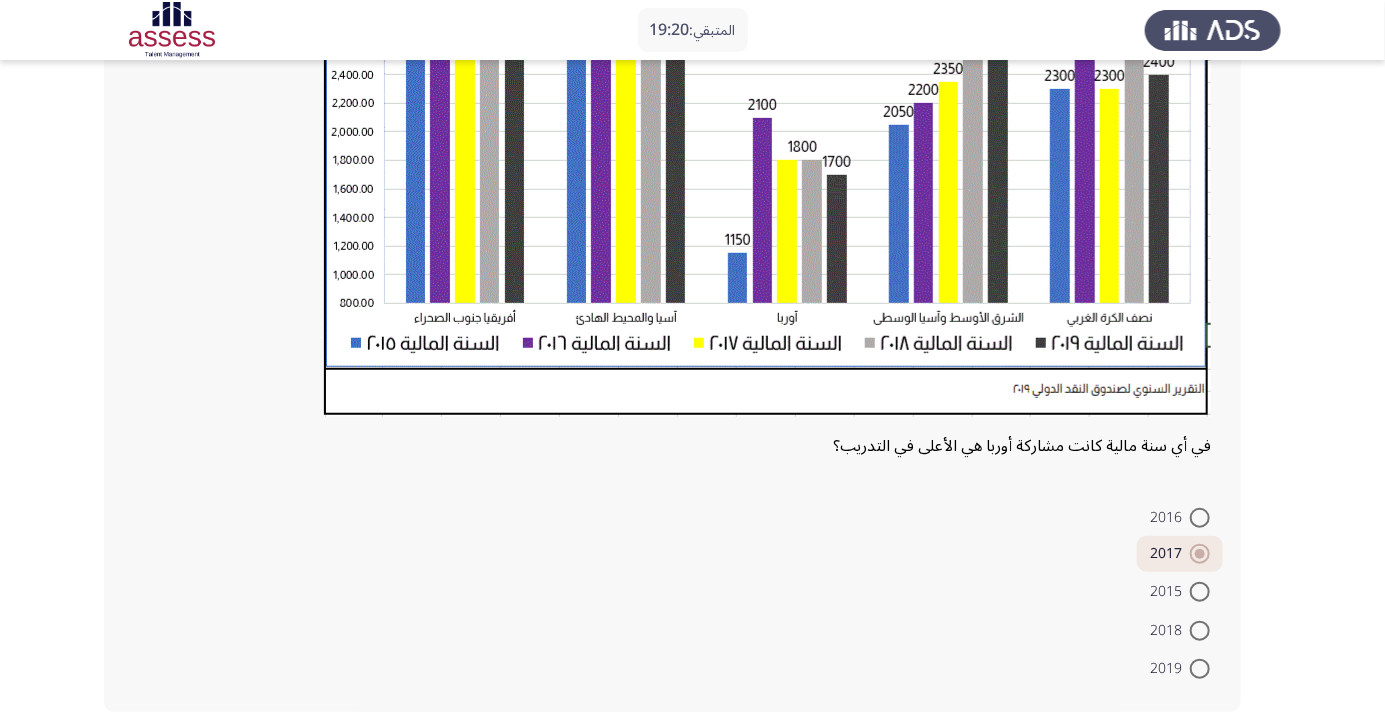 click on "التالي" 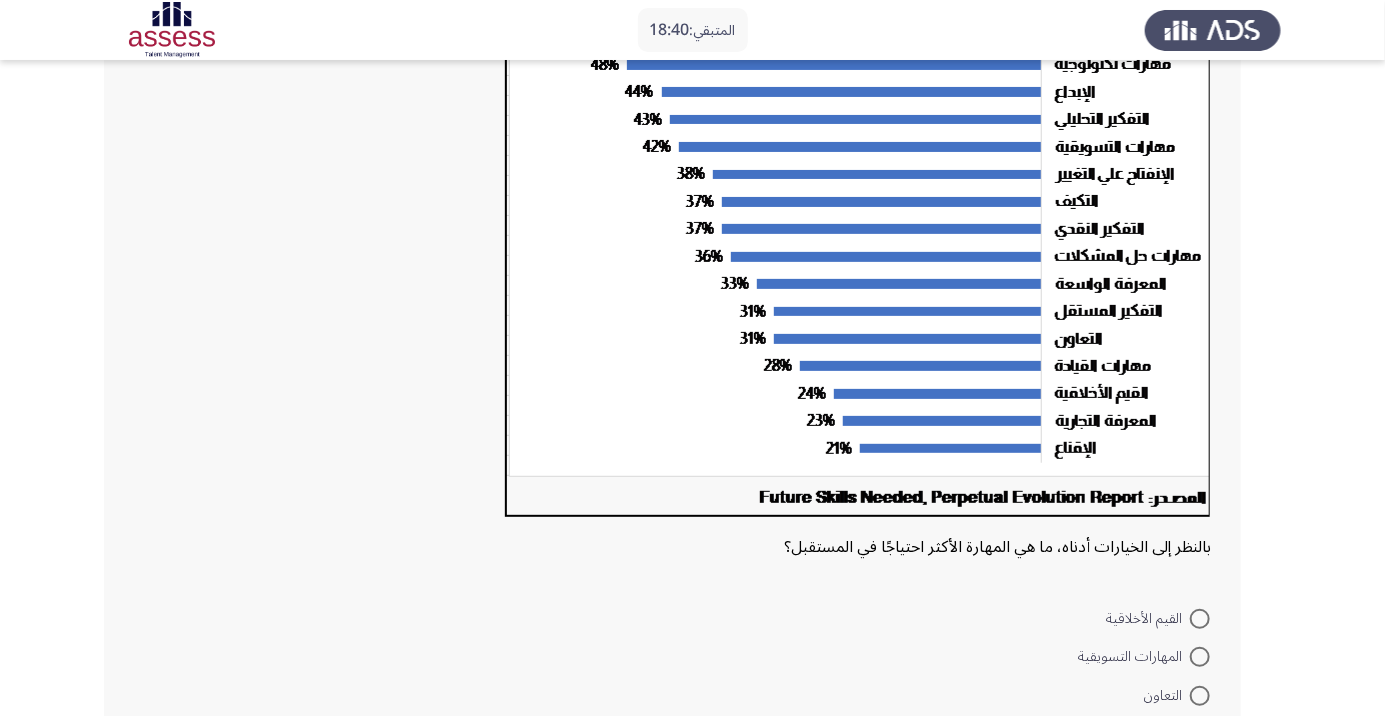 scroll, scrollTop: 226, scrollLeft: 0, axis: vertical 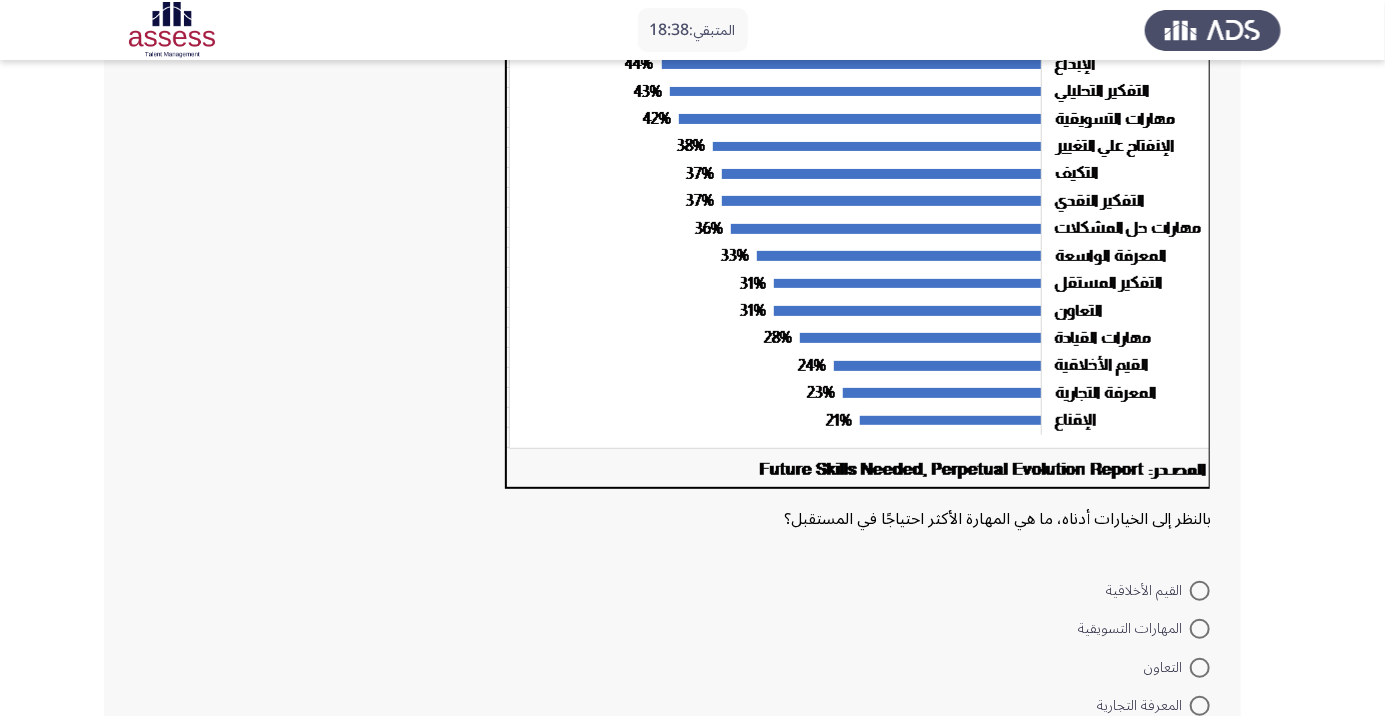 click at bounding box center [1200, 629] 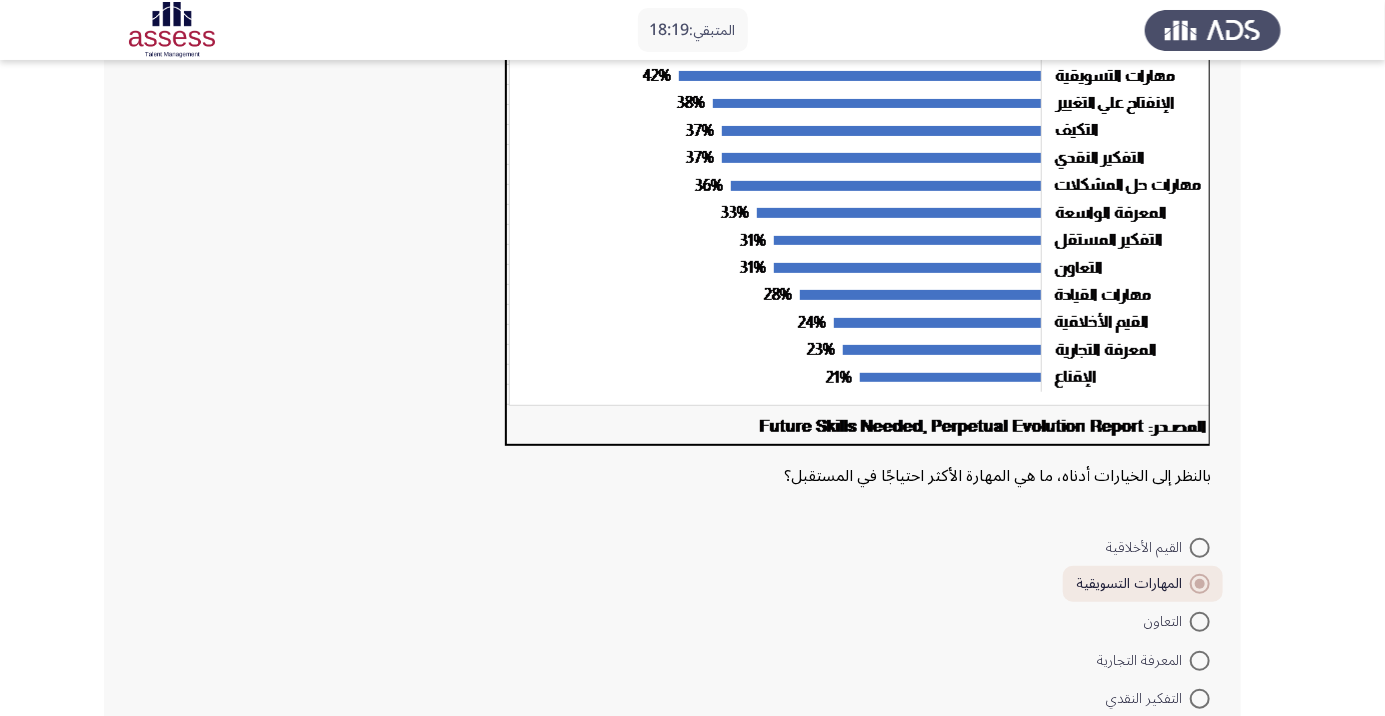 scroll, scrollTop: 299, scrollLeft: 0, axis: vertical 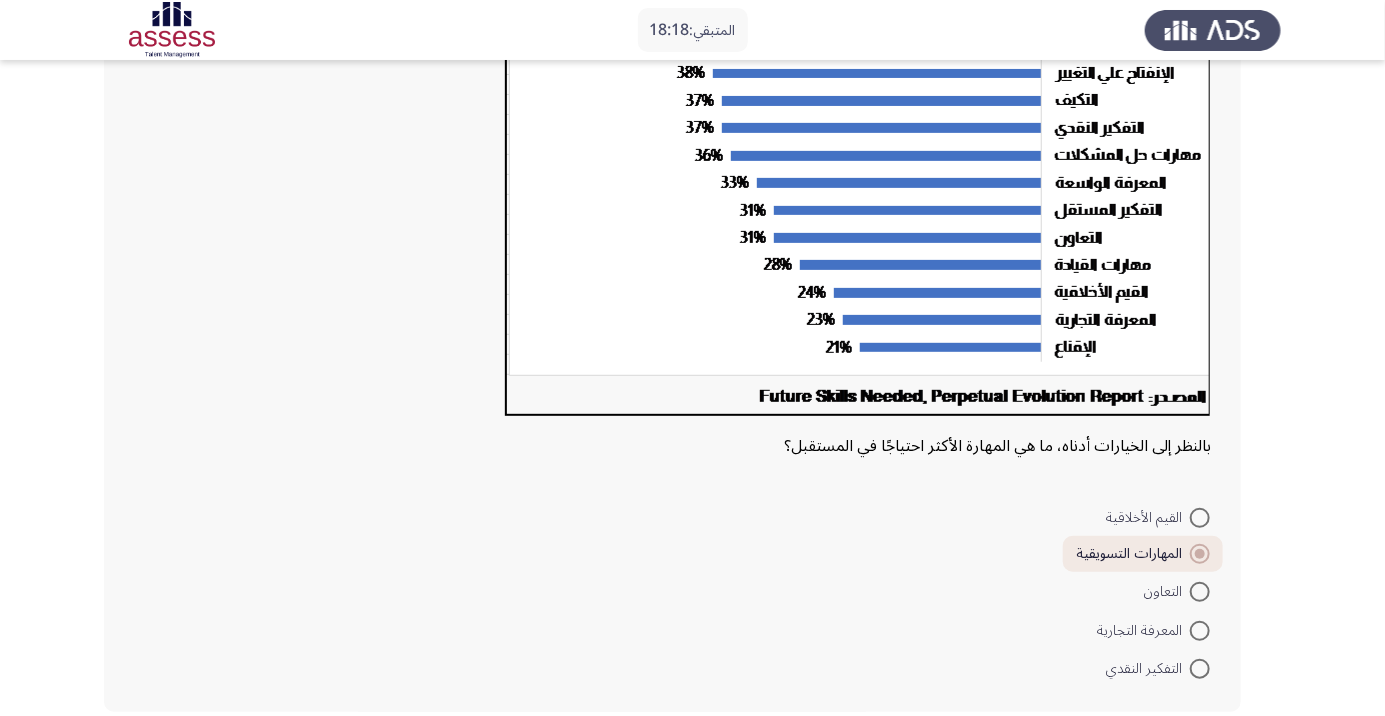 click on "التالي" 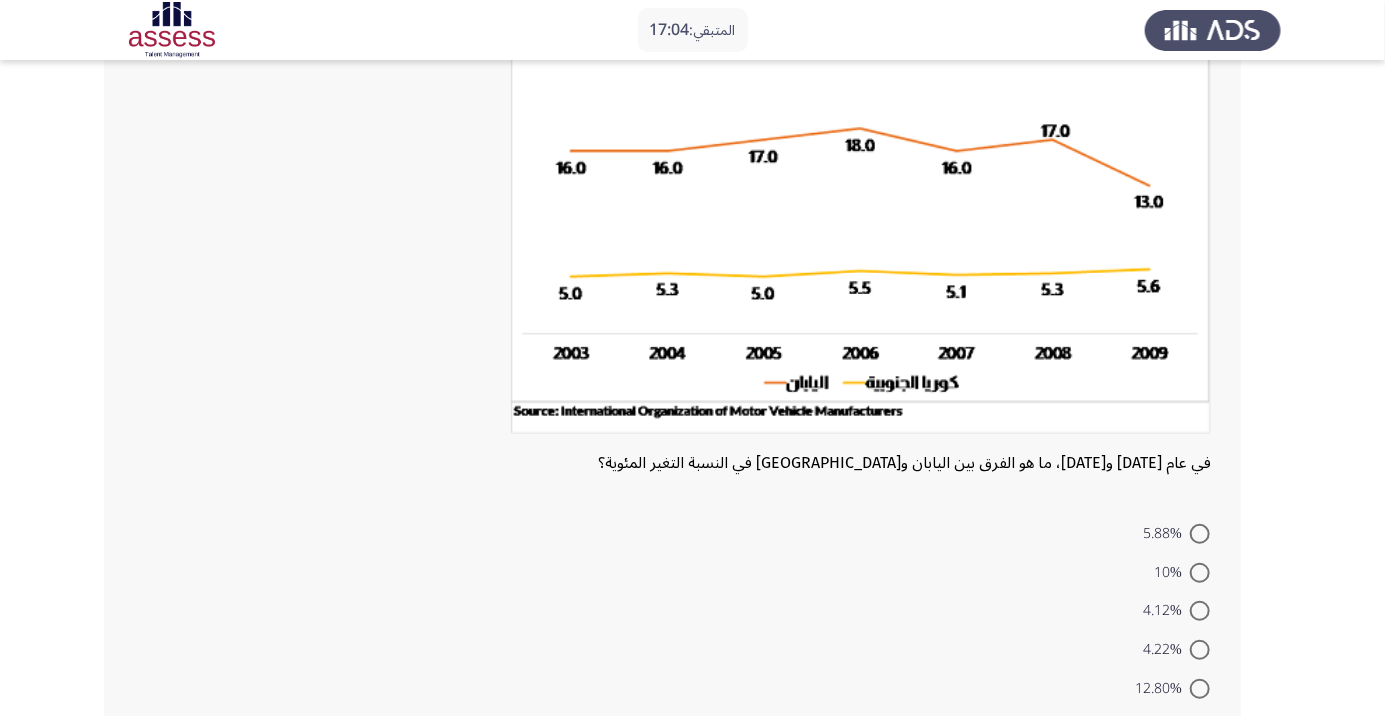 scroll, scrollTop: 208, scrollLeft: 0, axis: vertical 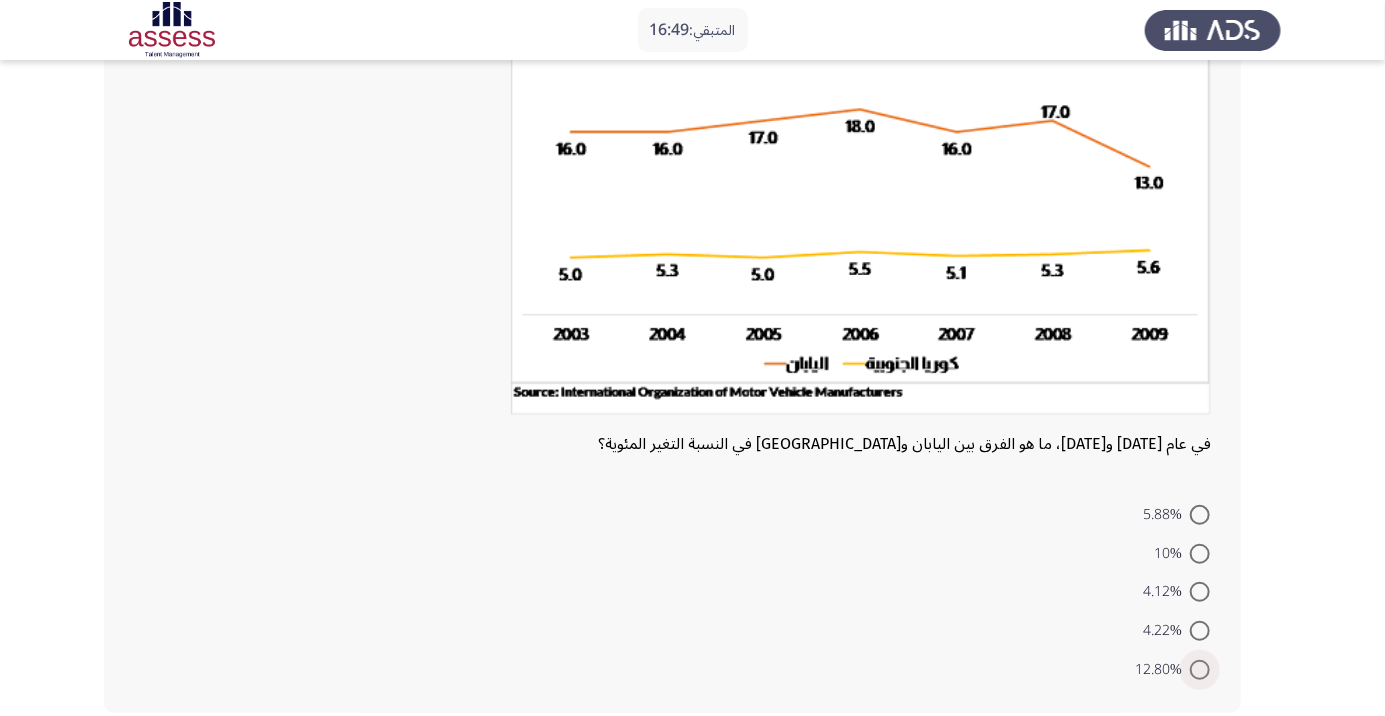 click at bounding box center (1200, 670) 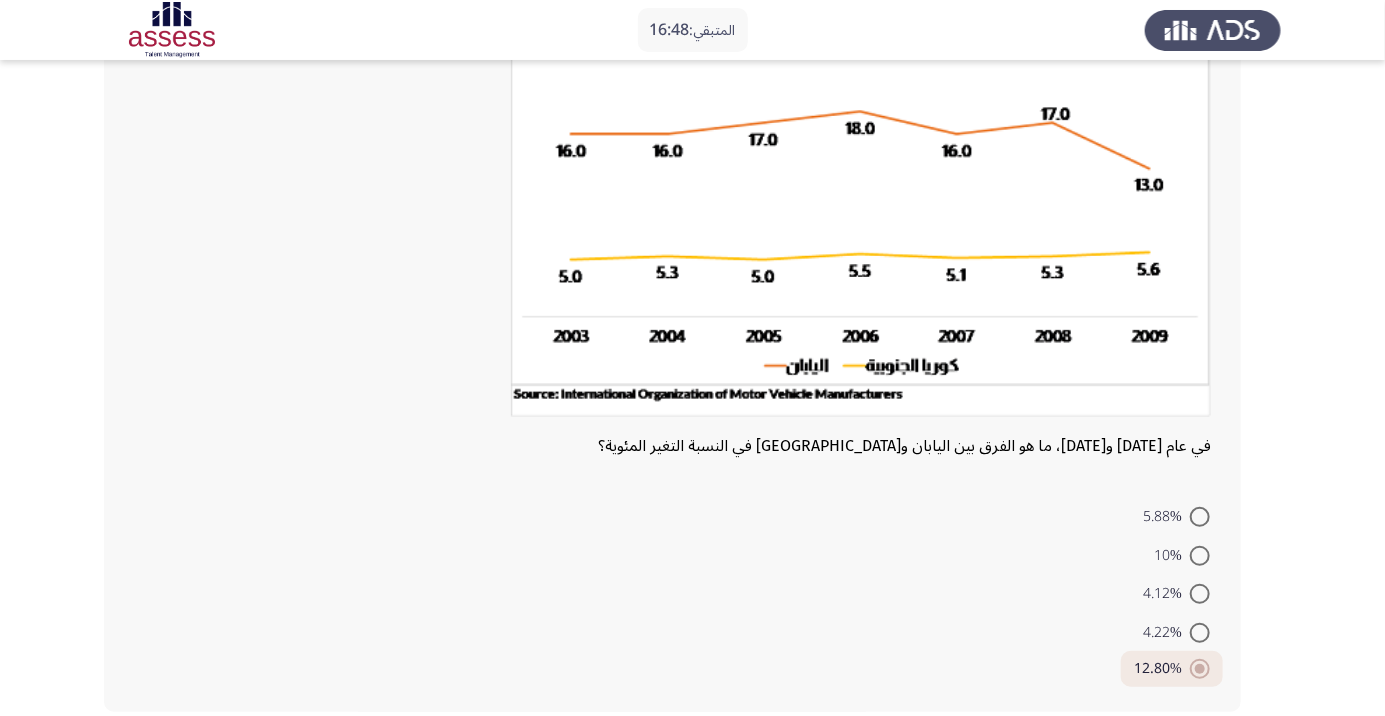 click on "التالي" 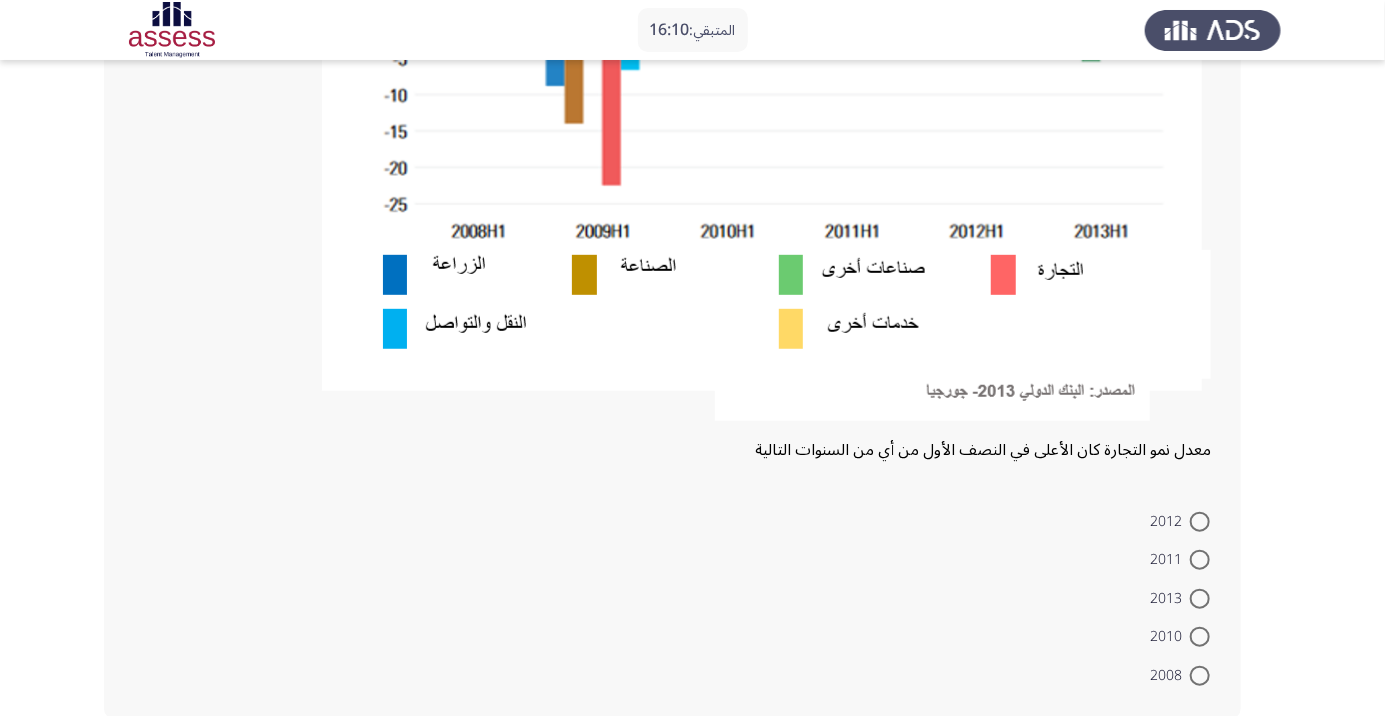 scroll, scrollTop: 511, scrollLeft: 0, axis: vertical 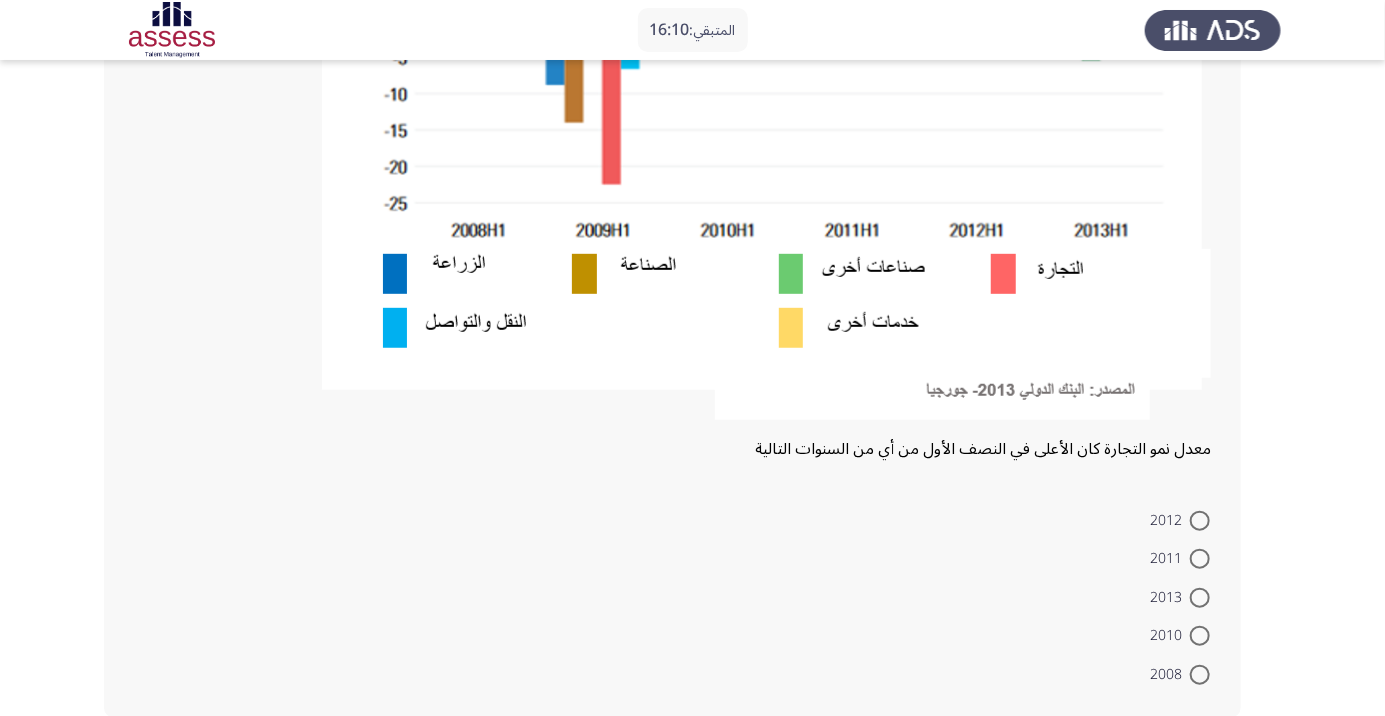 click at bounding box center [1200, 675] 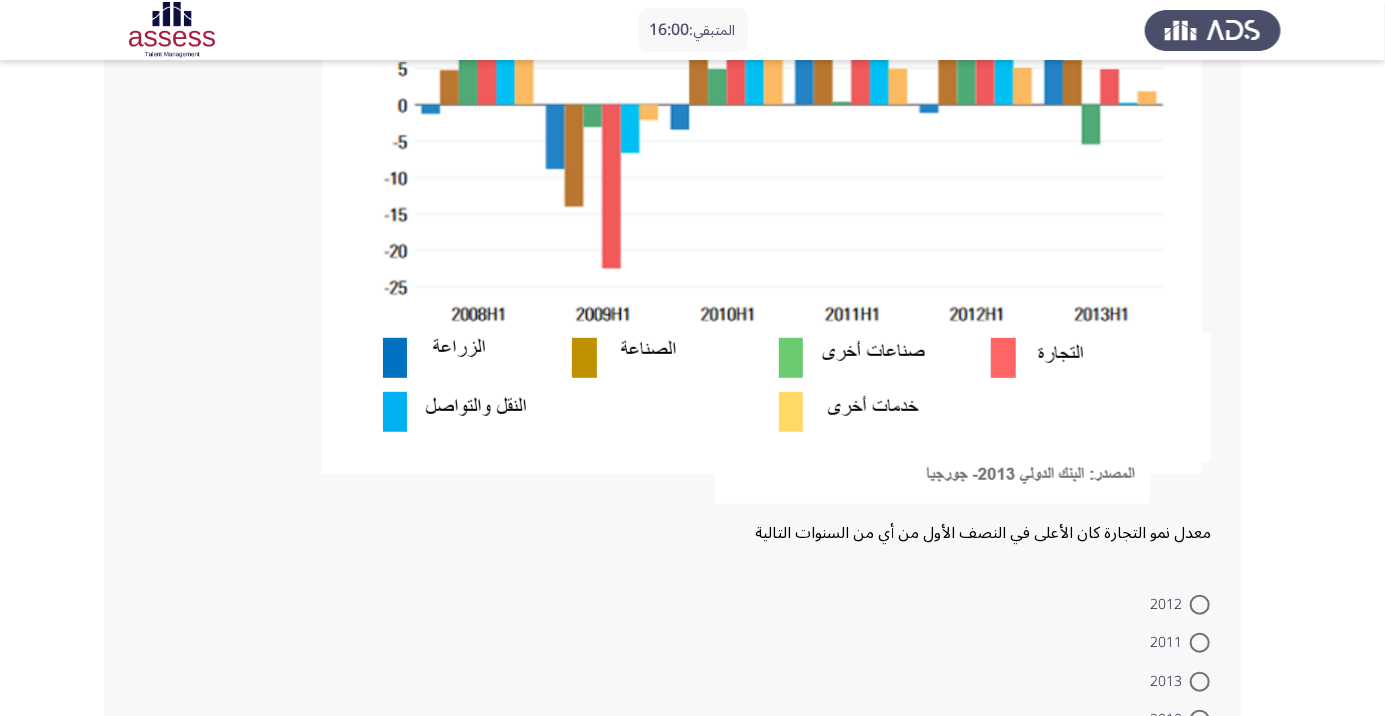 scroll, scrollTop: 514, scrollLeft: 0, axis: vertical 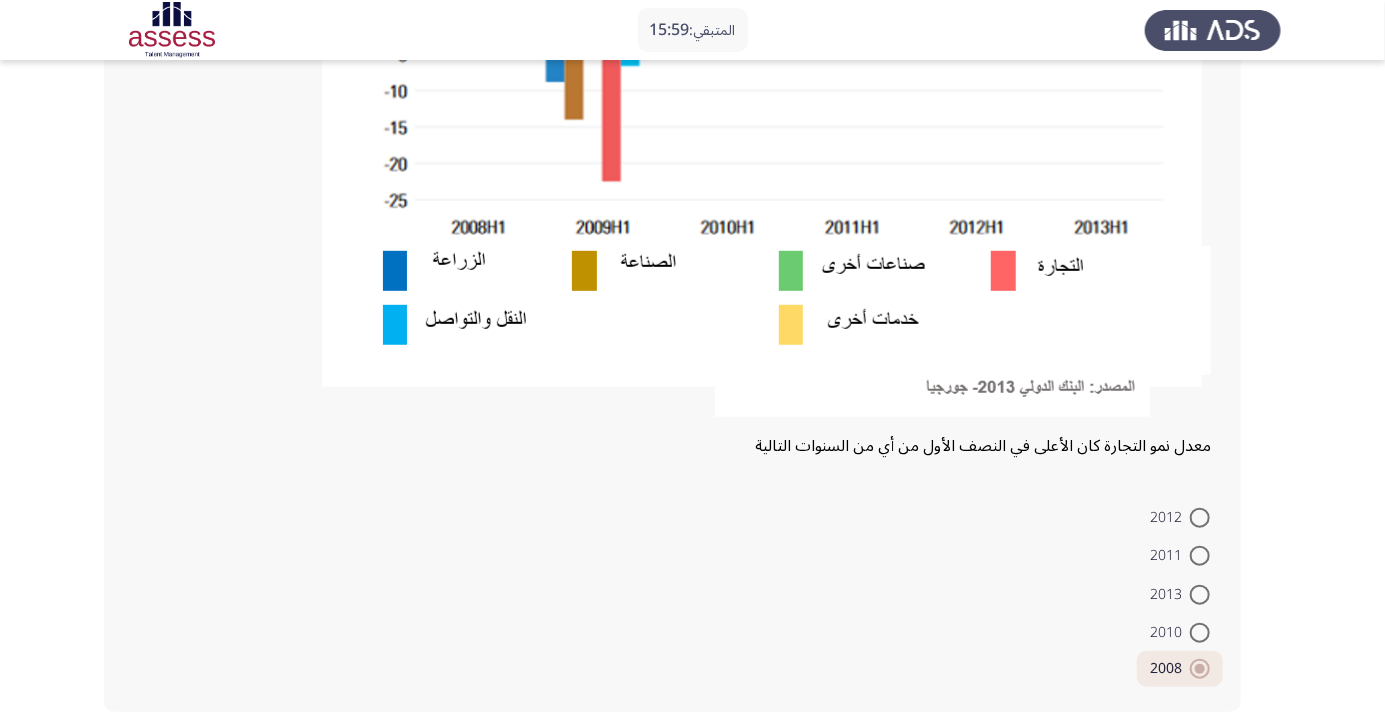 click on "التالي" 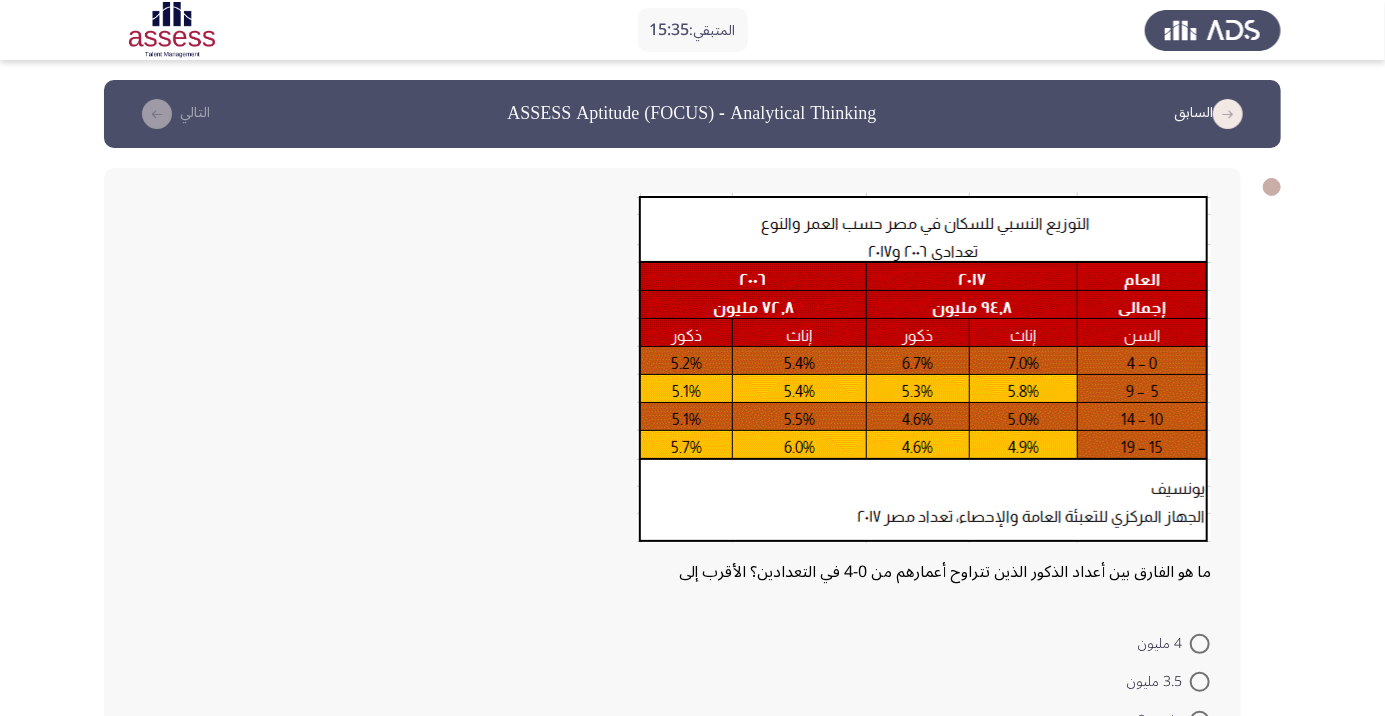 scroll, scrollTop: 49, scrollLeft: 0, axis: vertical 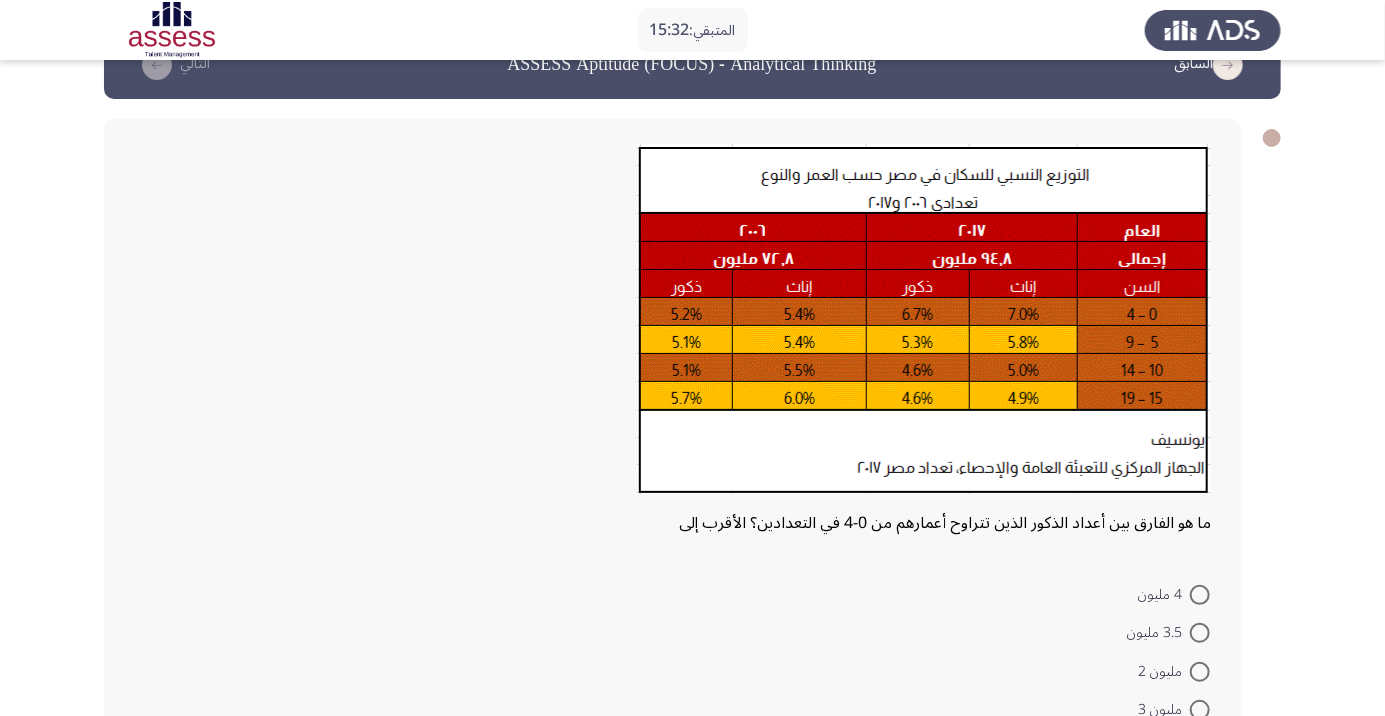 click at bounding box center (1200, 672) 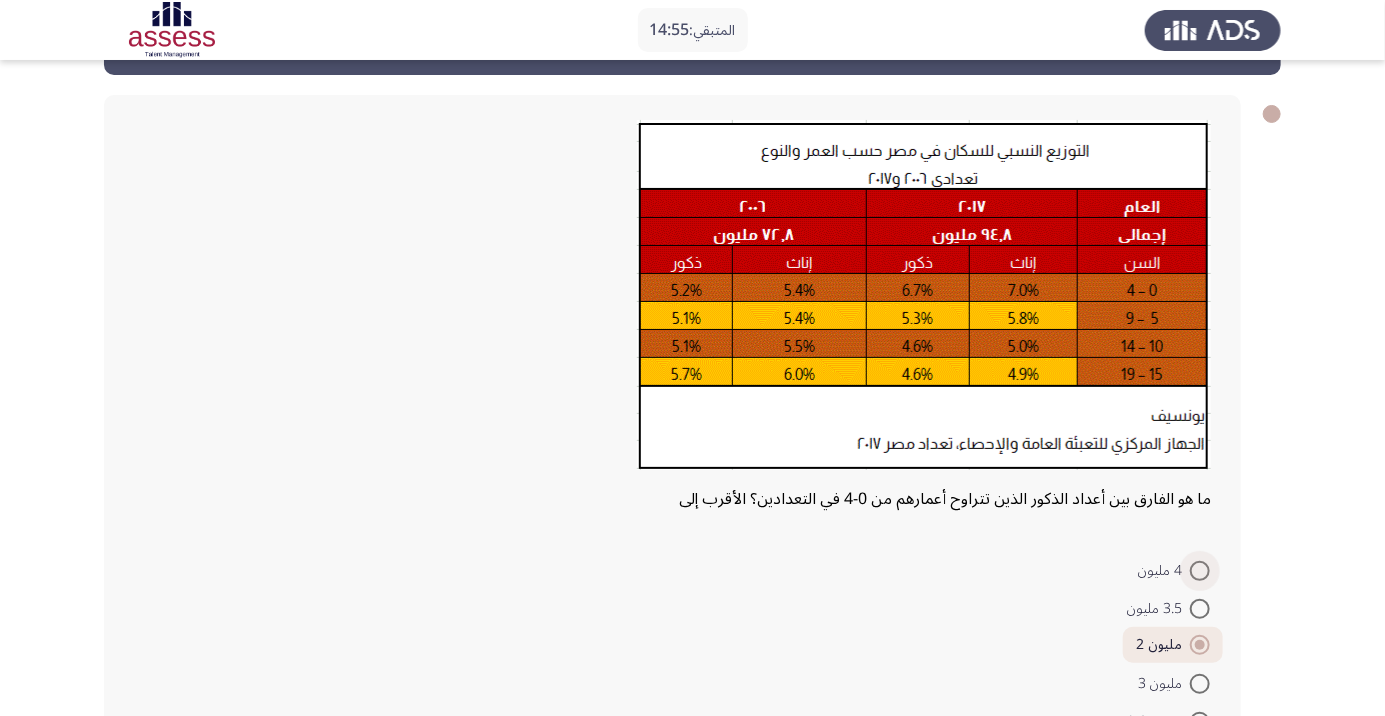 scroll, scrollTop: 69, scrollLeft: 0, axis: vertical 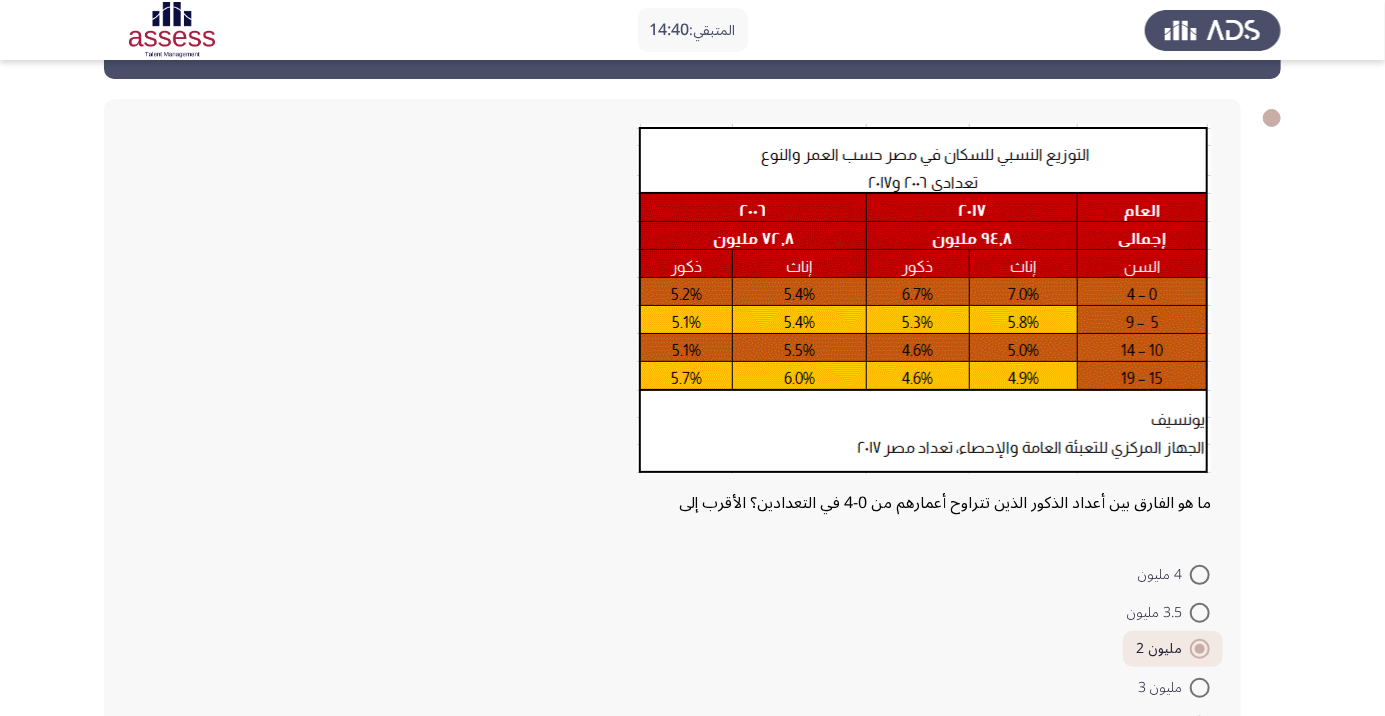 click at bounding box center [1200, 726] 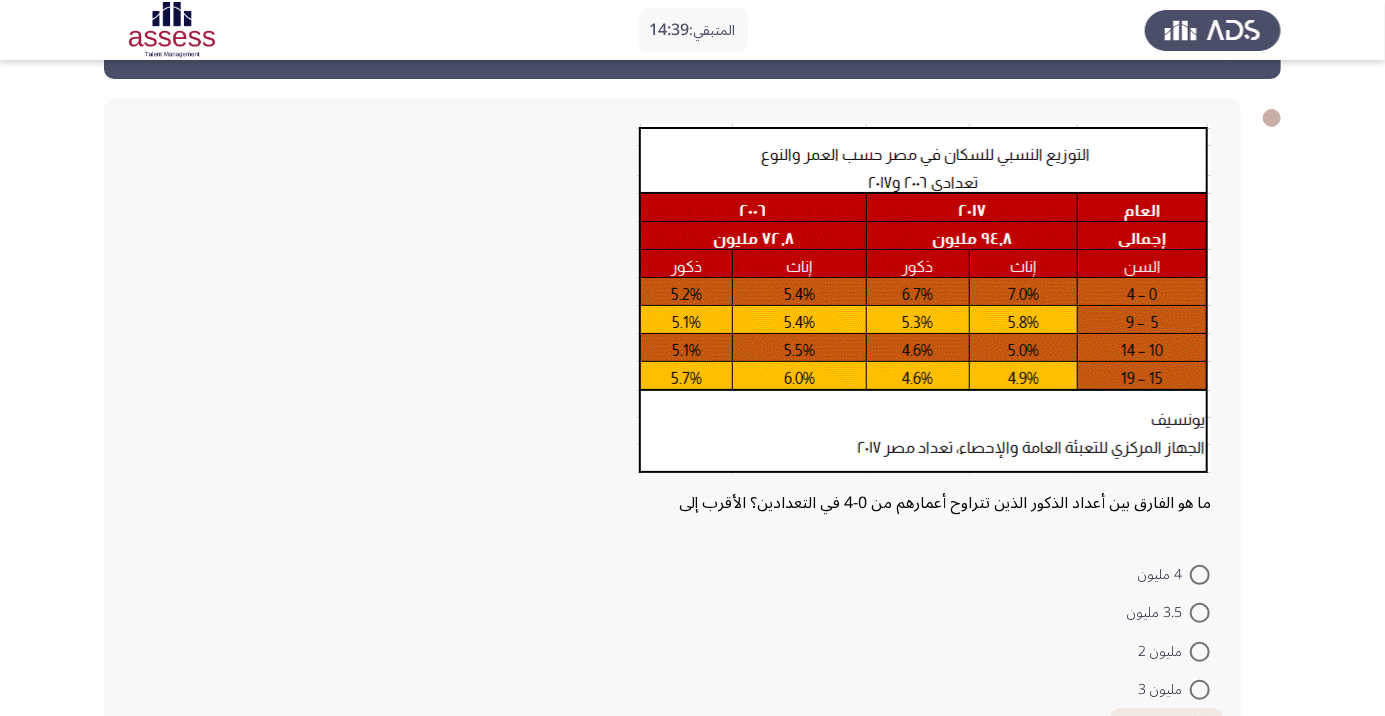 scroll, scrollTop: 126, scrollLeft: 0, axis: vertical 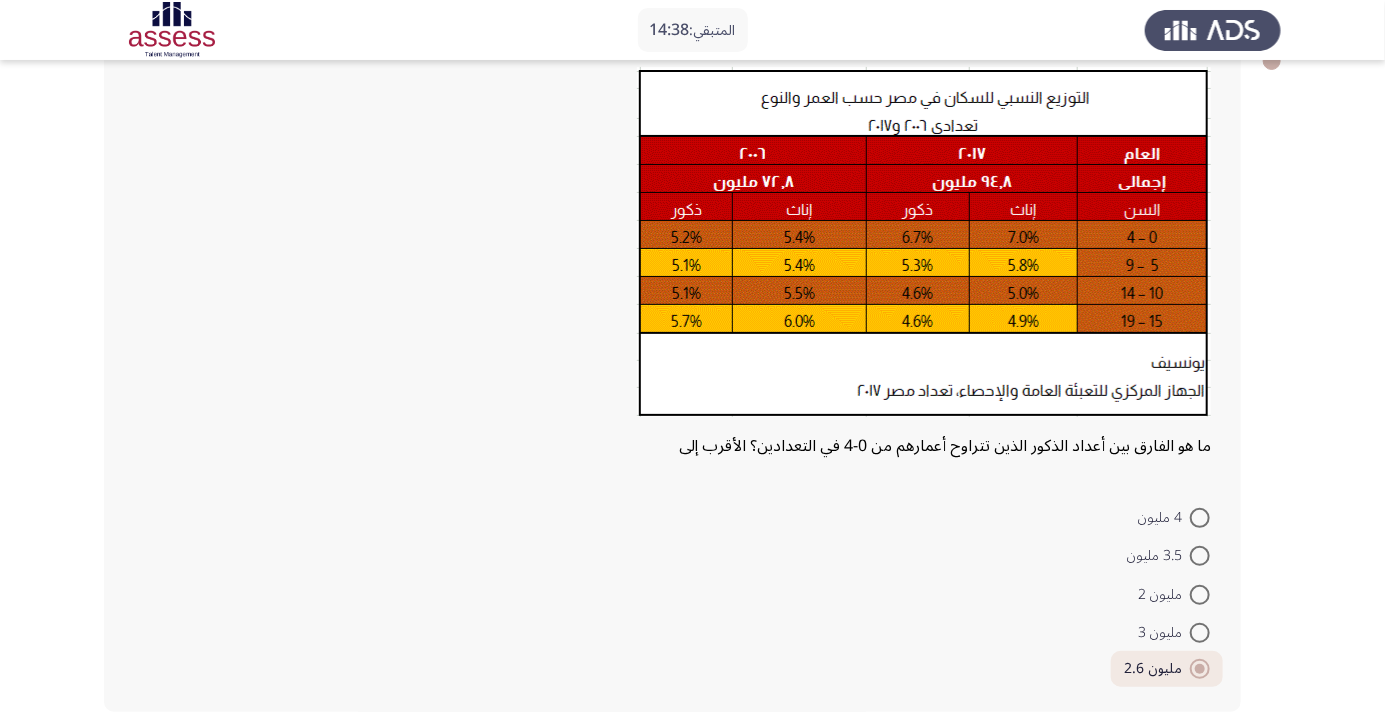 click on "التالي" 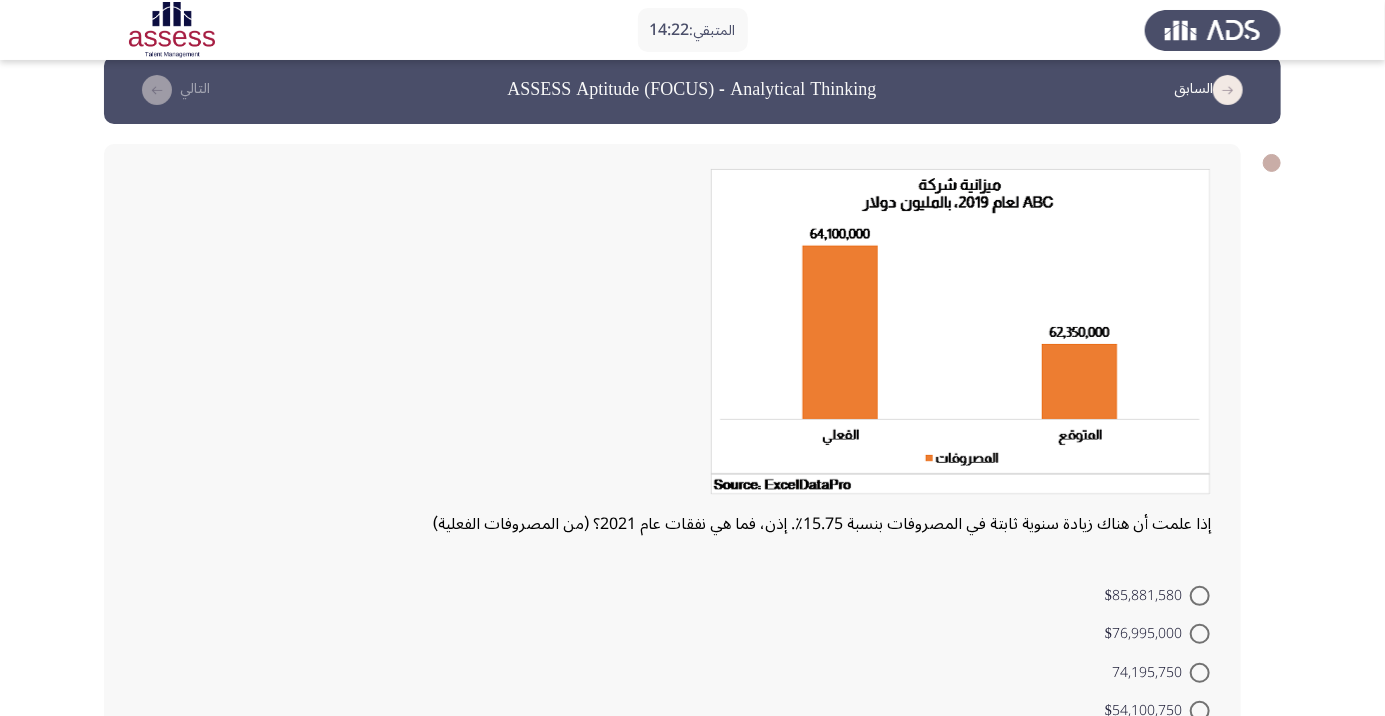 scroll, scrollTop: 9, scrollLeft: 0, axis: vertical 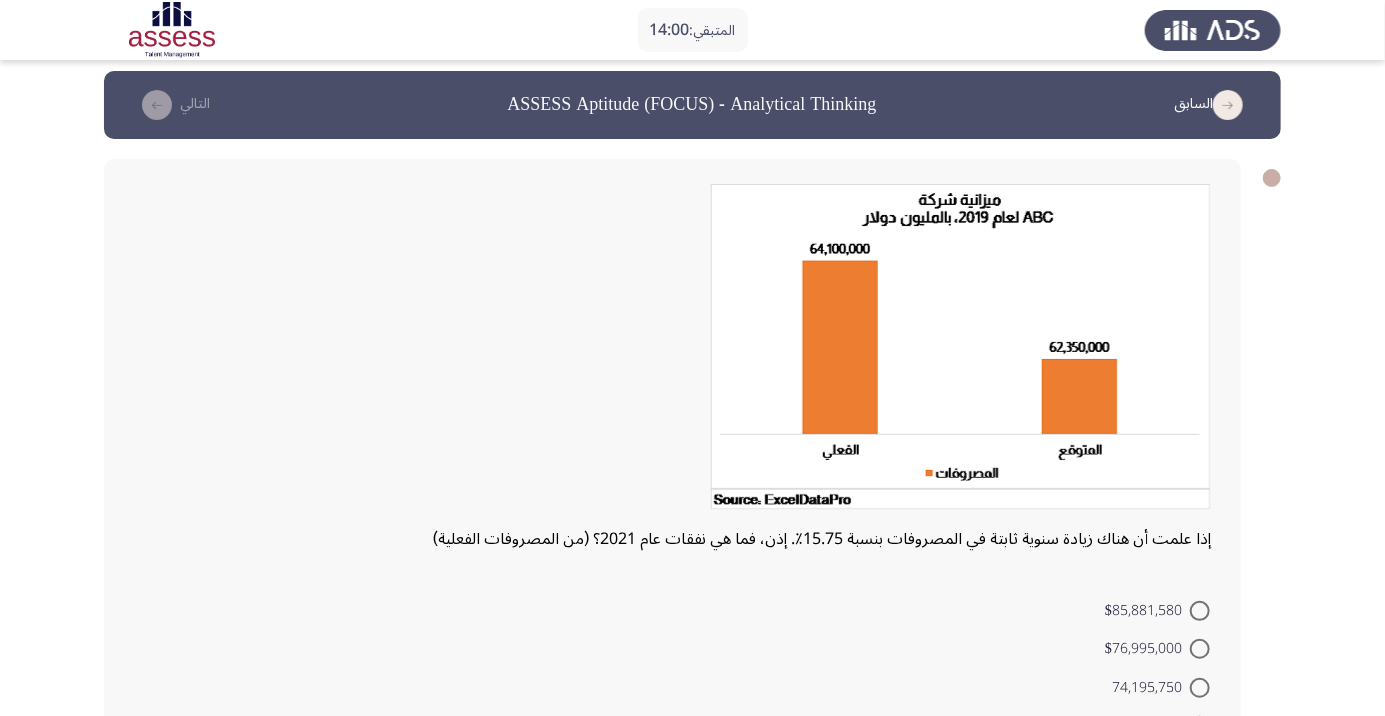 click at bounding box center (1200, 611) 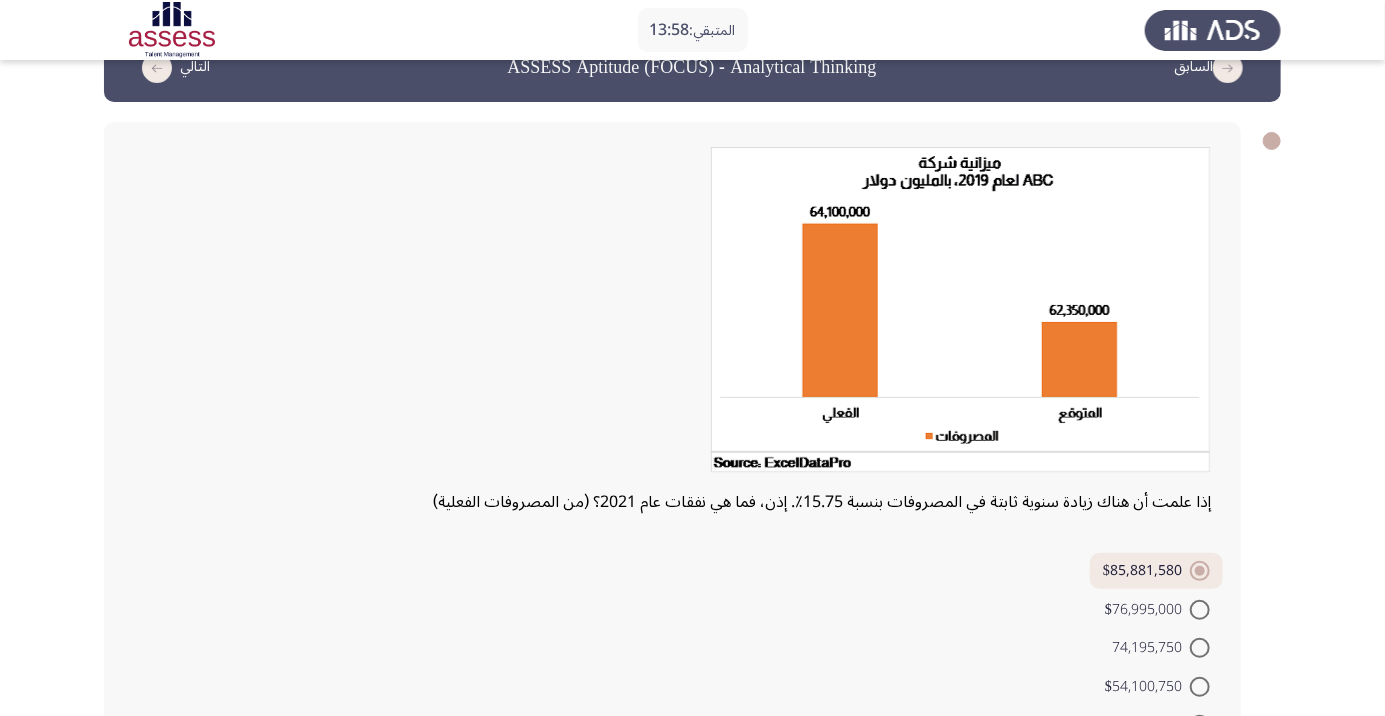 scroll, scrollTop: 102, scrollLeft: 0, axis: vertical 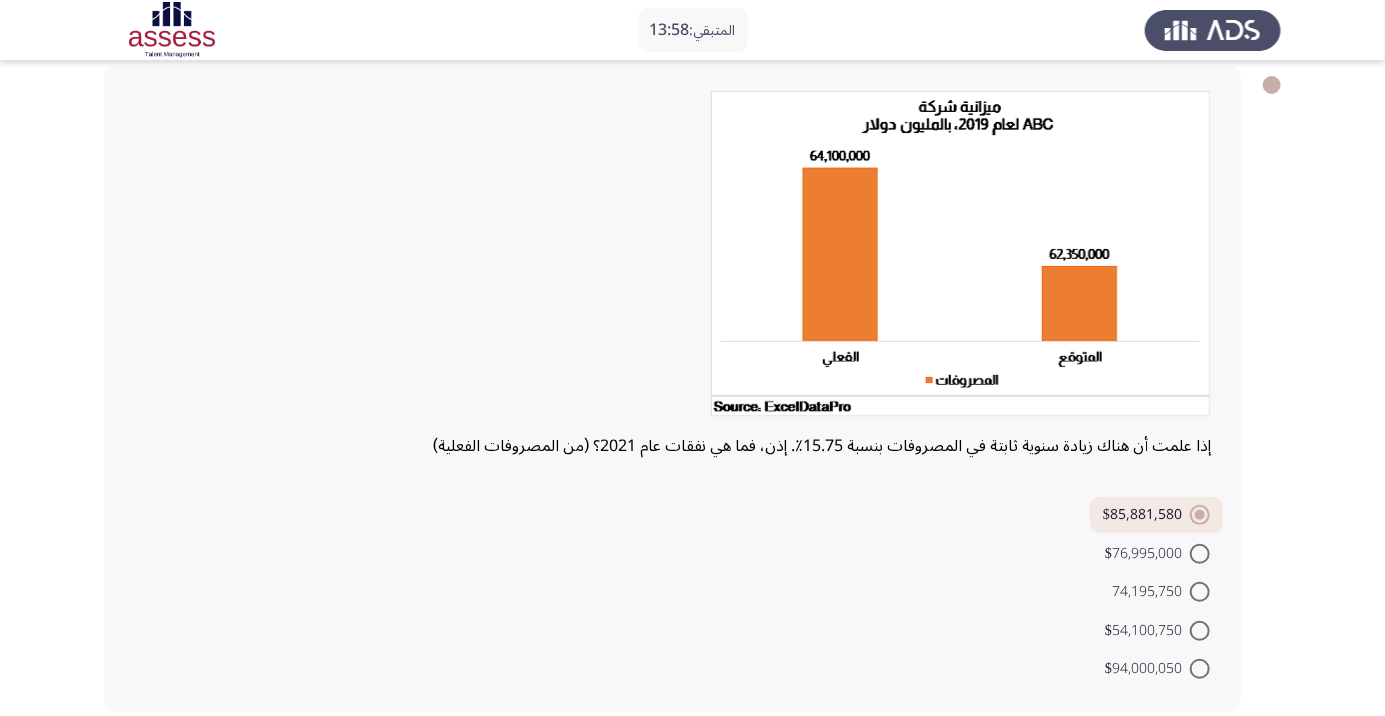 click on "التالي" 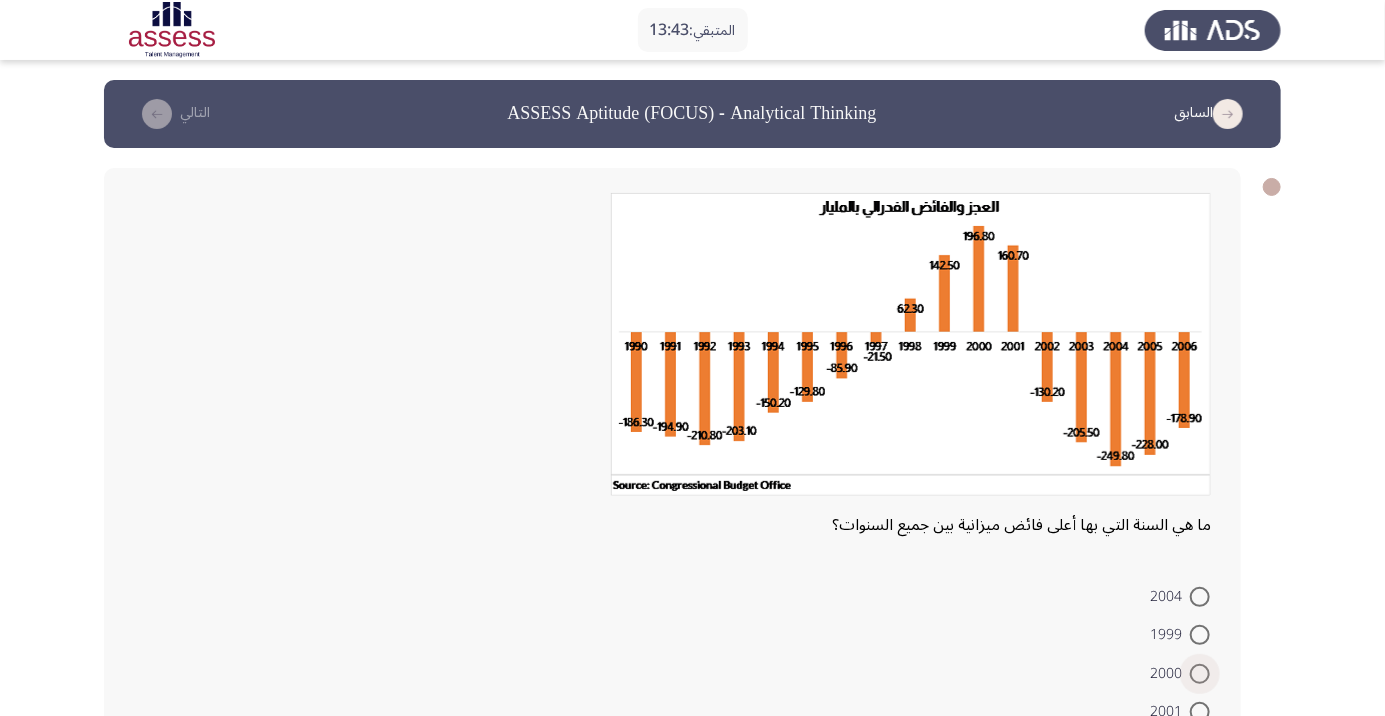 click at bounding box center (1200, 674) 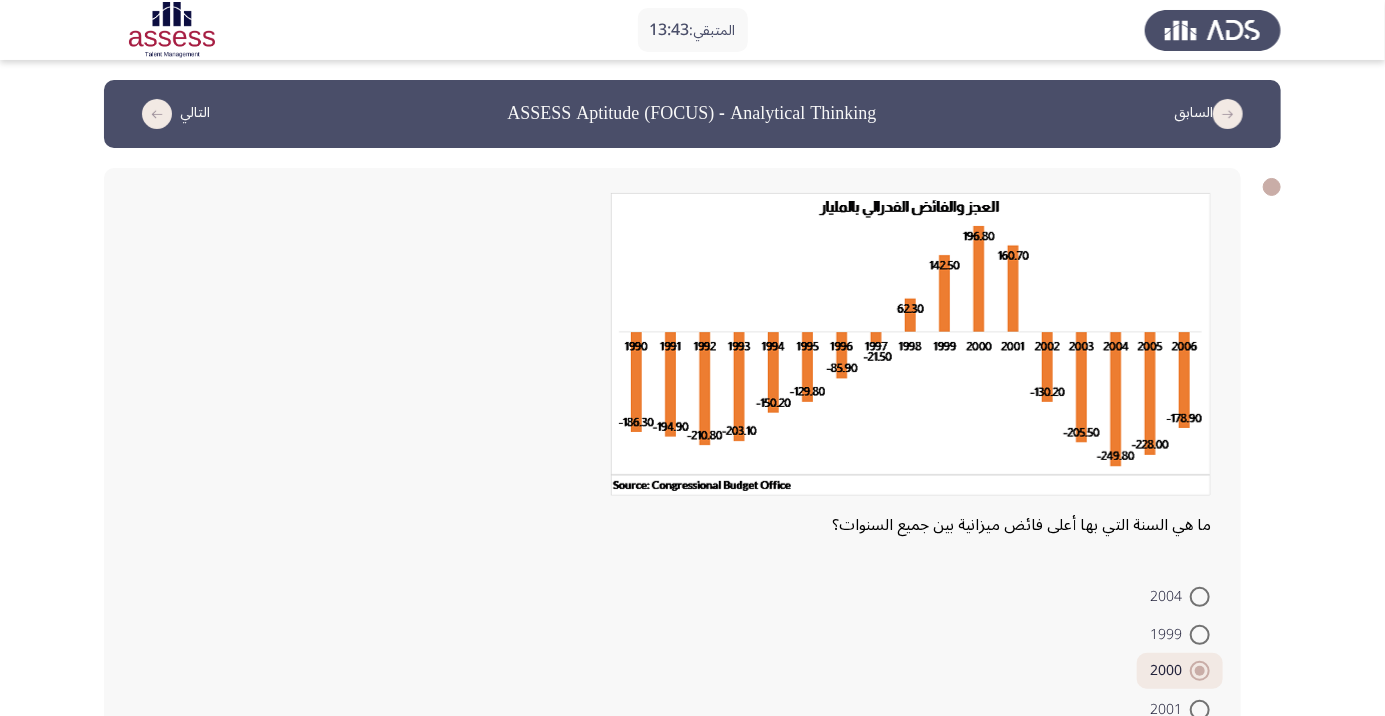 scroll, scrollTop: 79, scrollLeft: 0, axis: vertical 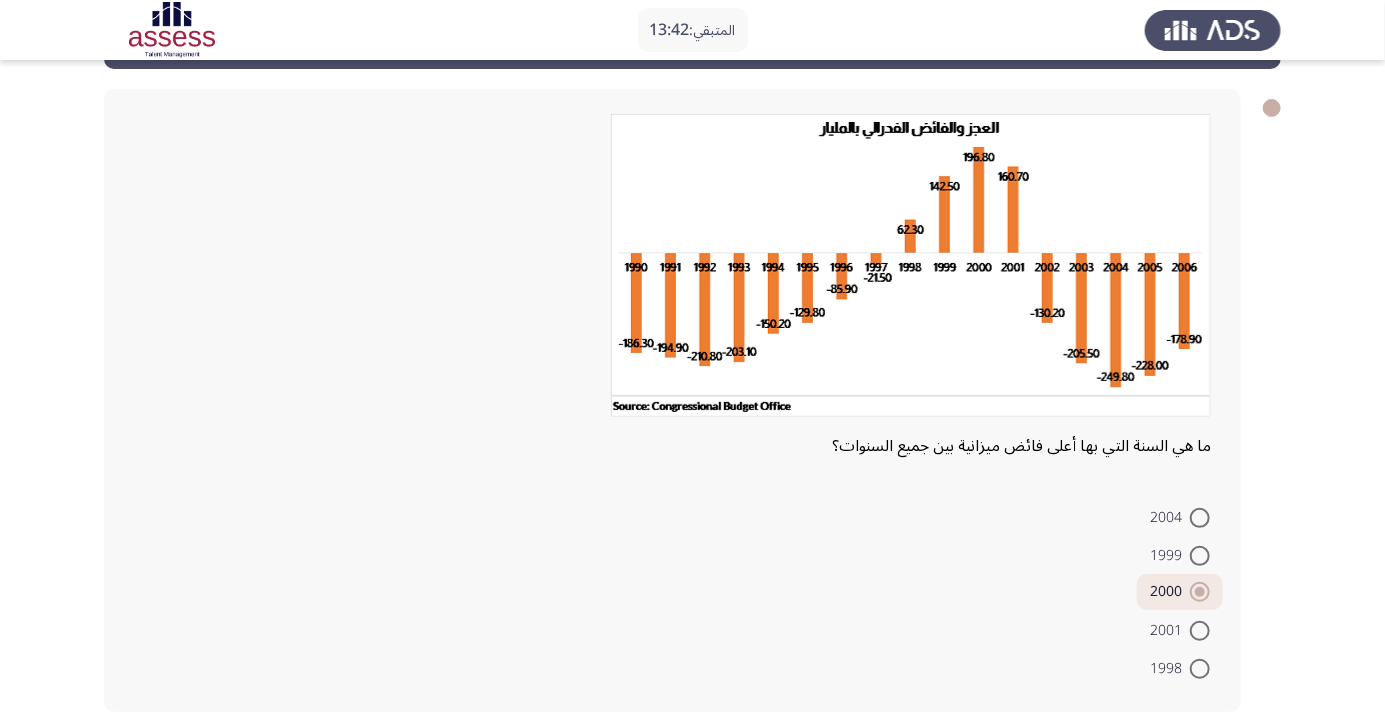 click on "التالي" 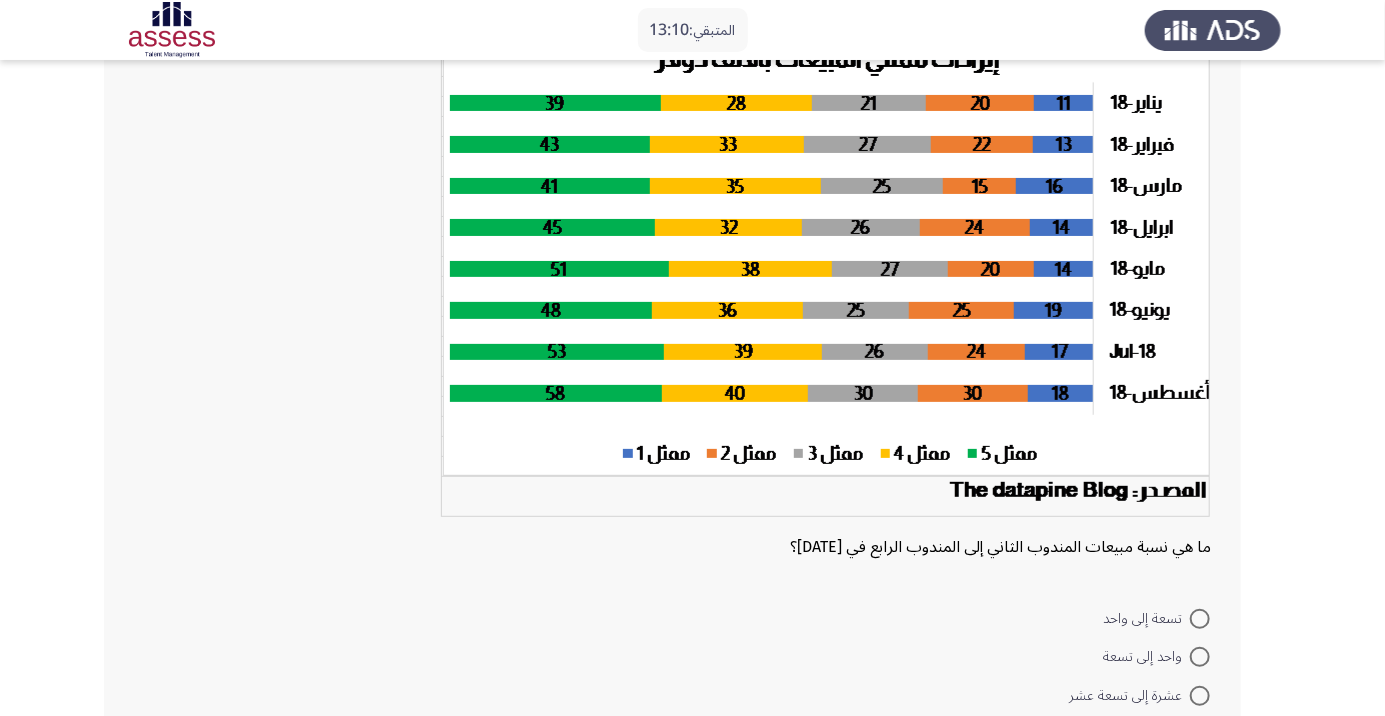 scroll, scrollTop: 179, scrollLeft: 0, axis: vertical 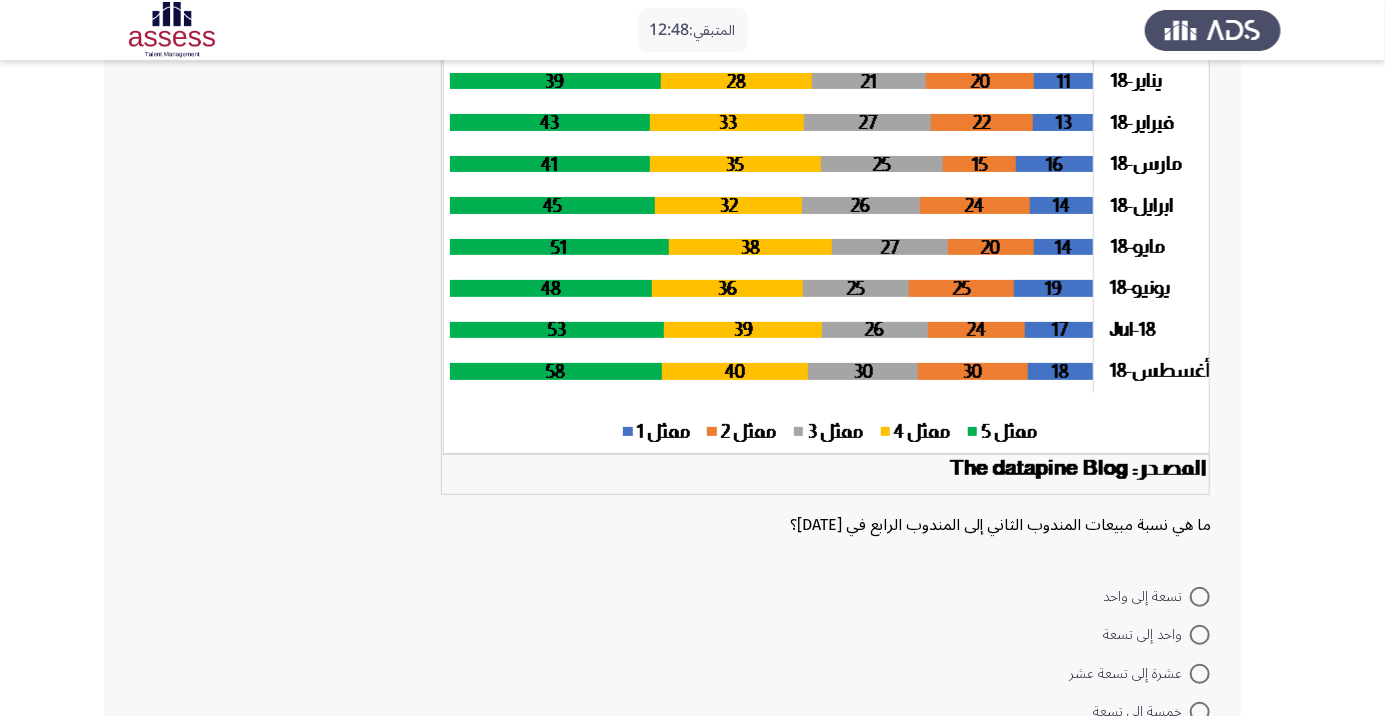 click at bounding box center (1200, 674) 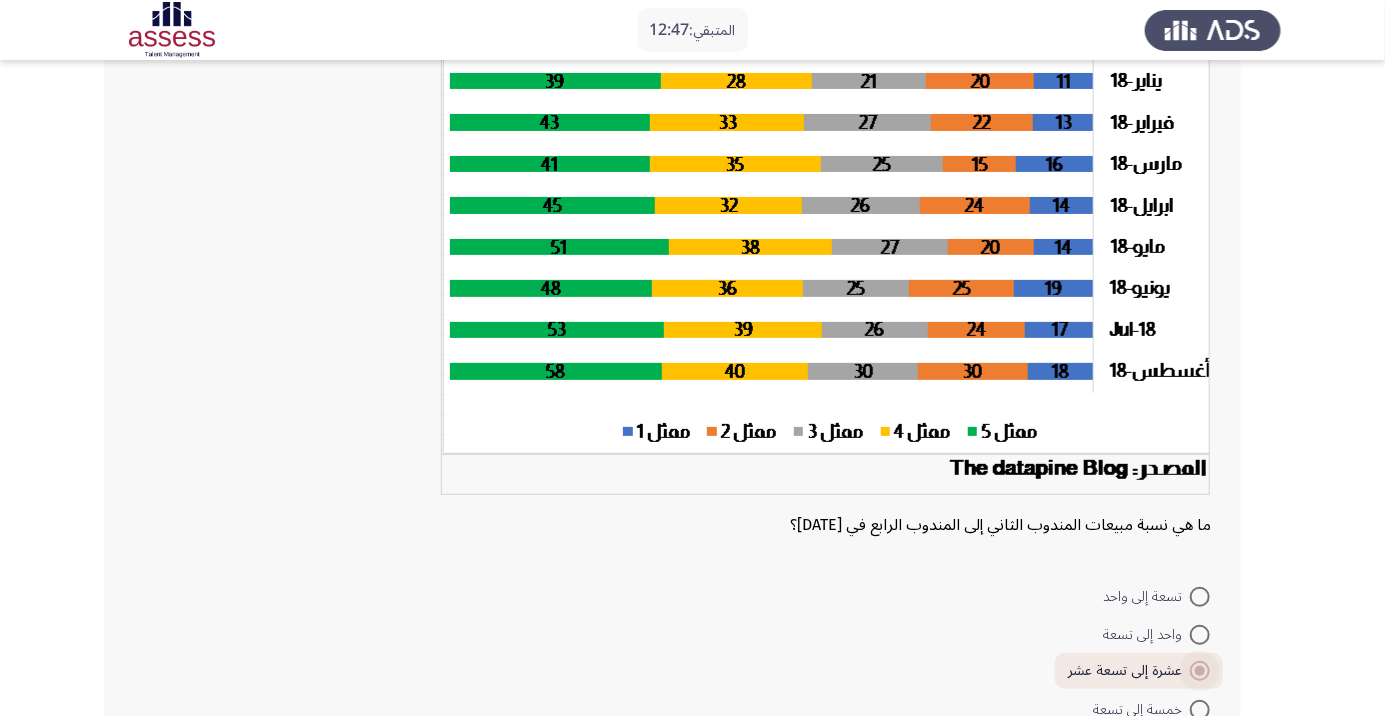 scroll, scrollTop: 258, scrollLeft: 0, axis: vertical 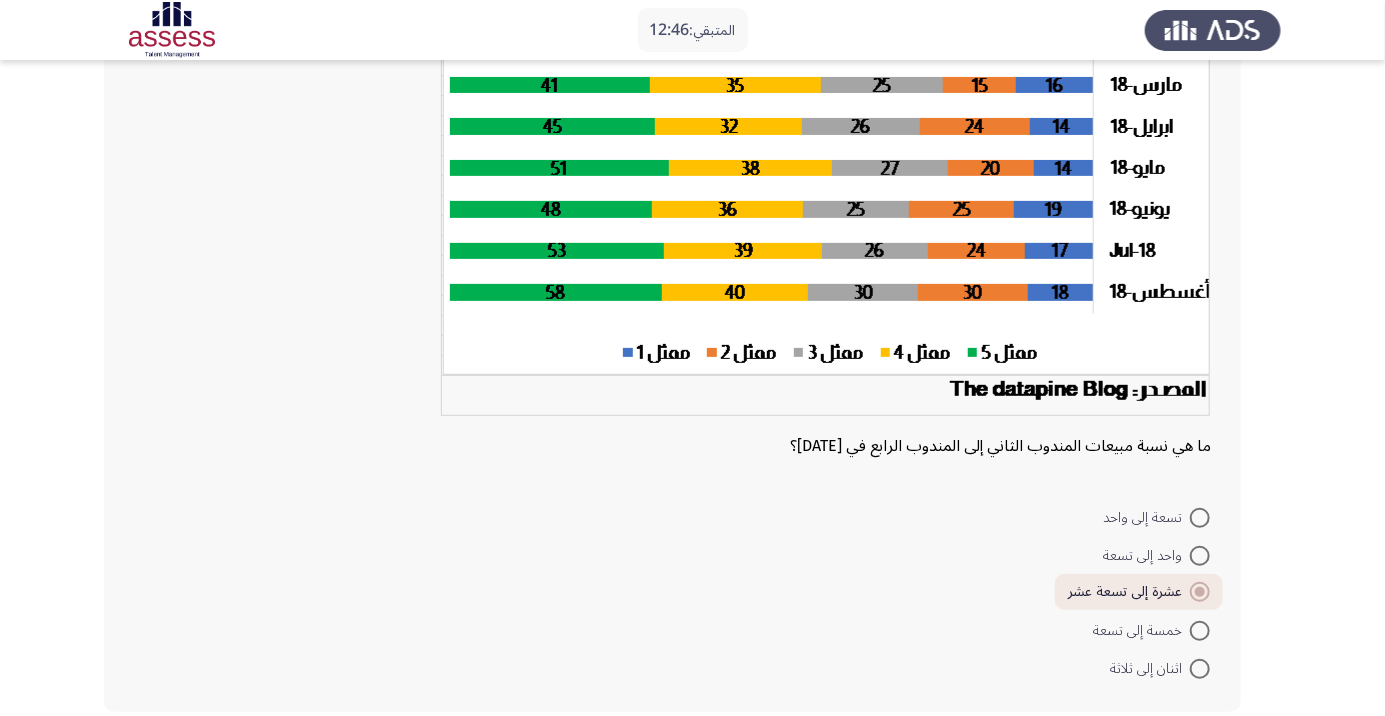 click on "التالي" 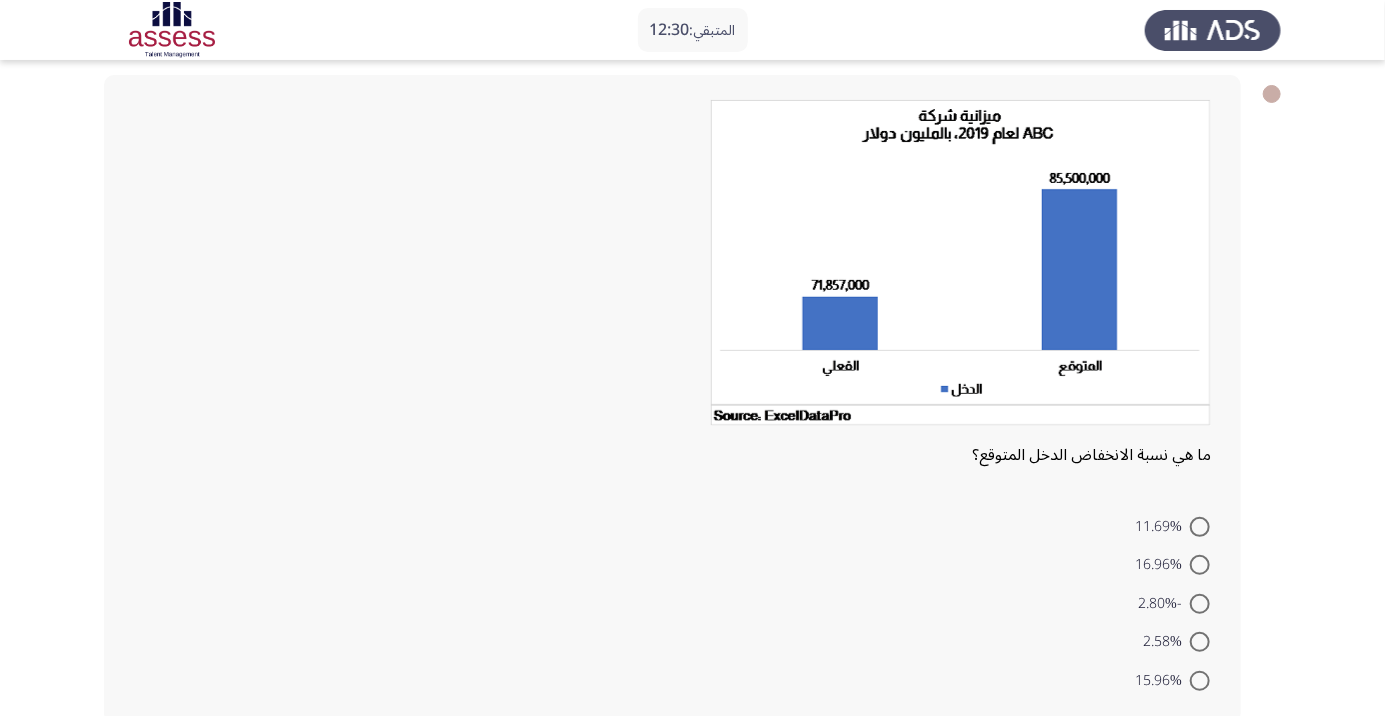 scroll, scrollTop: 104, scrollLeft: 0, axis: vertical 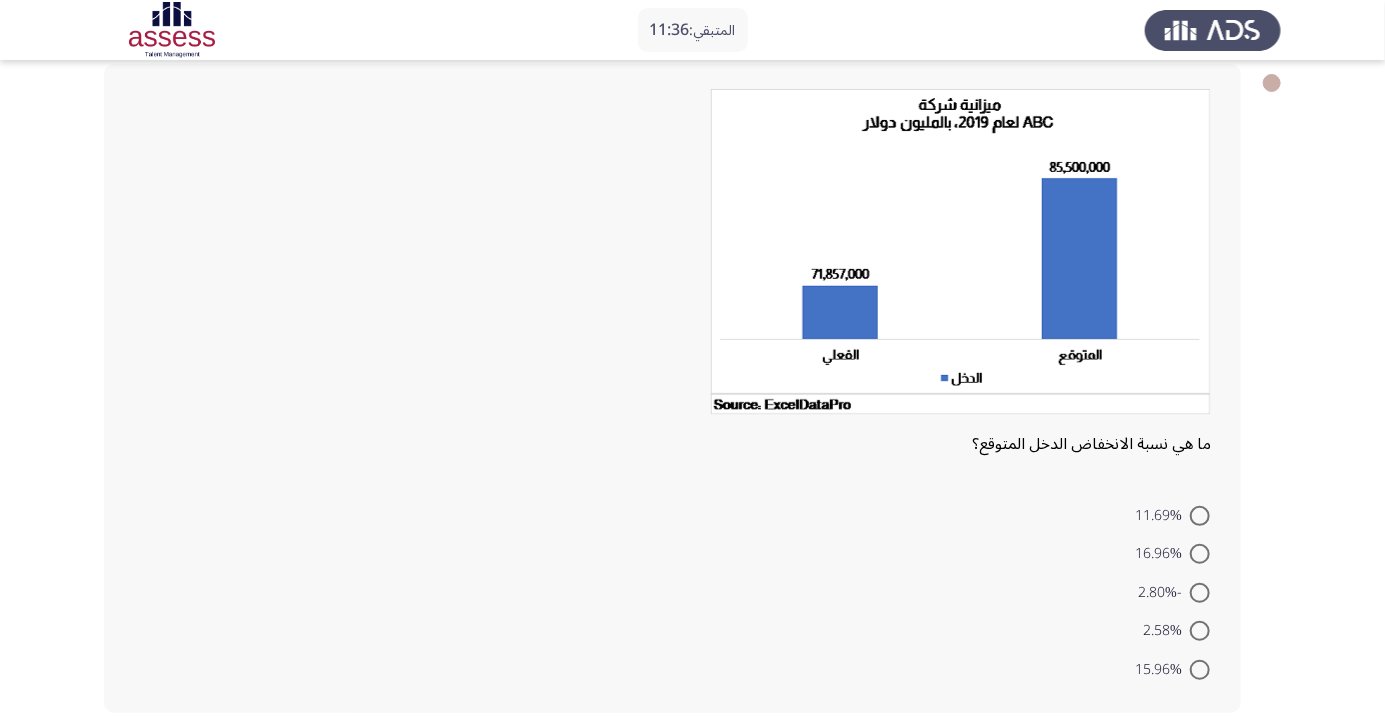 click on "11.69%     16.96%     -2.80%     2.58%     15.96%" 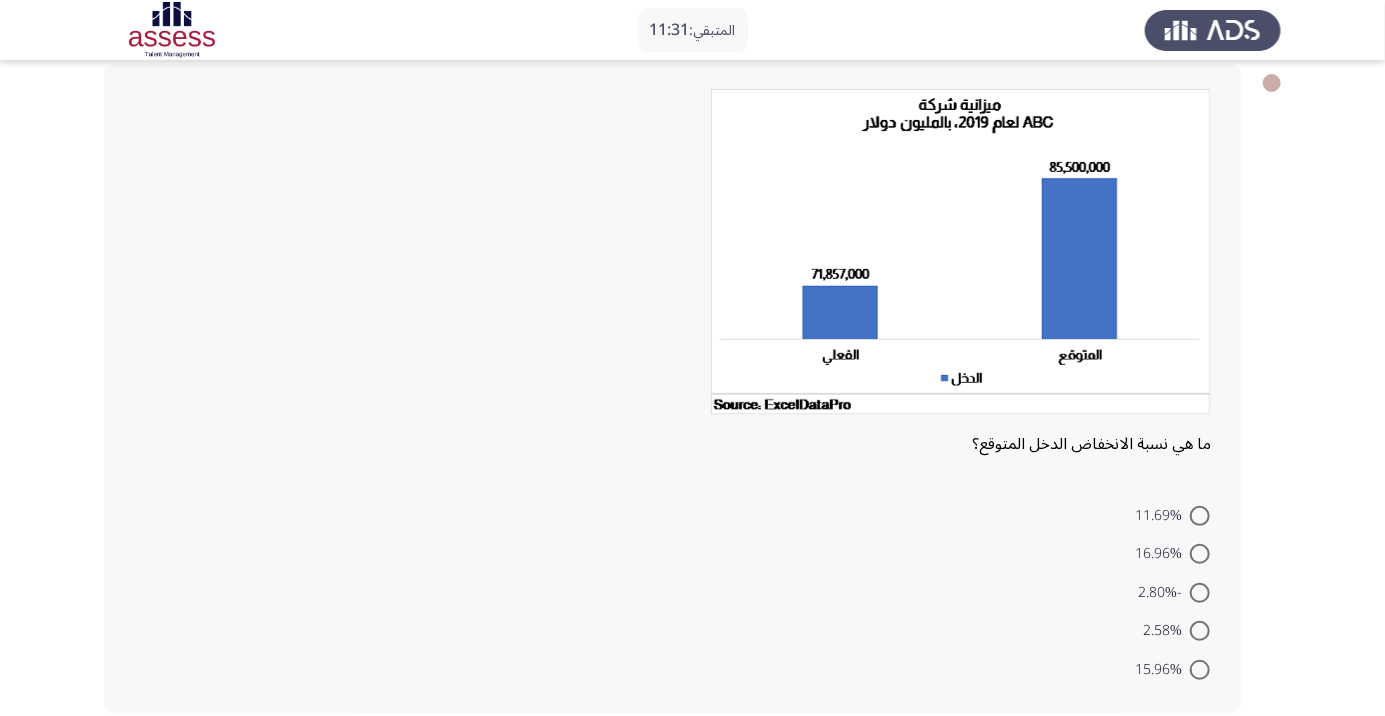 click at bounding box center [1200, 670] 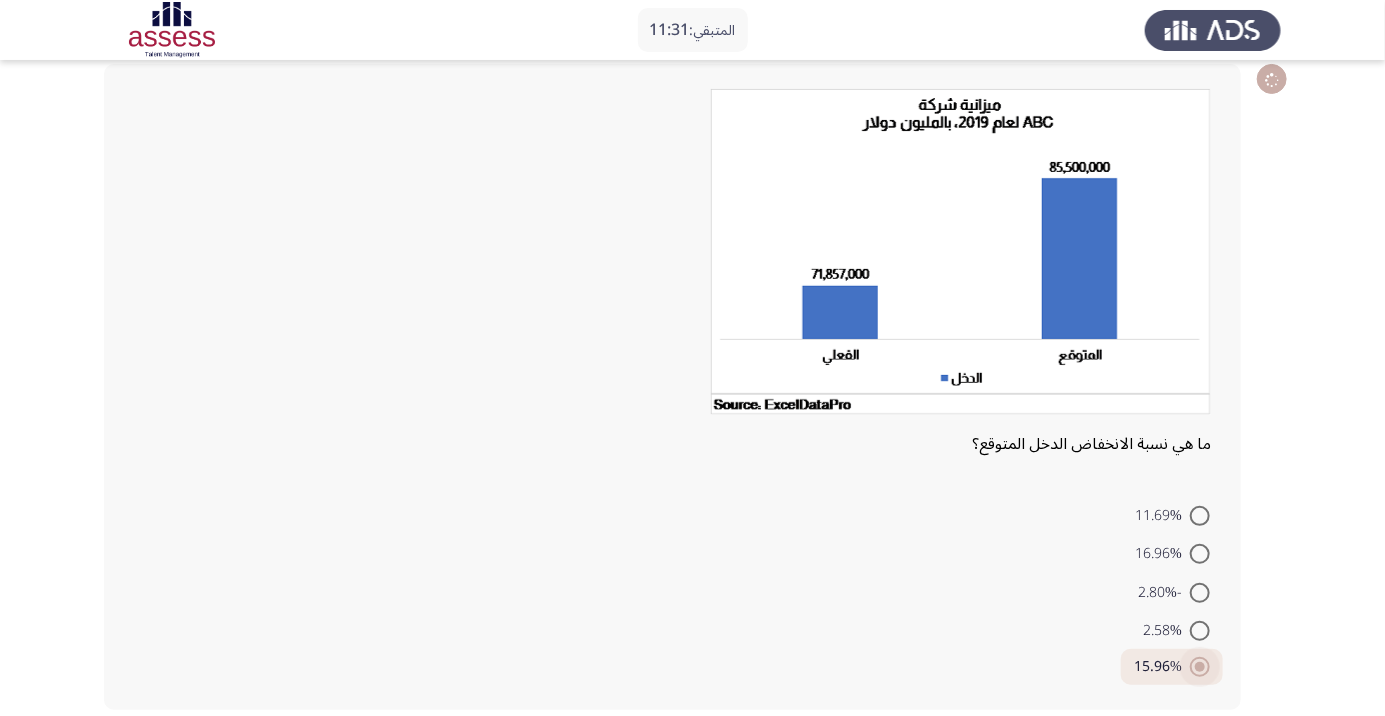 scroll, scrollTop: 102, scrollLeft: 0, axis: vertical 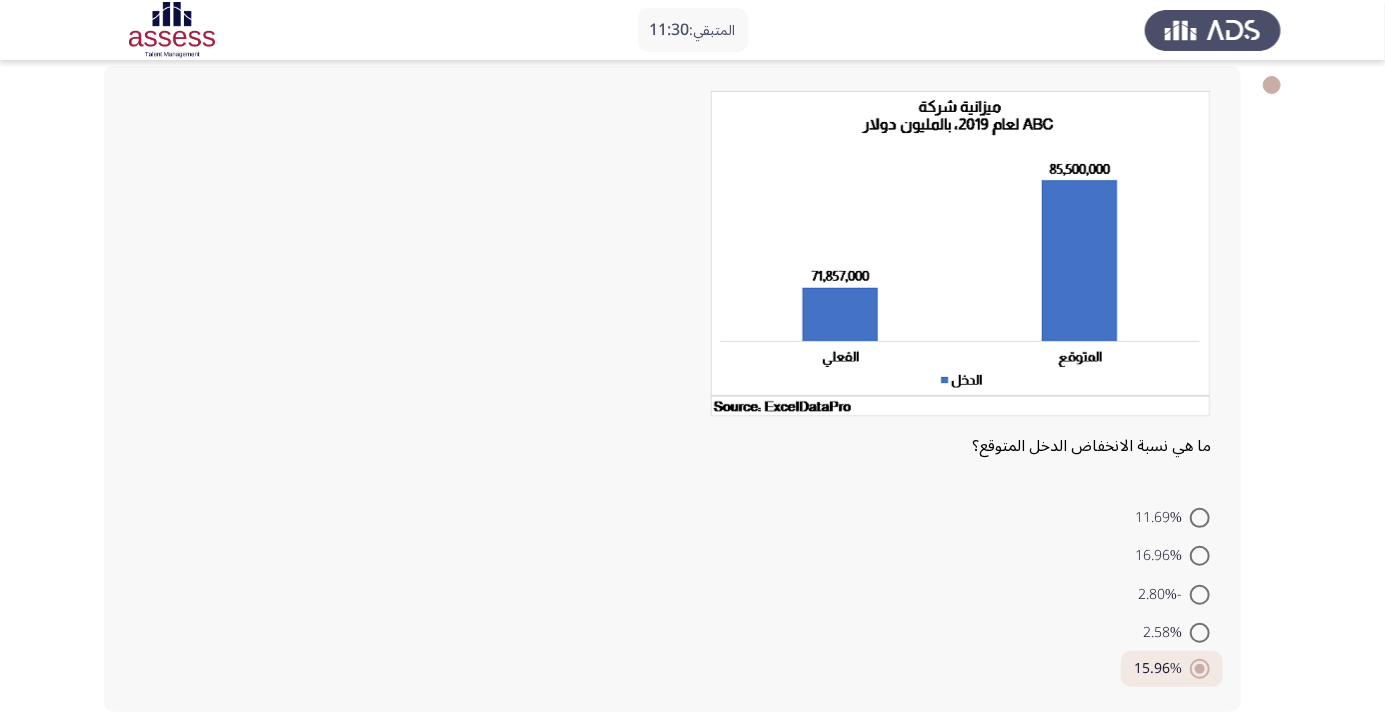 click on "التالي" 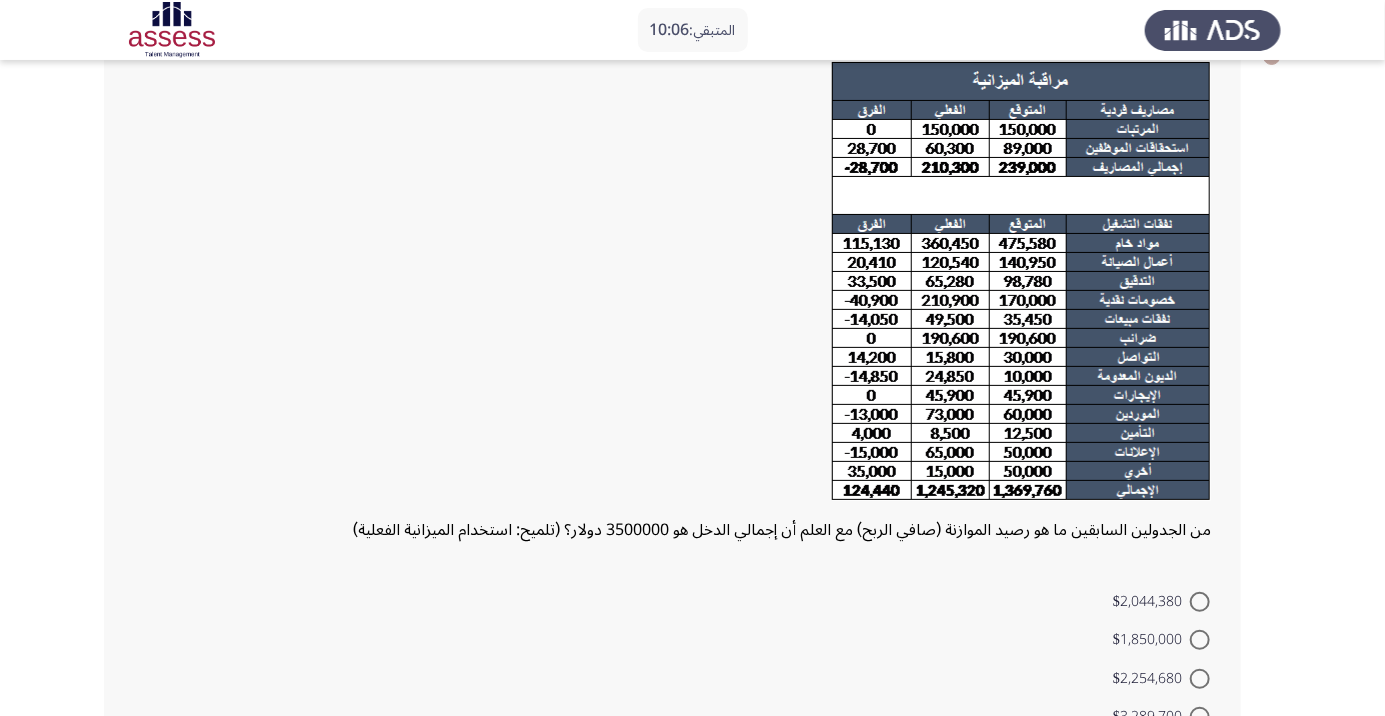 scroll, scrollTop: 142, scrollLeft: 0, axis: vertical 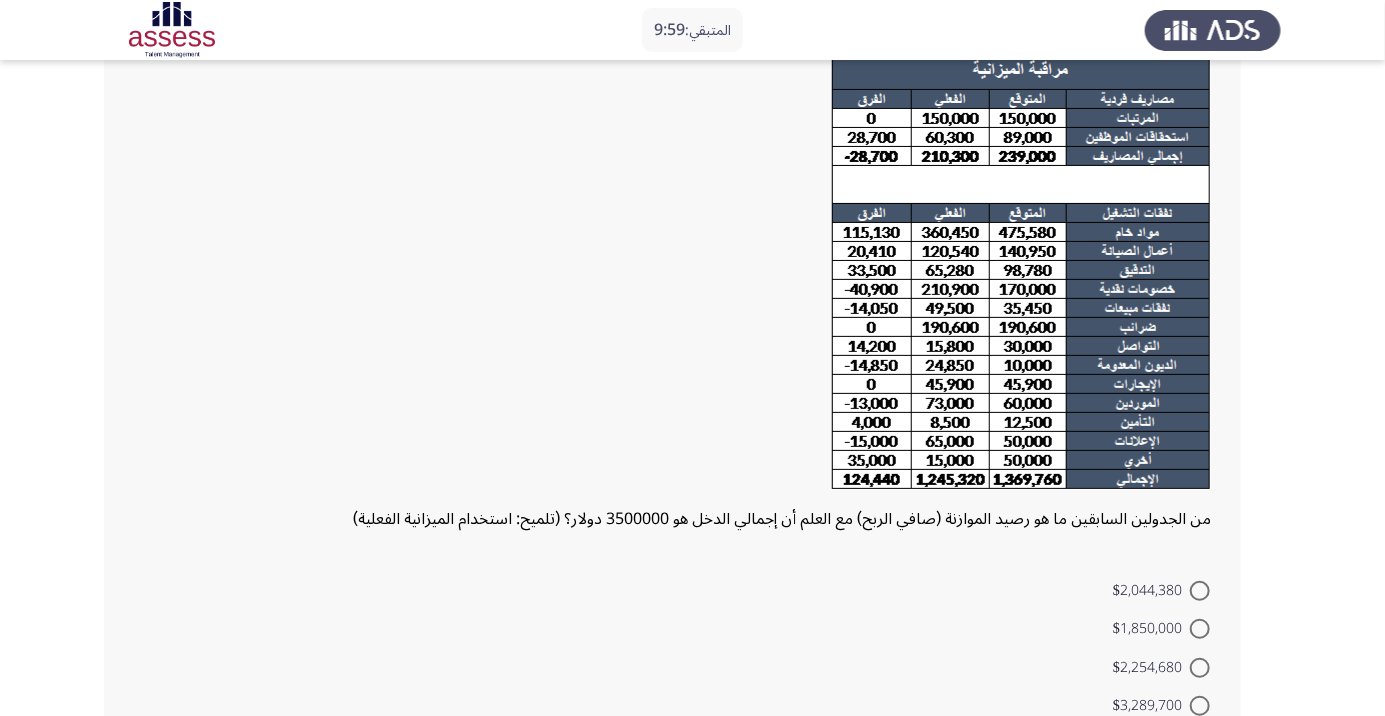 click at bounding box center [1200, 591] 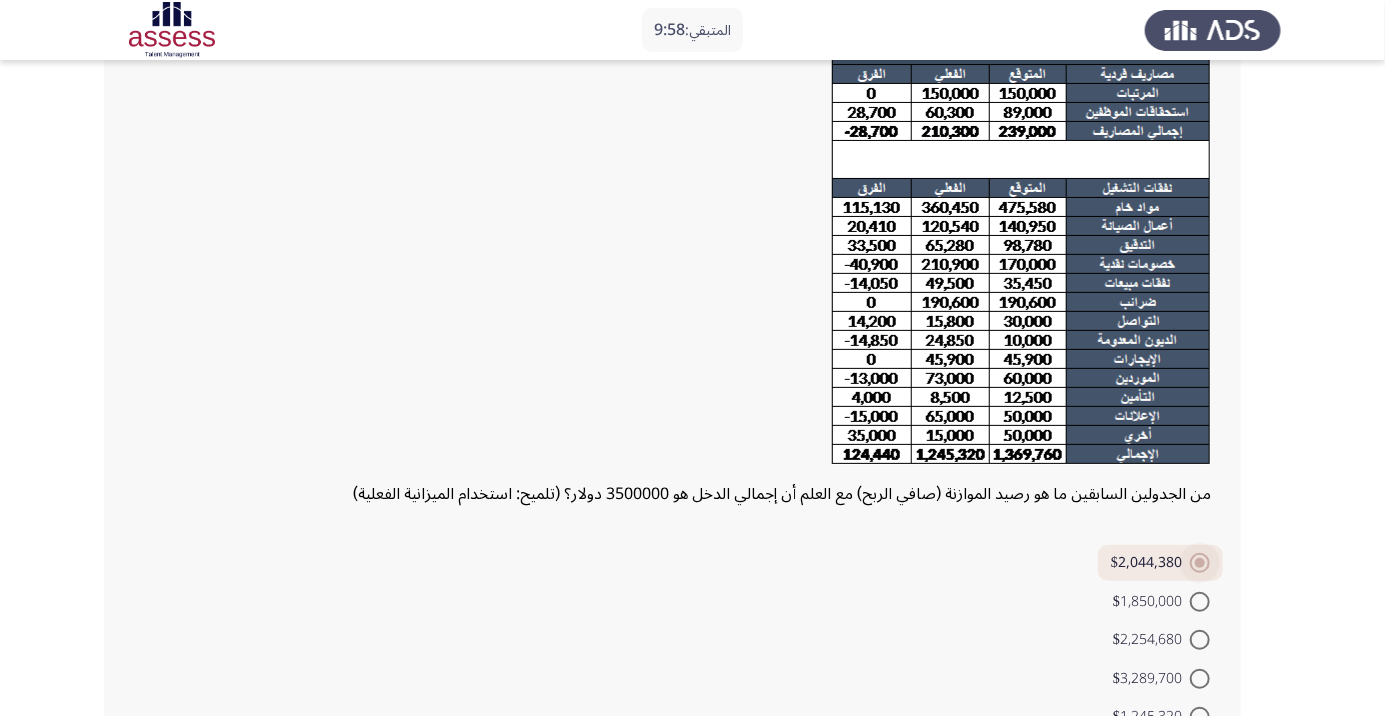 scroll, scrollTop: 215, scrollLeft: 0, axis: vertical 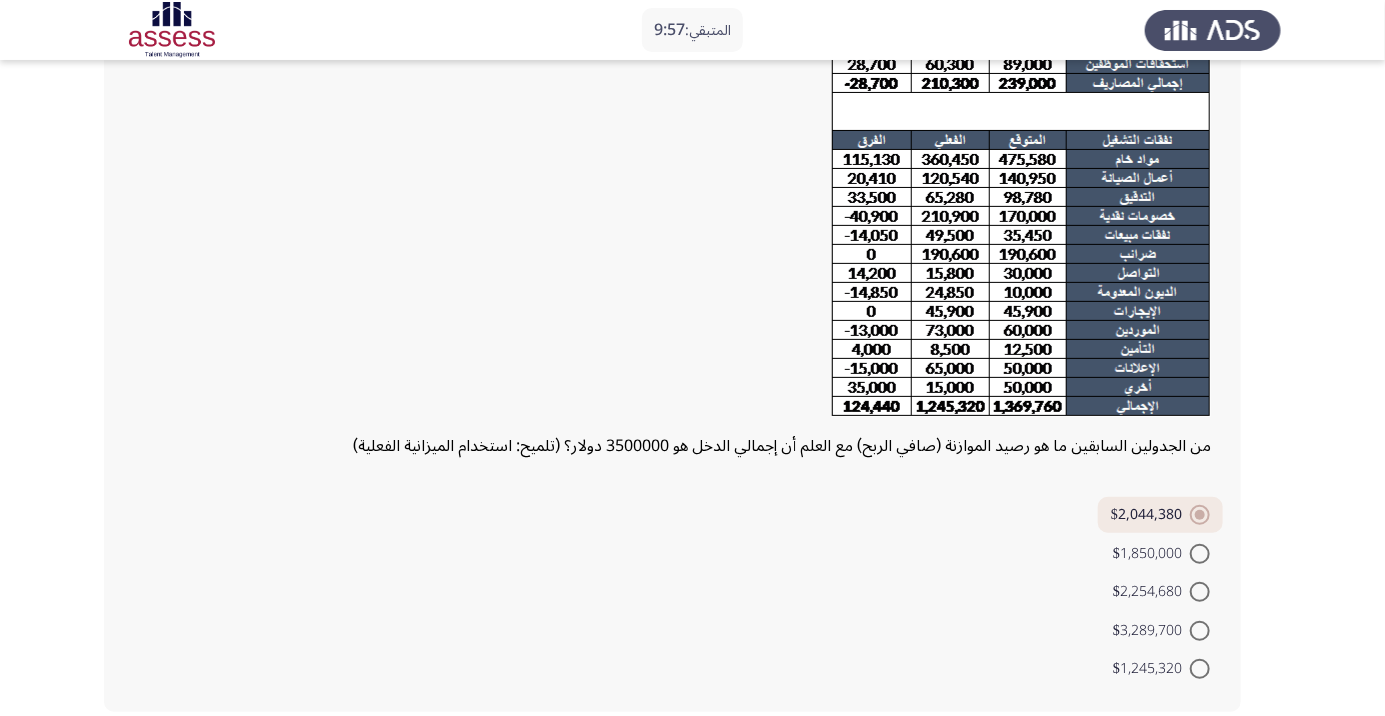 click on "التالي" 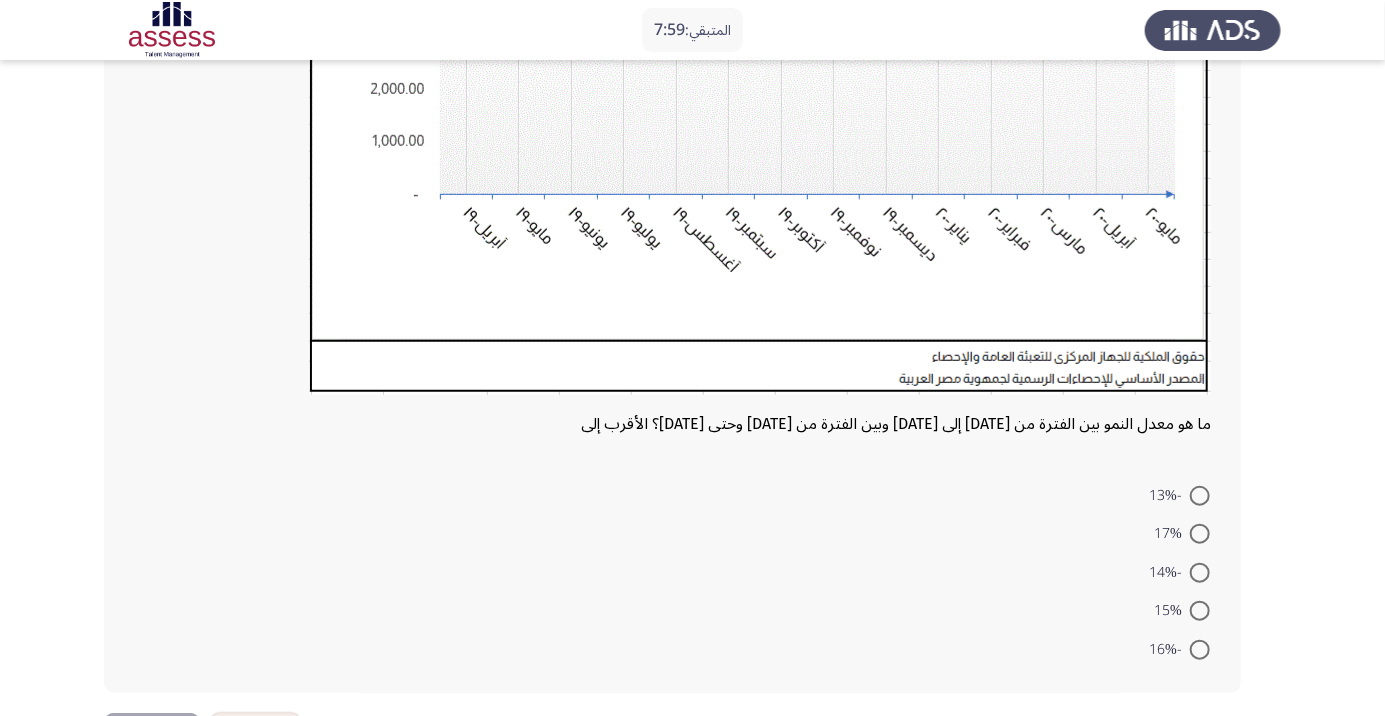 scroll, scrollTop: 510, scrollLeft: 0, axis: vertical 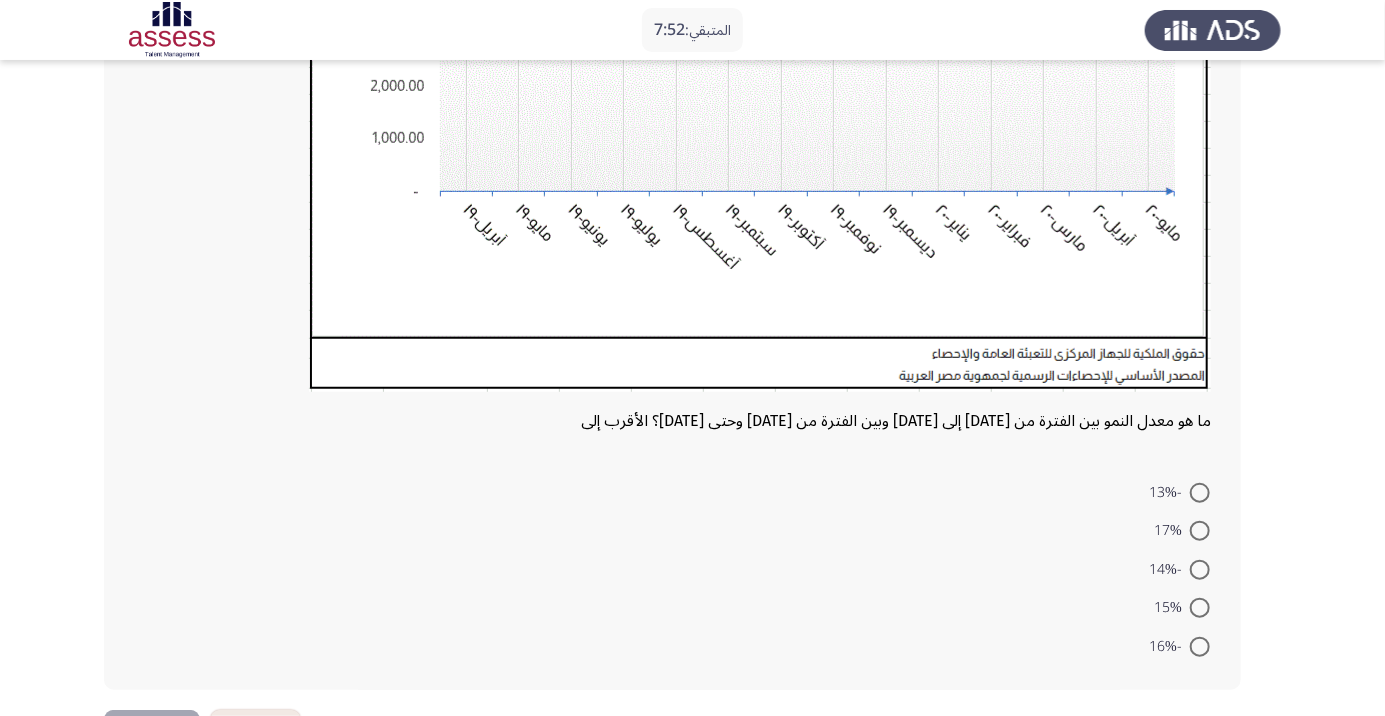 click at bounding box center [1200, 647] 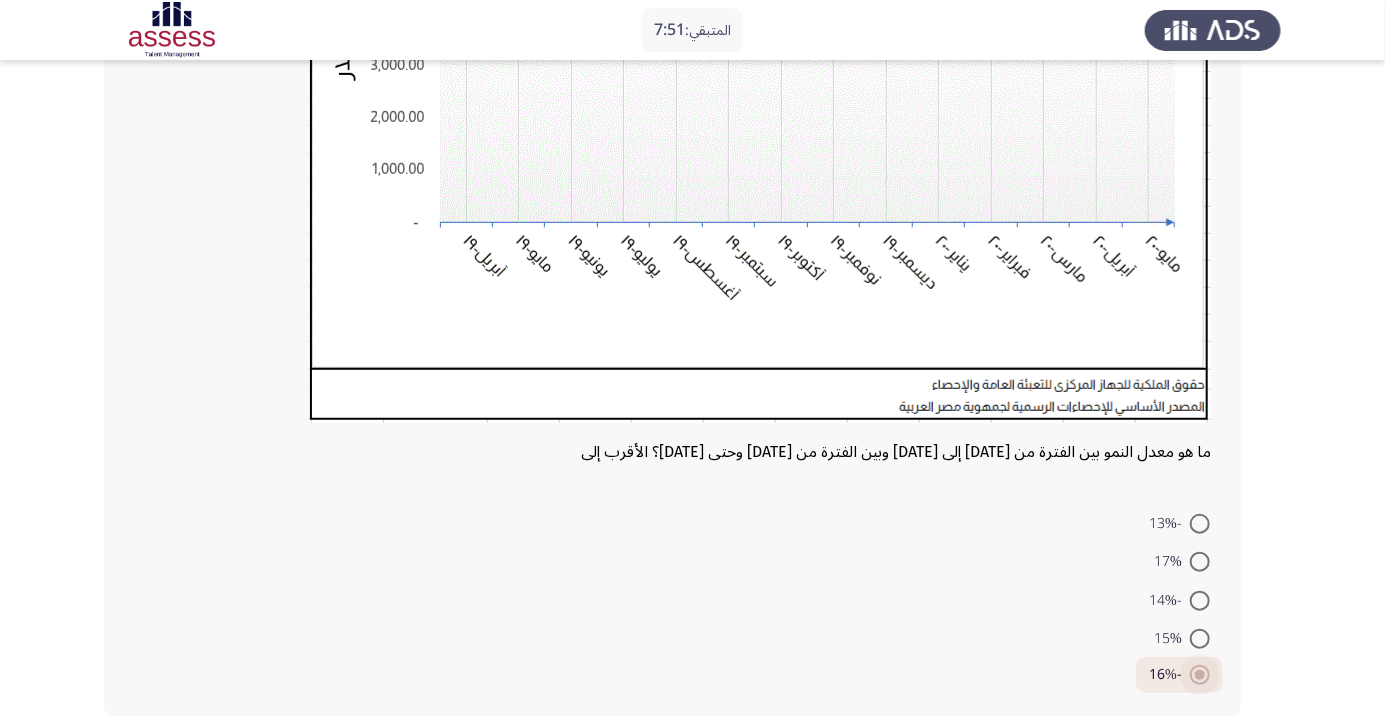 scroll, scrollTop: 485, scrollLeft: 0, axis: vertical 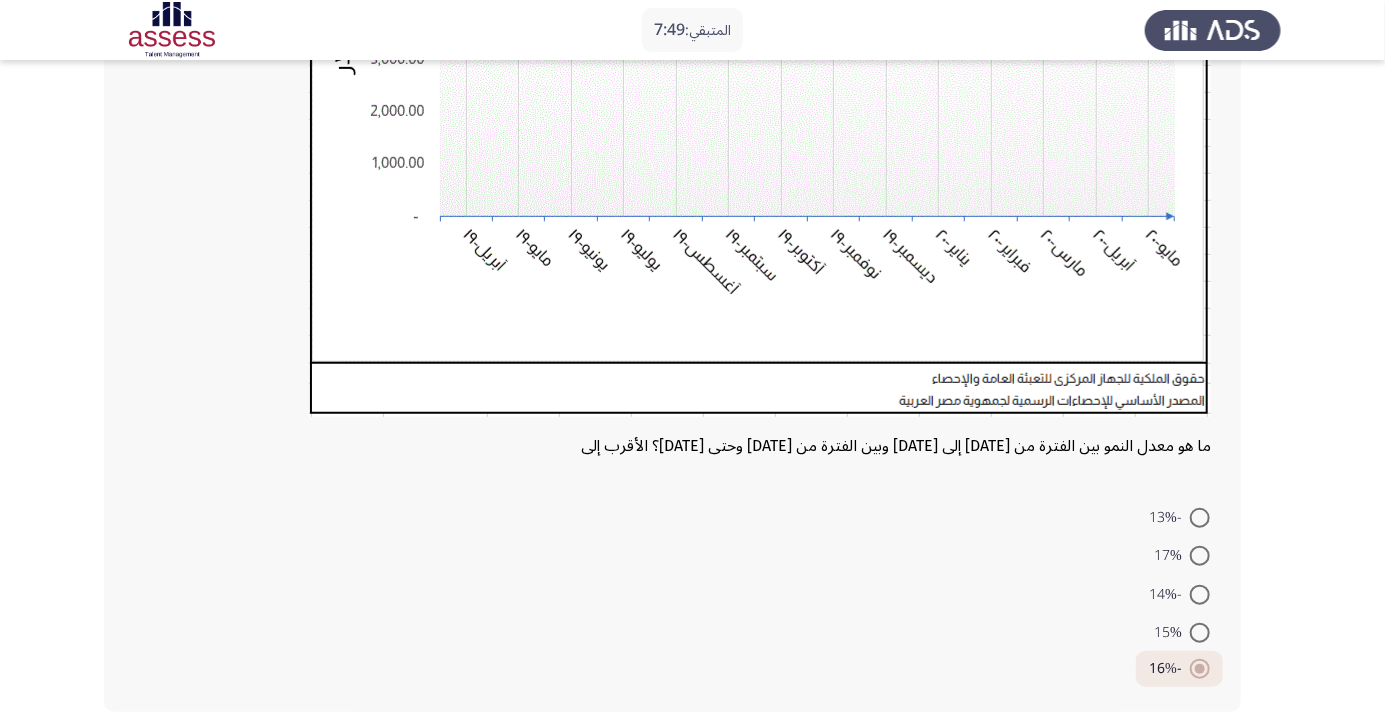 click on "التالي" 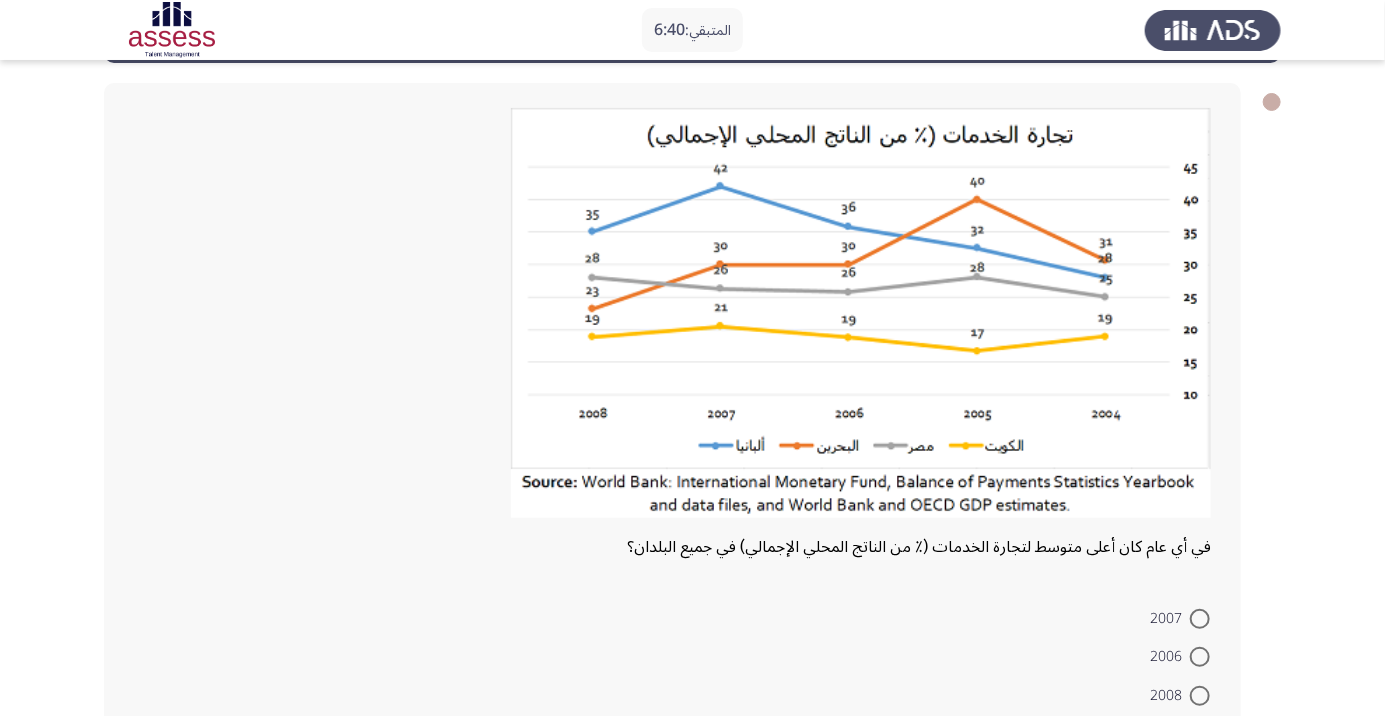 scroll, scrollTop: 106, scrollLeft: 0, axis: vertical 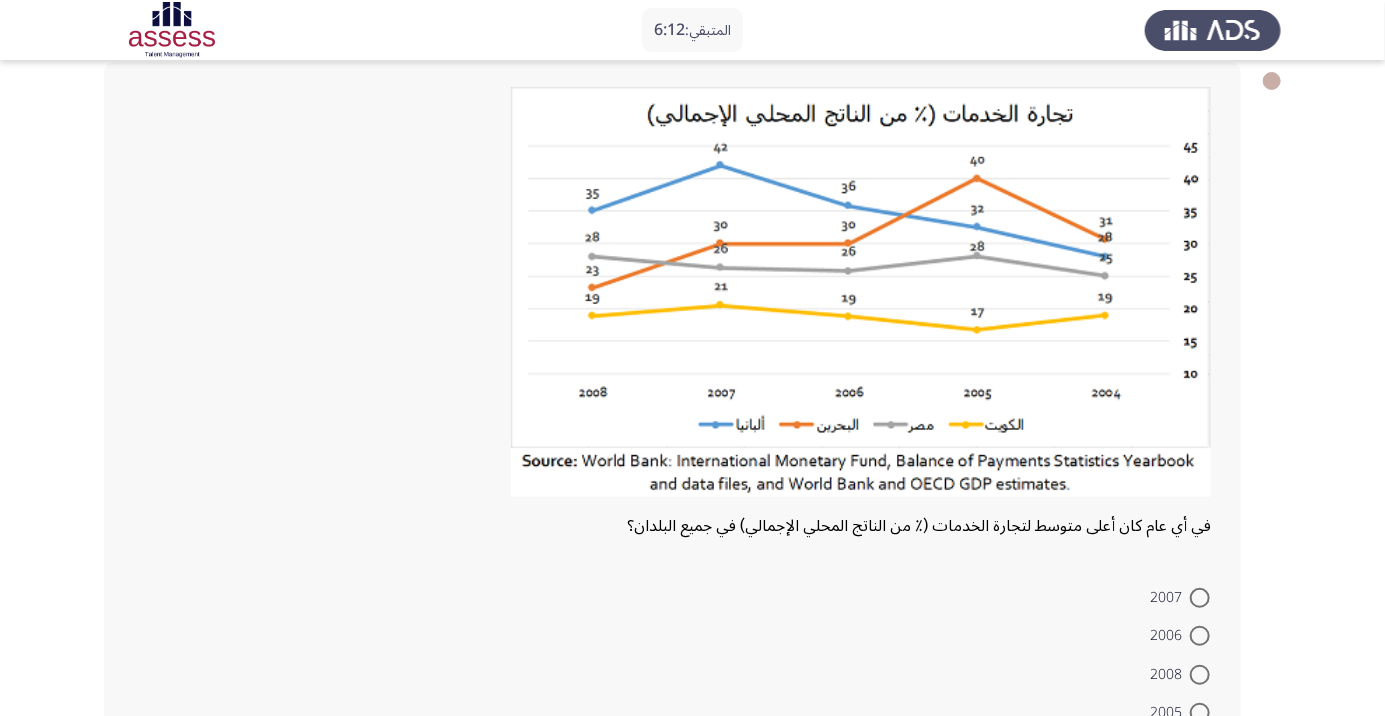 click 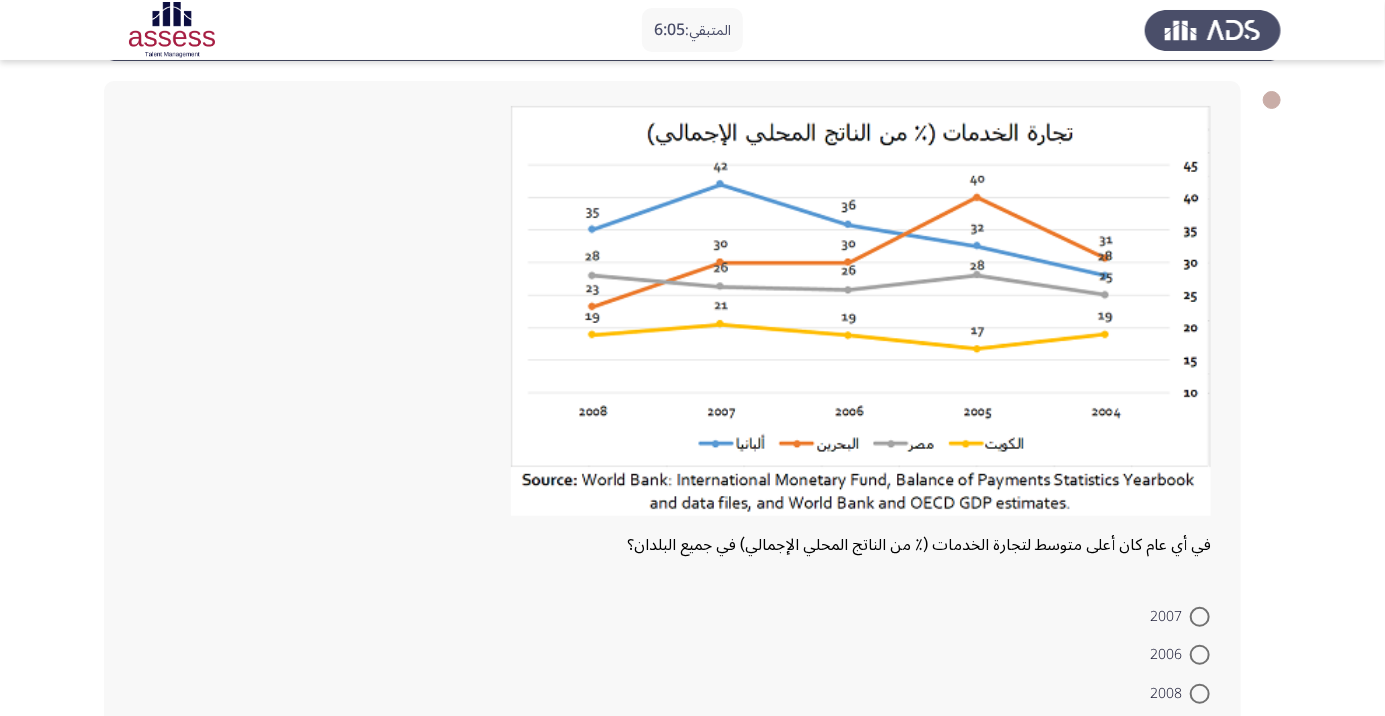 scroll, scrollTop: 92, scrollLeft: 0, axis: vertical 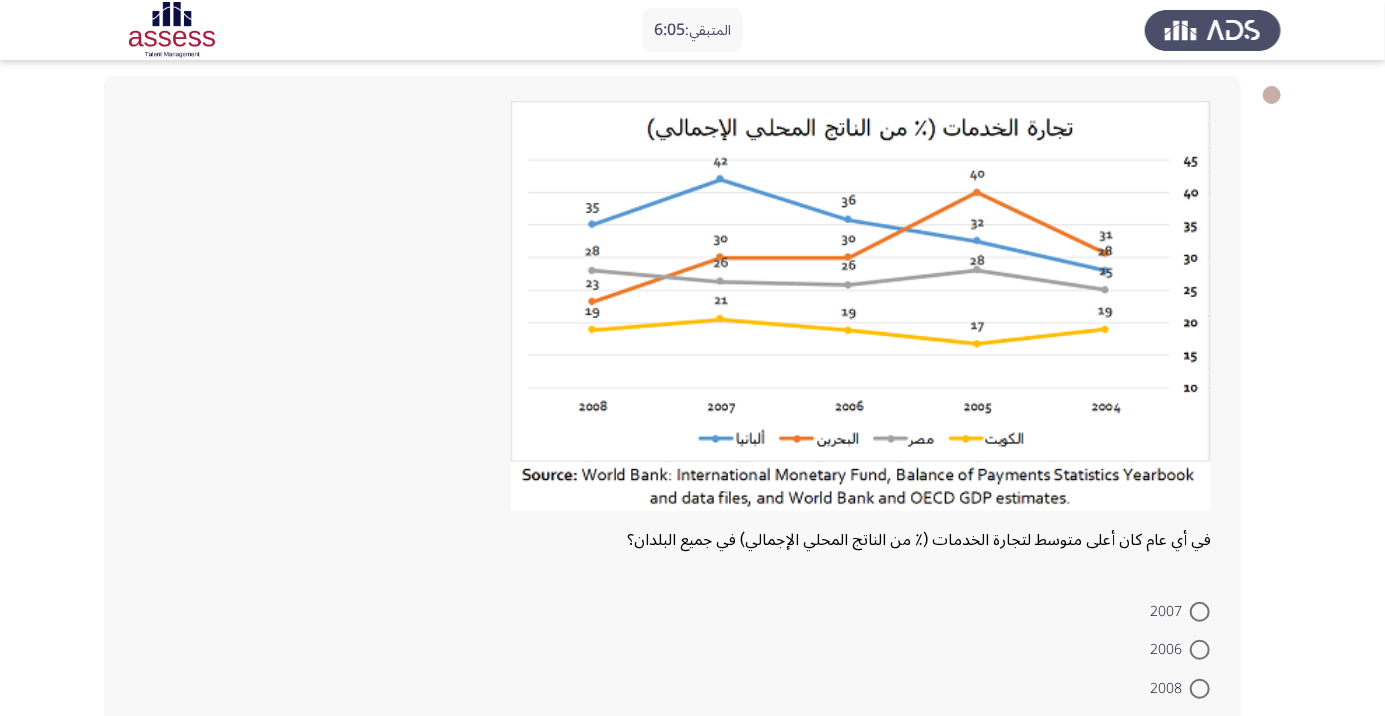 click at bounding box center (1200, 612) 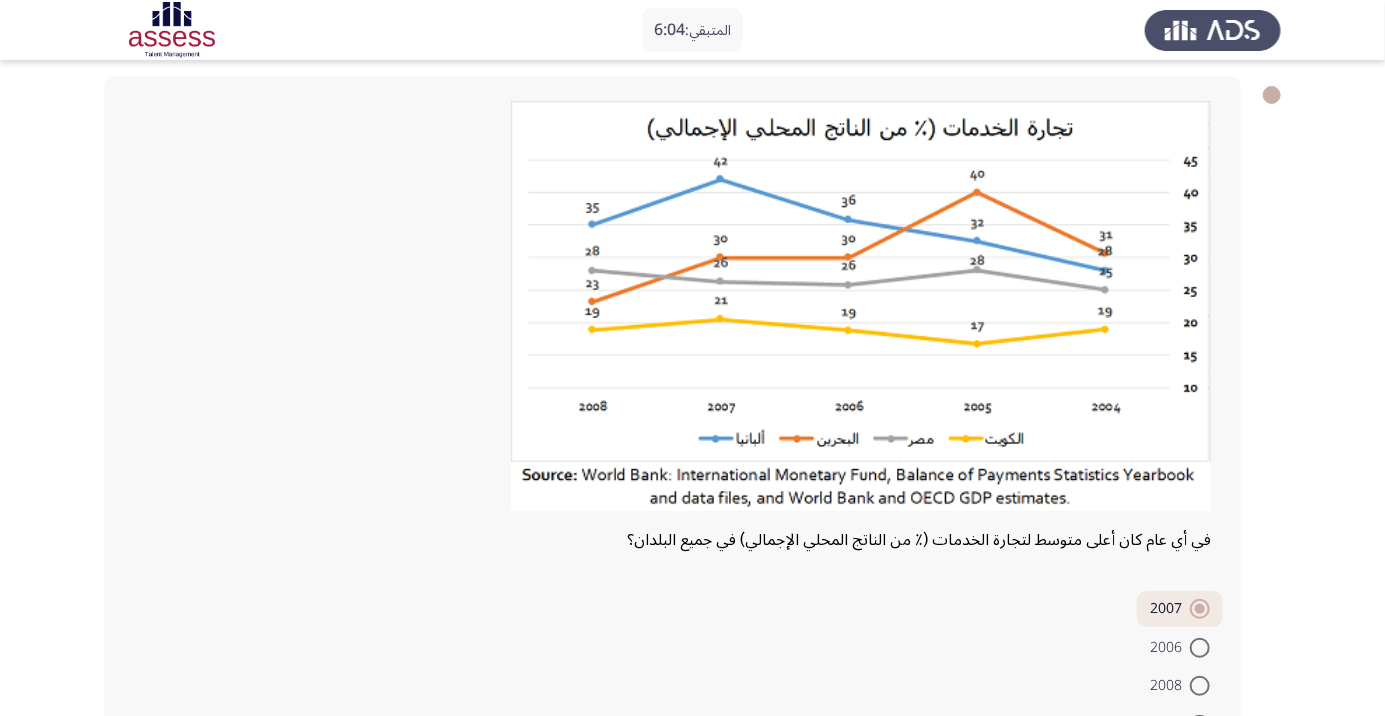 scroll, scrollTop: 186, scrollLeft: 0, axis: vertical 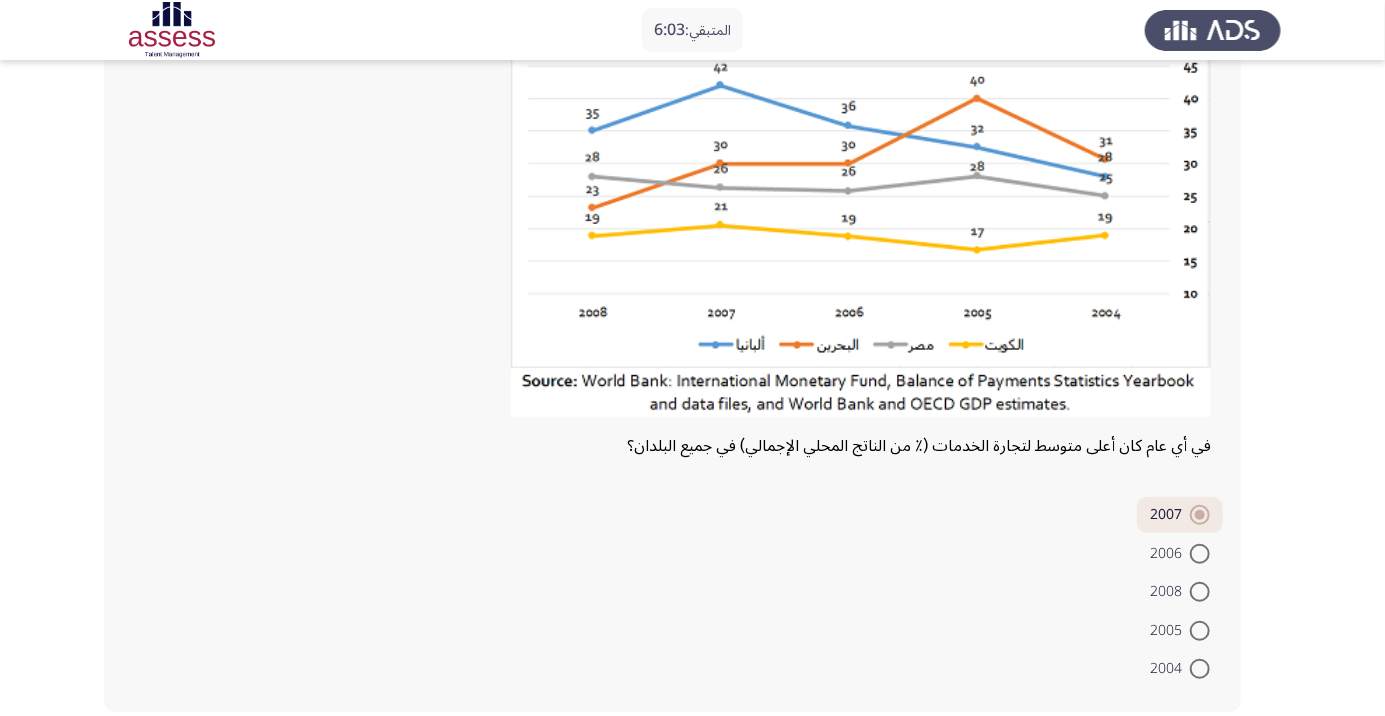 click on "التالي" 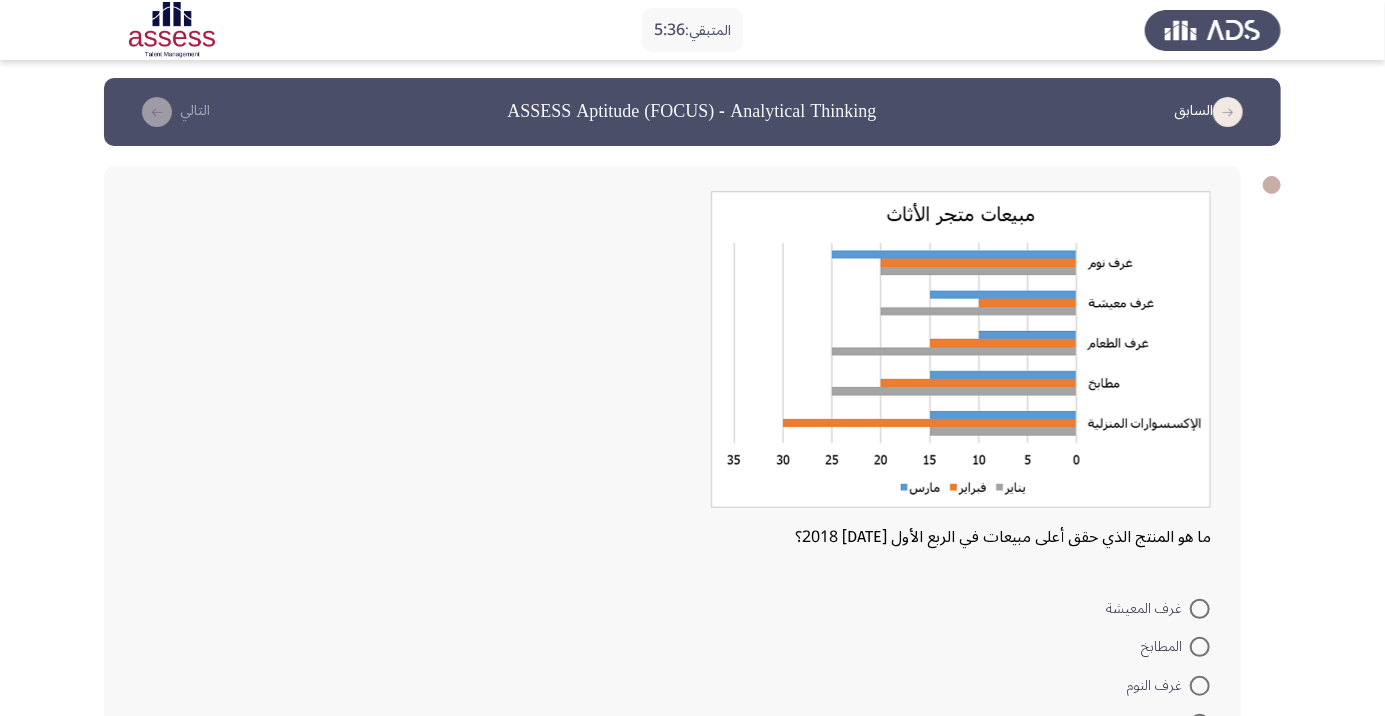 scroll, scrollTop: 0, scrollLeft: 0, axis: both 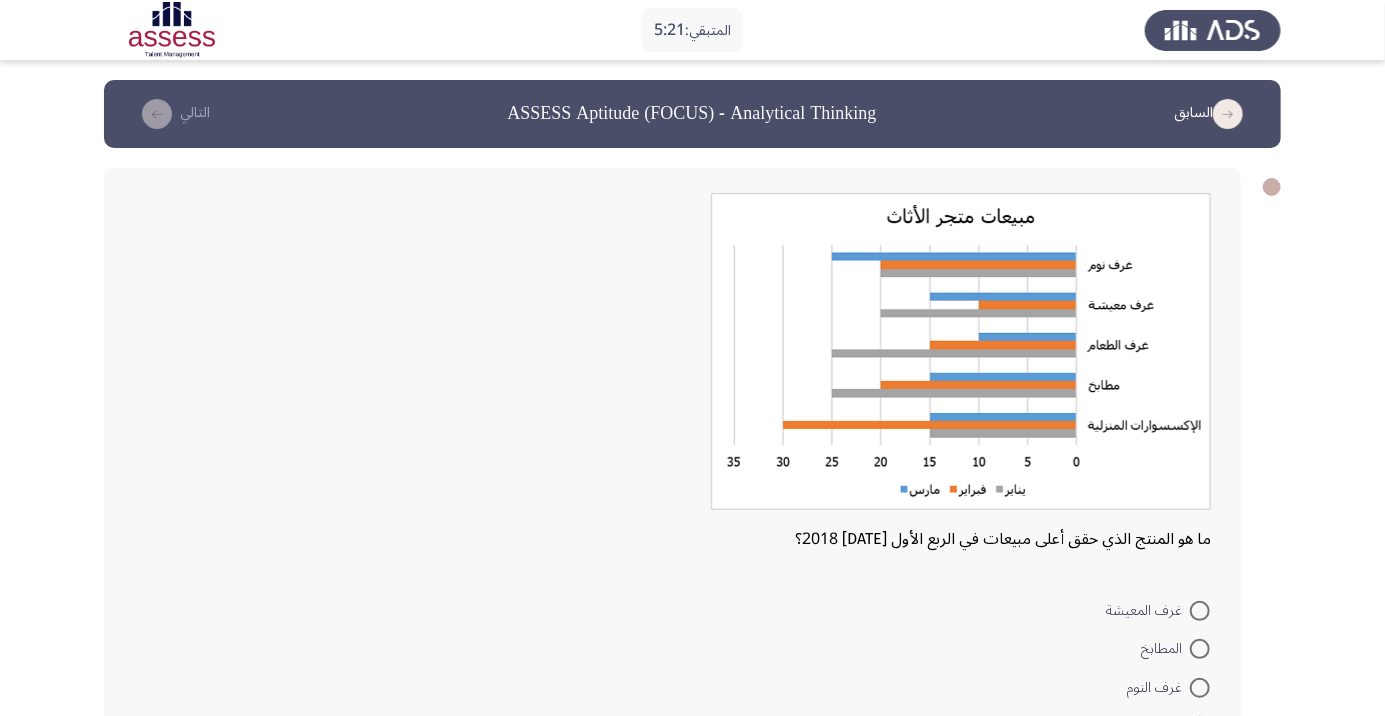 click at bounding box center (1200, 688) 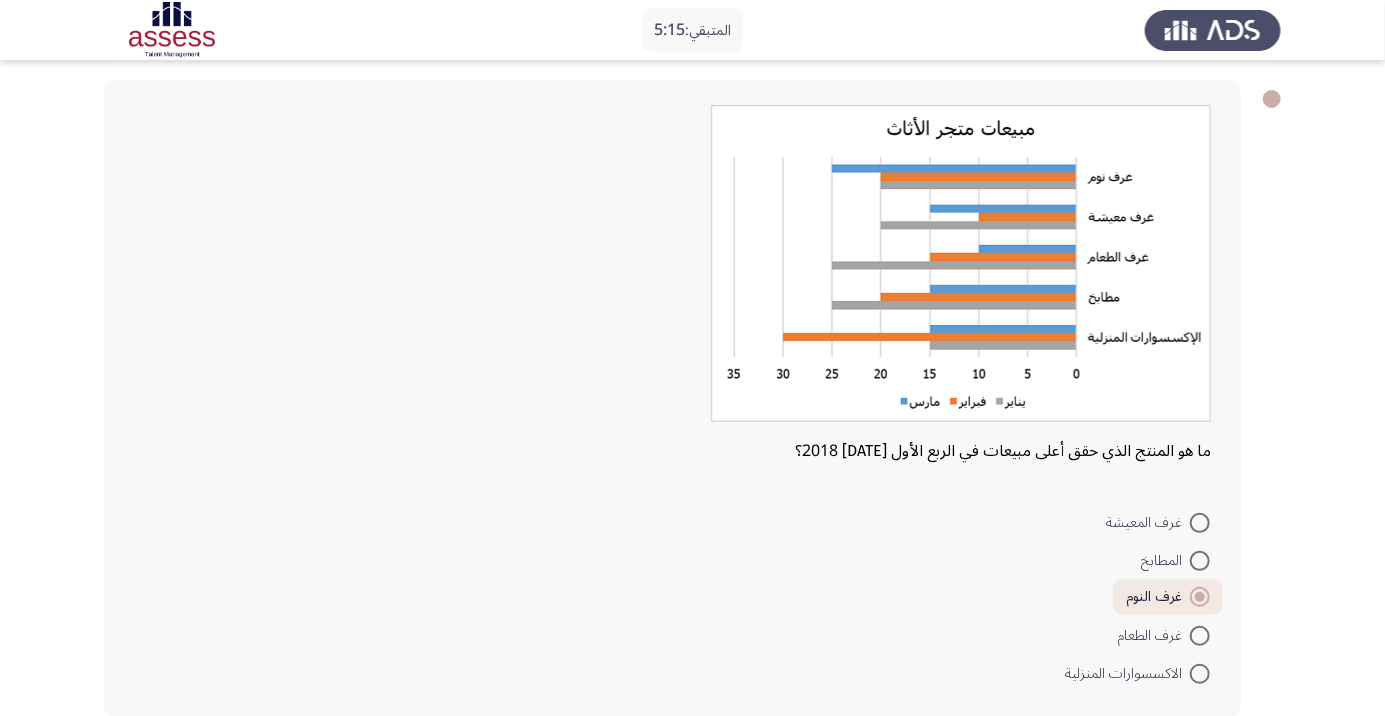 scroll, scrollTop: 93, scrollLeft: 0, axis: vertical 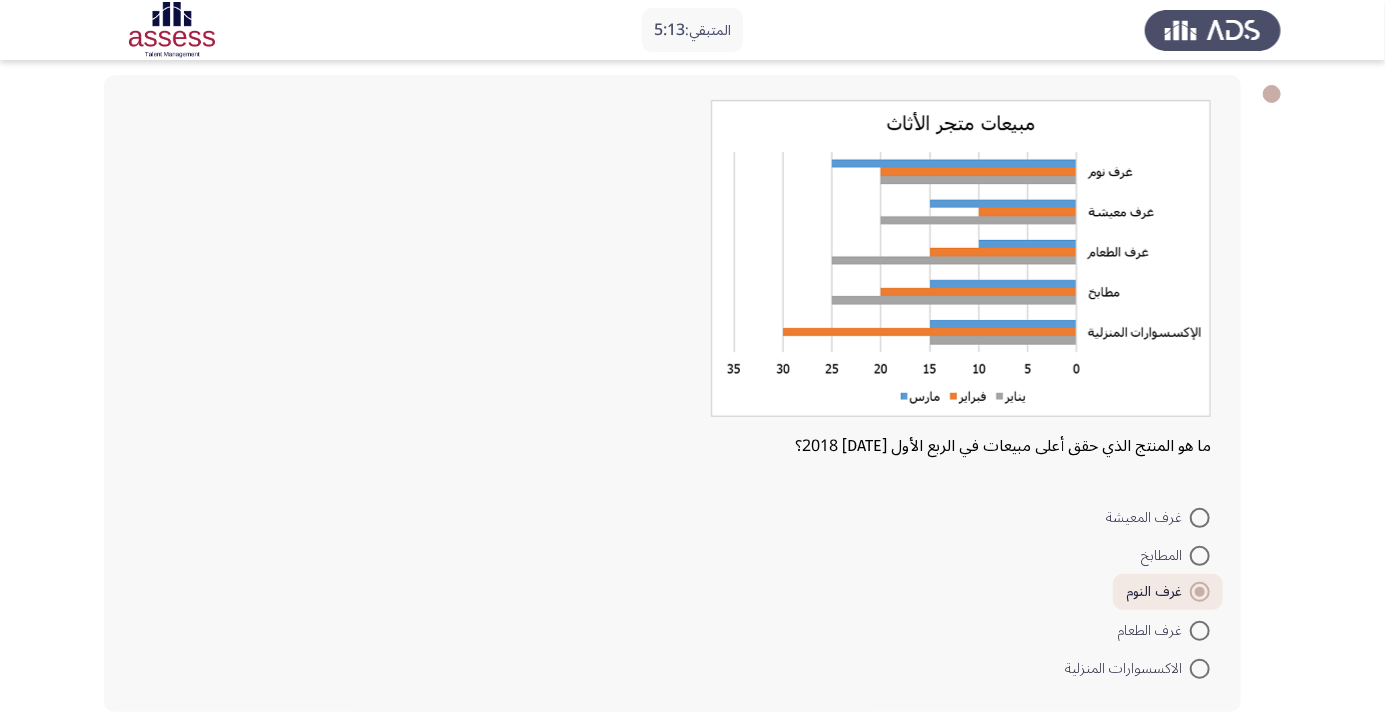 click on "التالي" 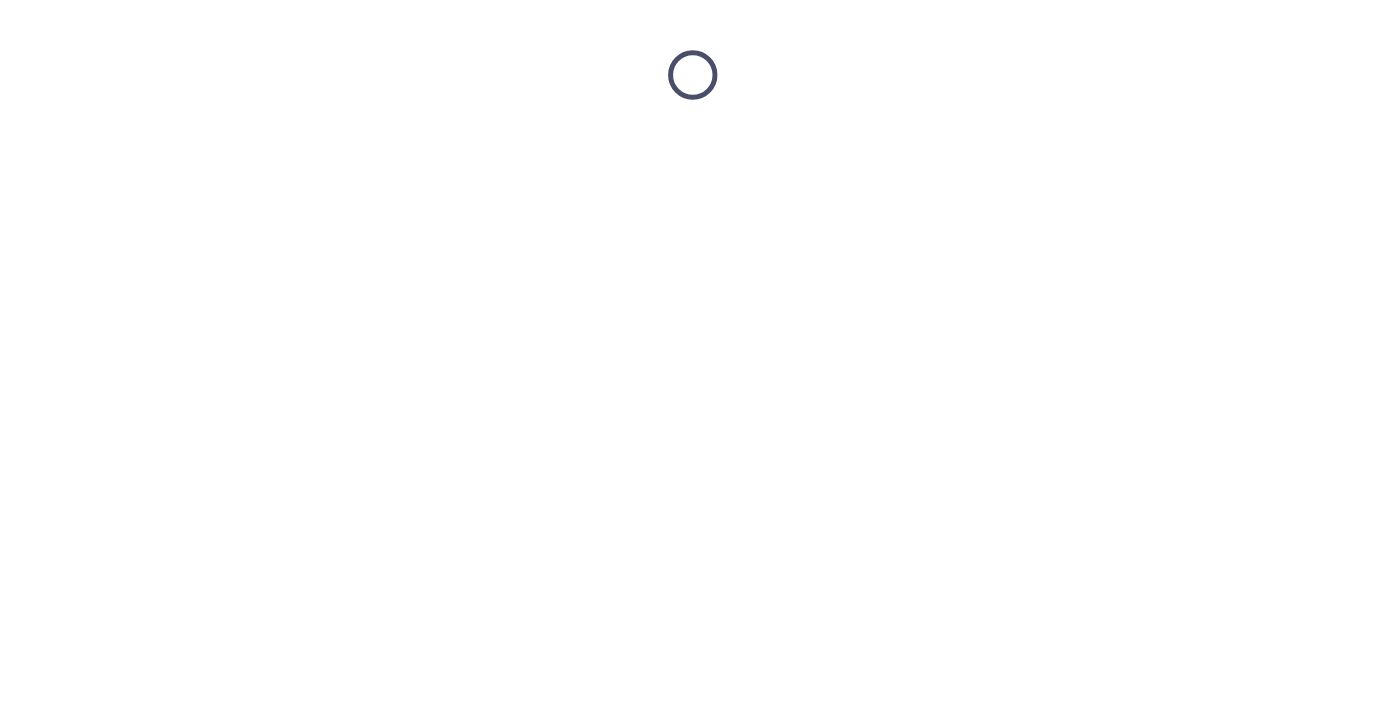 scroll, scrollTop: 0, scrollLeft: 0, axis: both 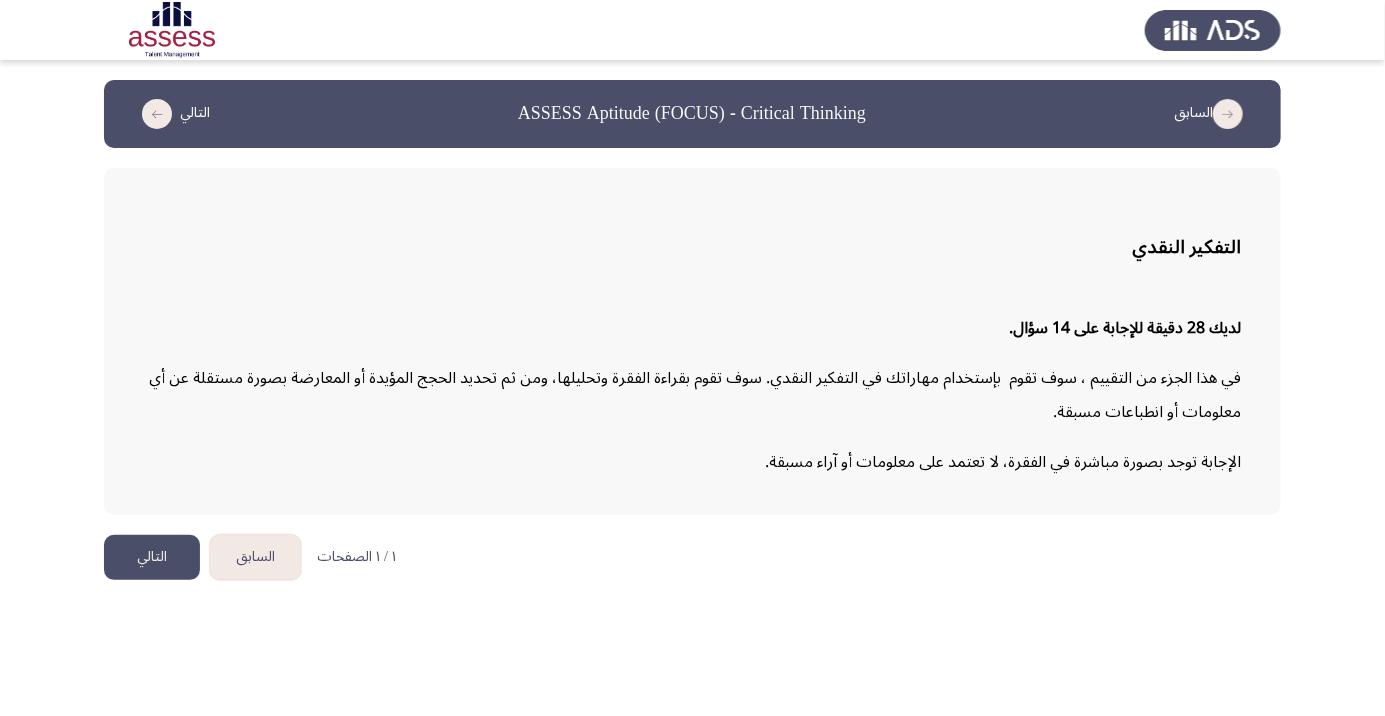 click on "التالي" 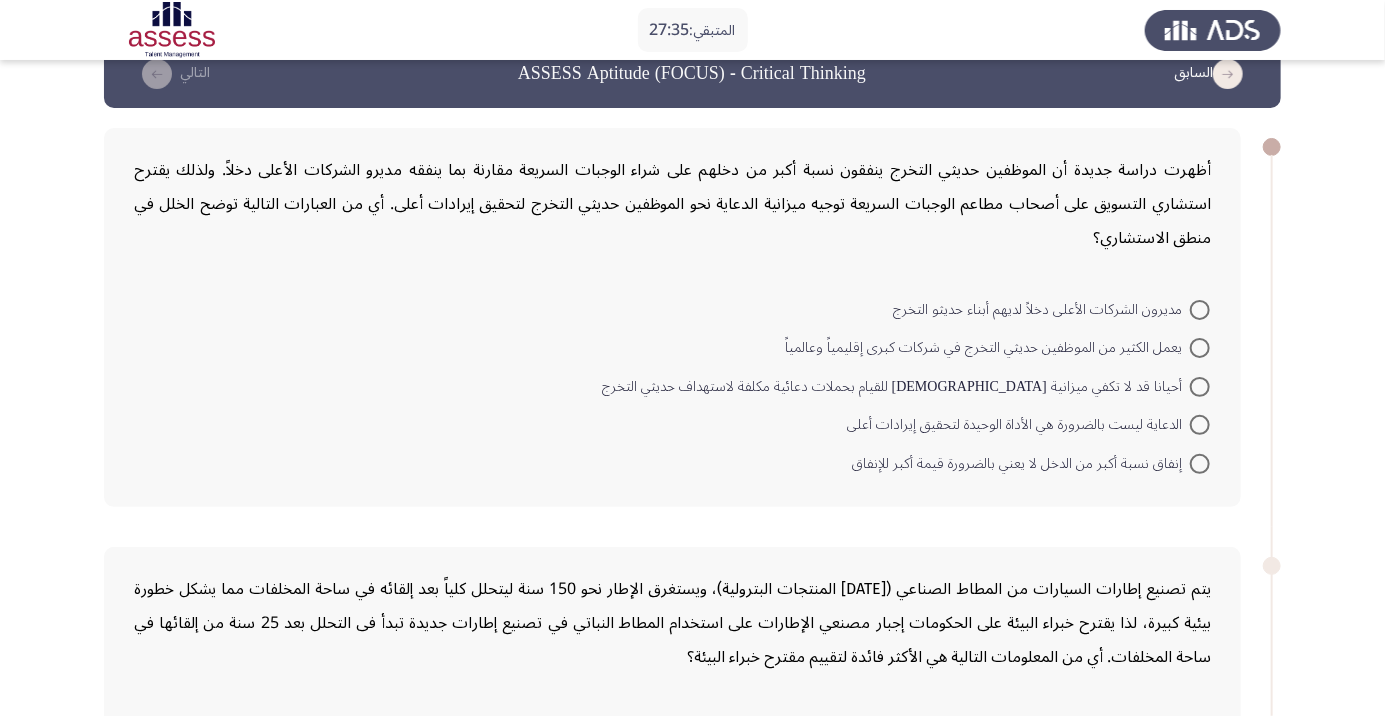 scroll, scrollTop: 40, scrollLeft: 0, axis: vertical 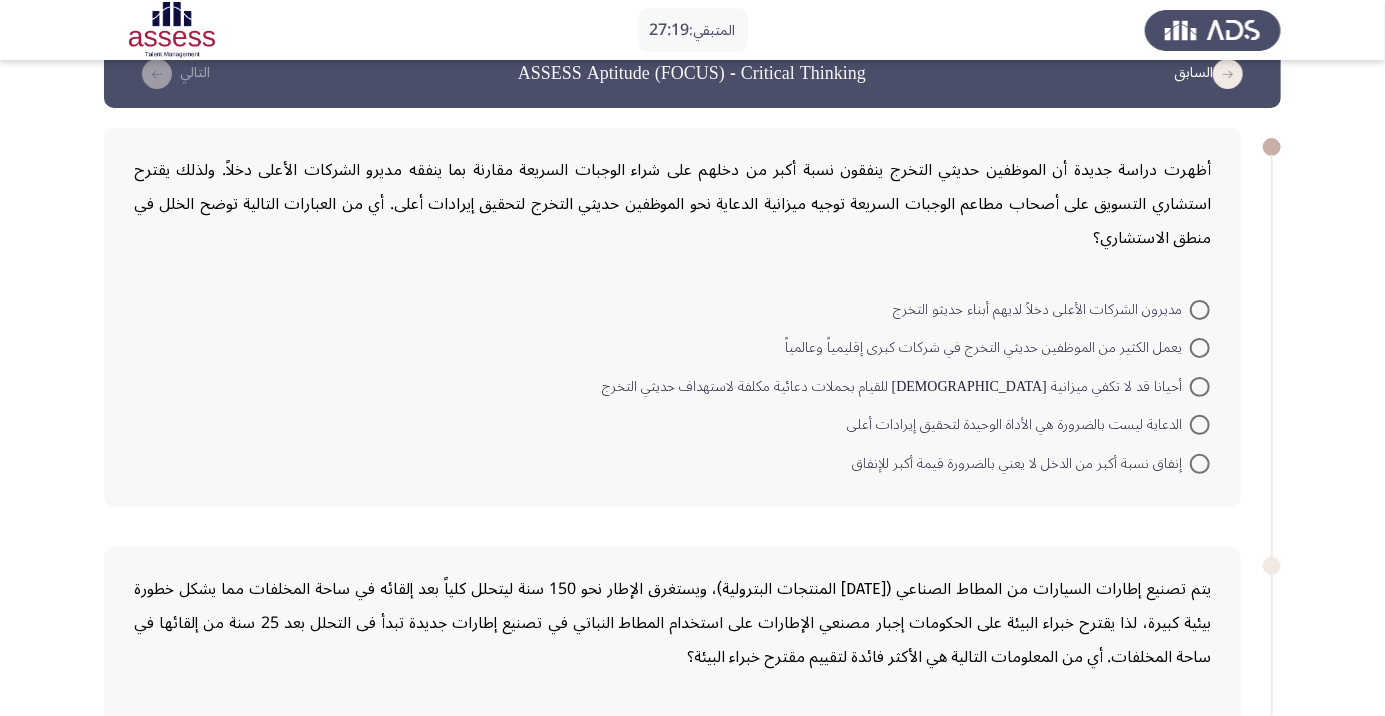 click at bounding box center [1200, 310] 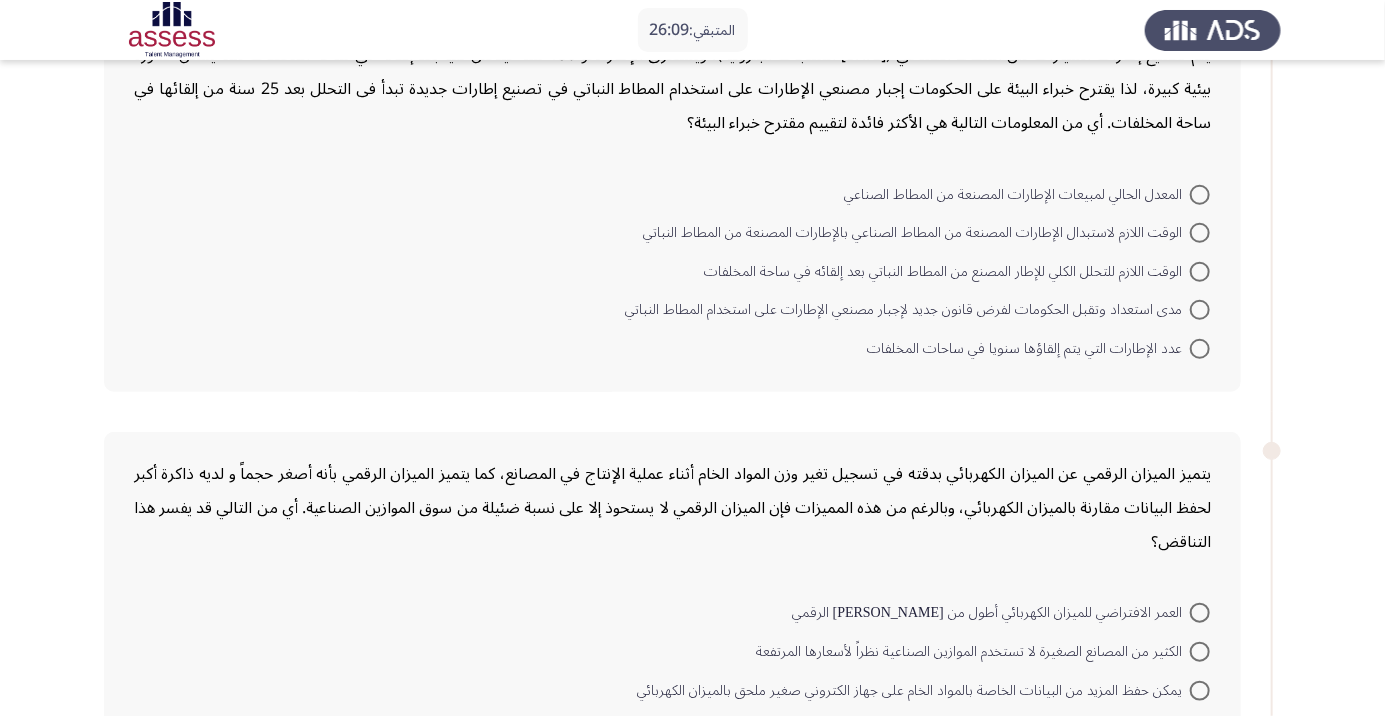 scroll, scrollTop: 573, scrollLeft: 0, axis: vertical 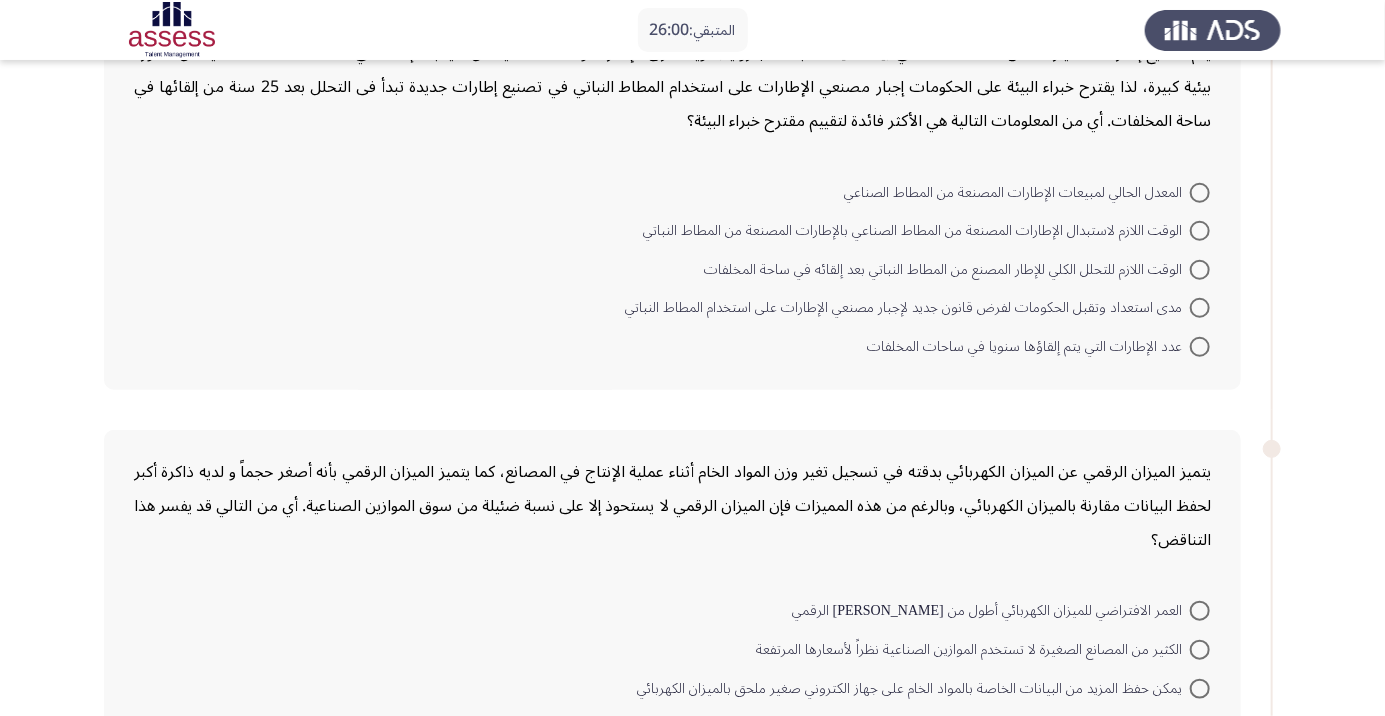 click at bounding box center (1200, 231) 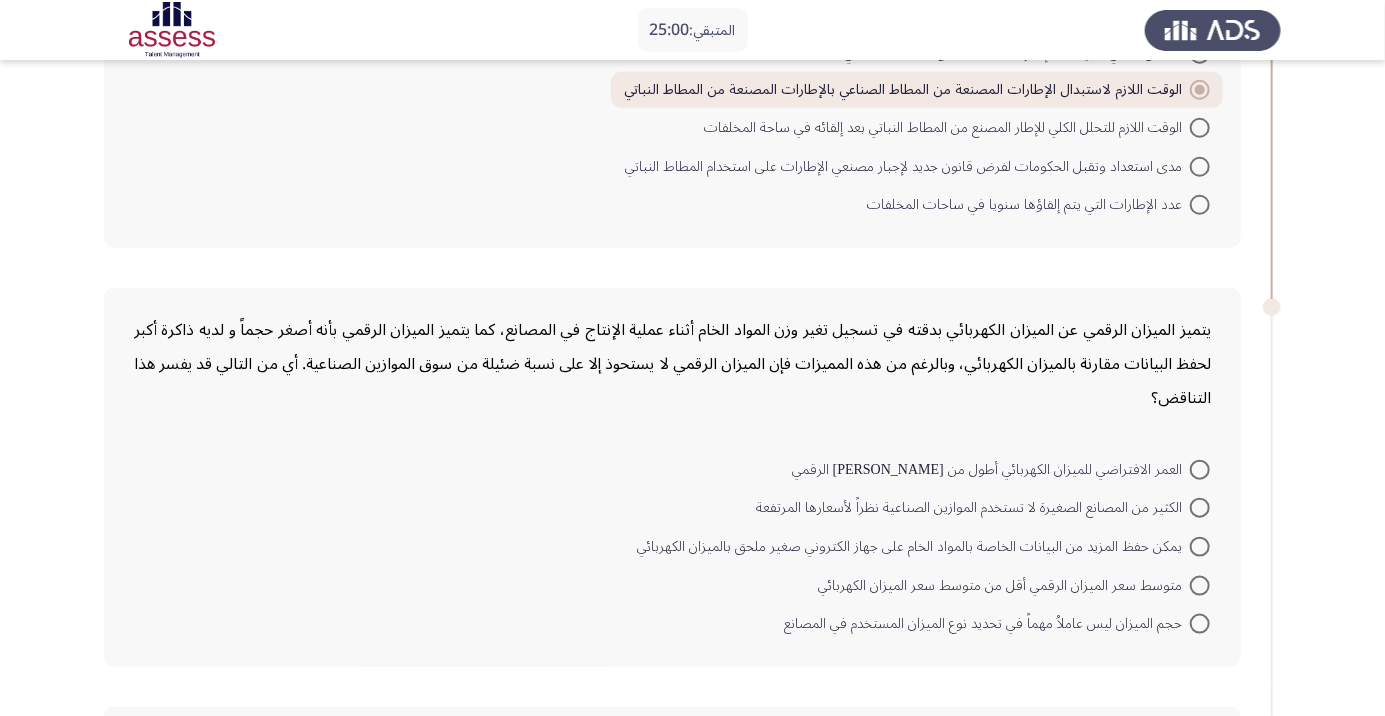 scroll, scrollTop: 713, scrollLeft: 0, axis: vertical 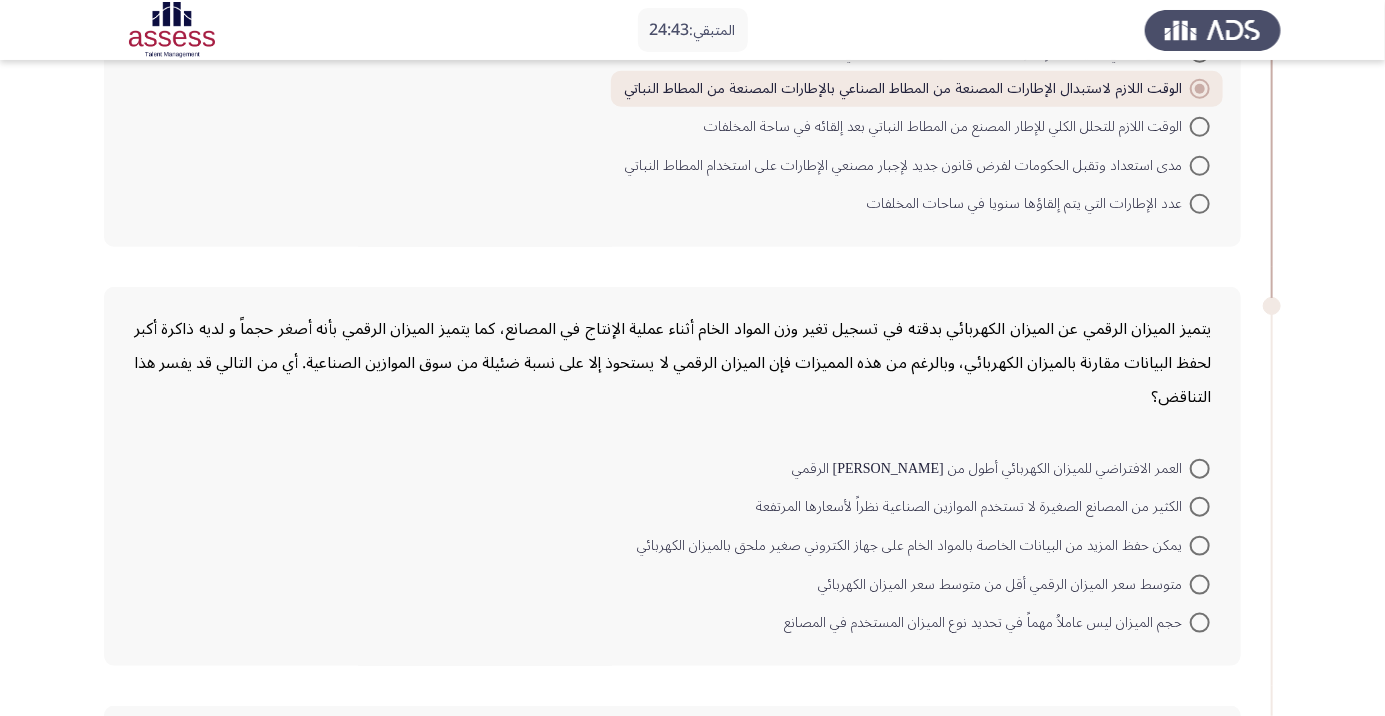 click at bounding box center (1200, 469) 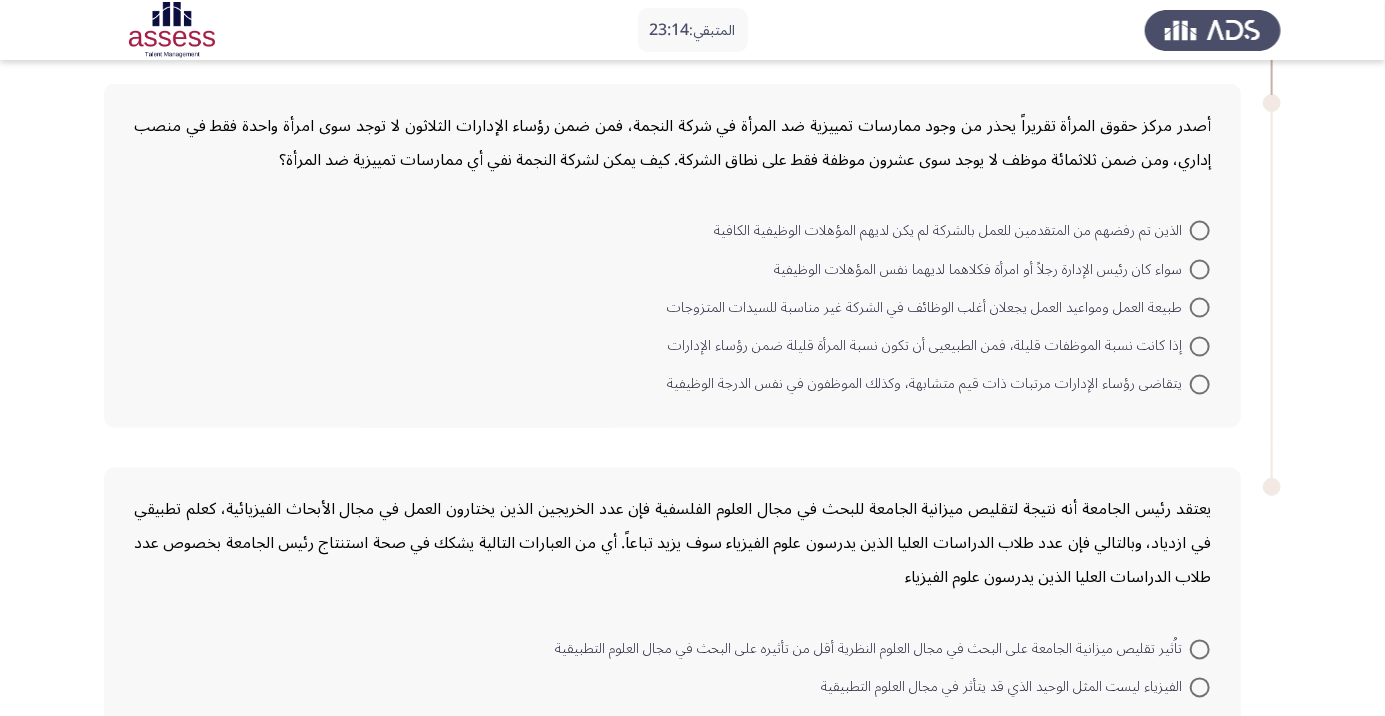 scroll, scrollTop: 1359, scrollLeft: 0, axis: vertical 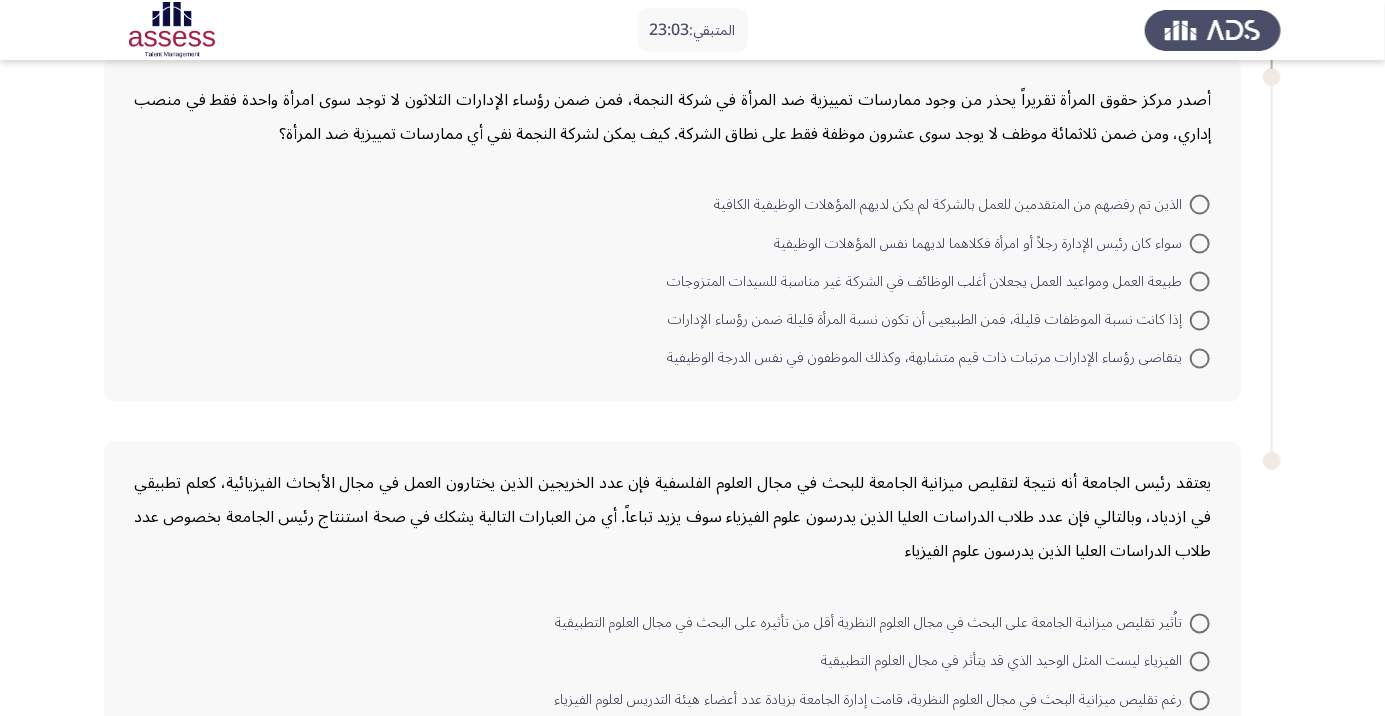 click at bounding box center [1200, 205] 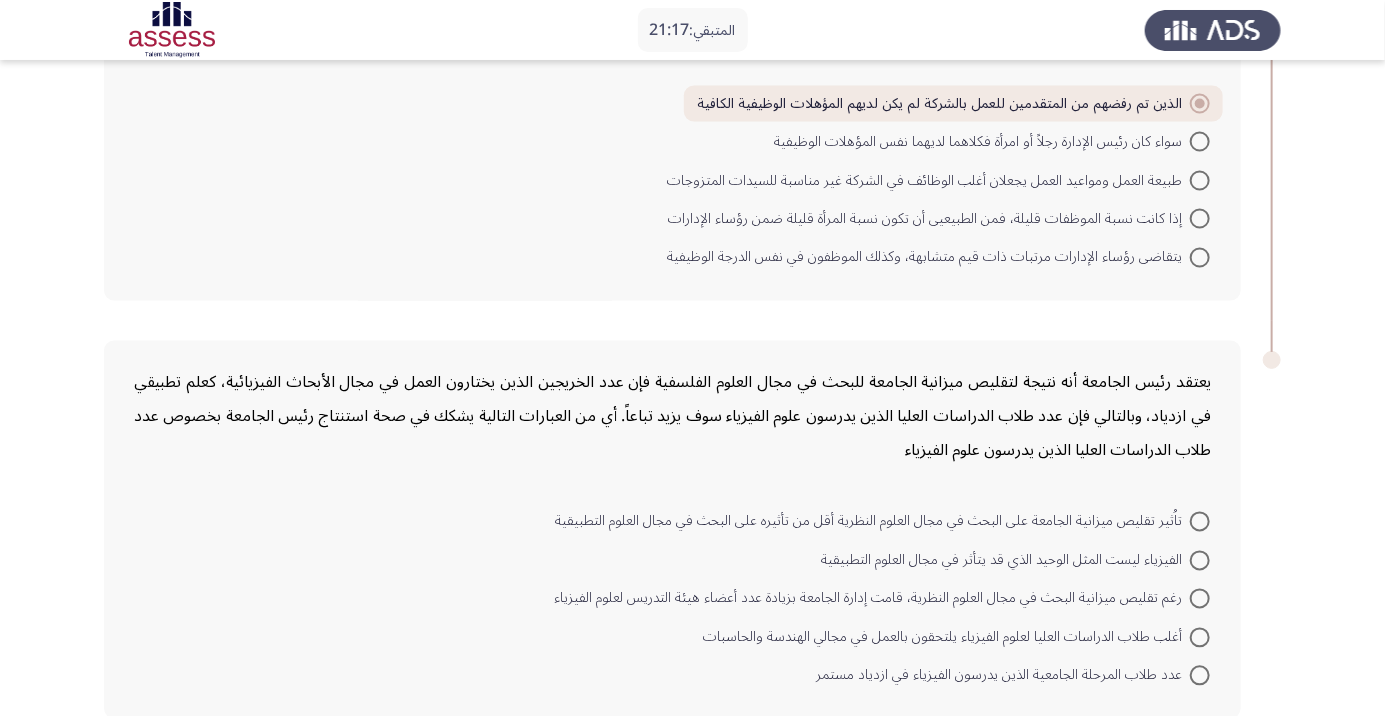 scroll, scrollTop: 1462, scrollLeft: 0, axis: vertical 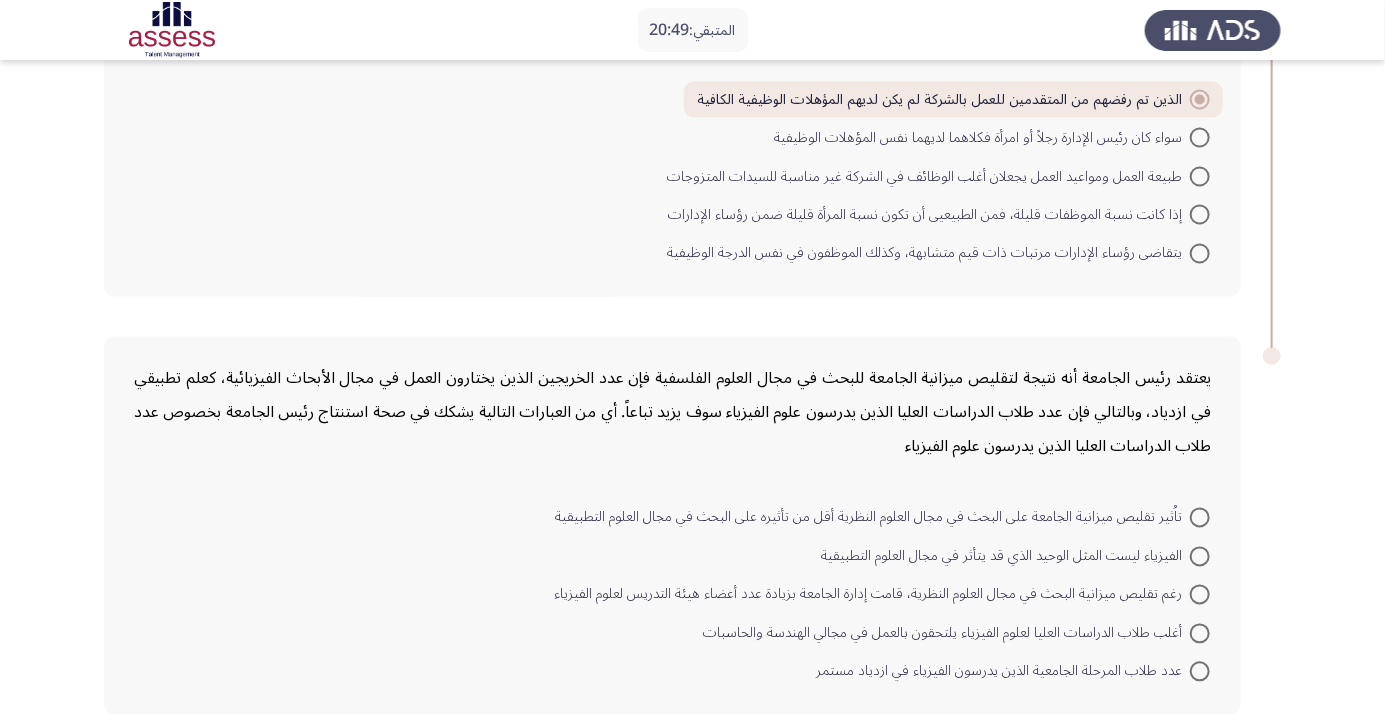 click at bounding box center [1200, 557] 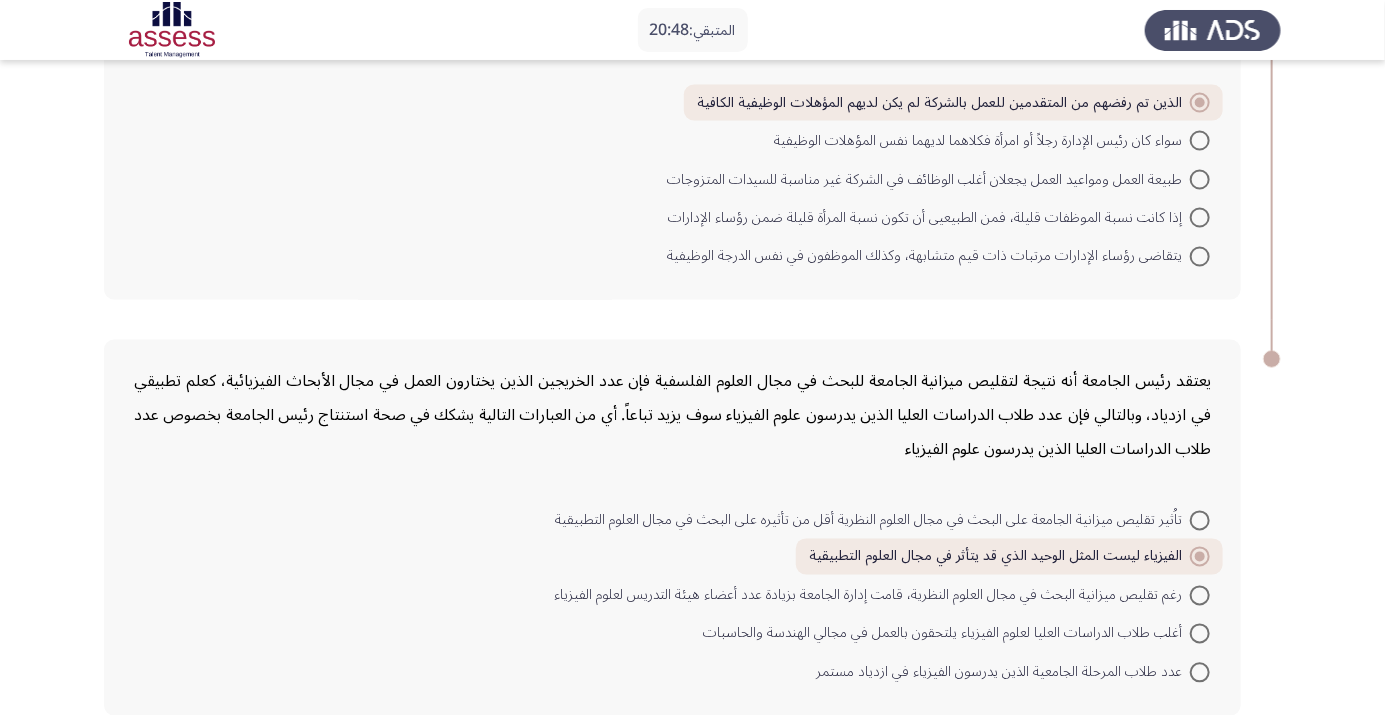 click on "التالي" 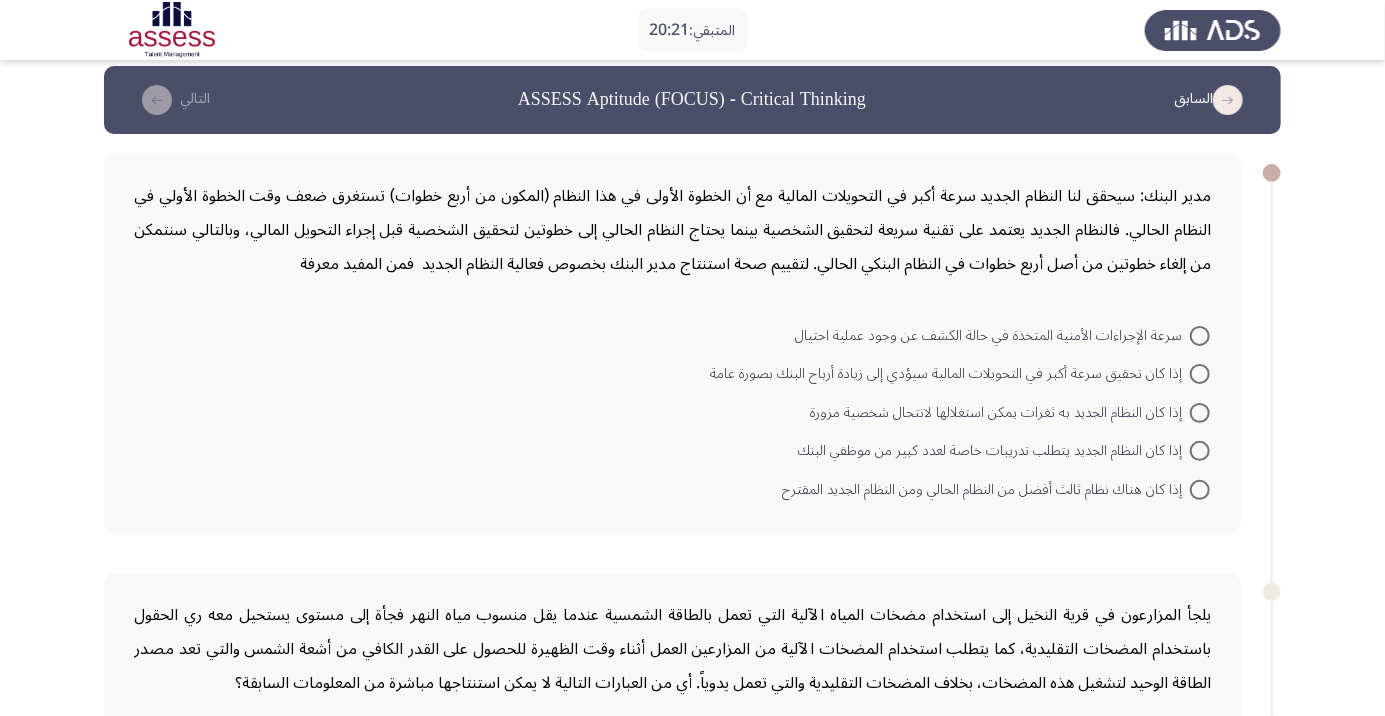 scroll, scrollTop: 17, scrollLeft: 0, axis: vertical 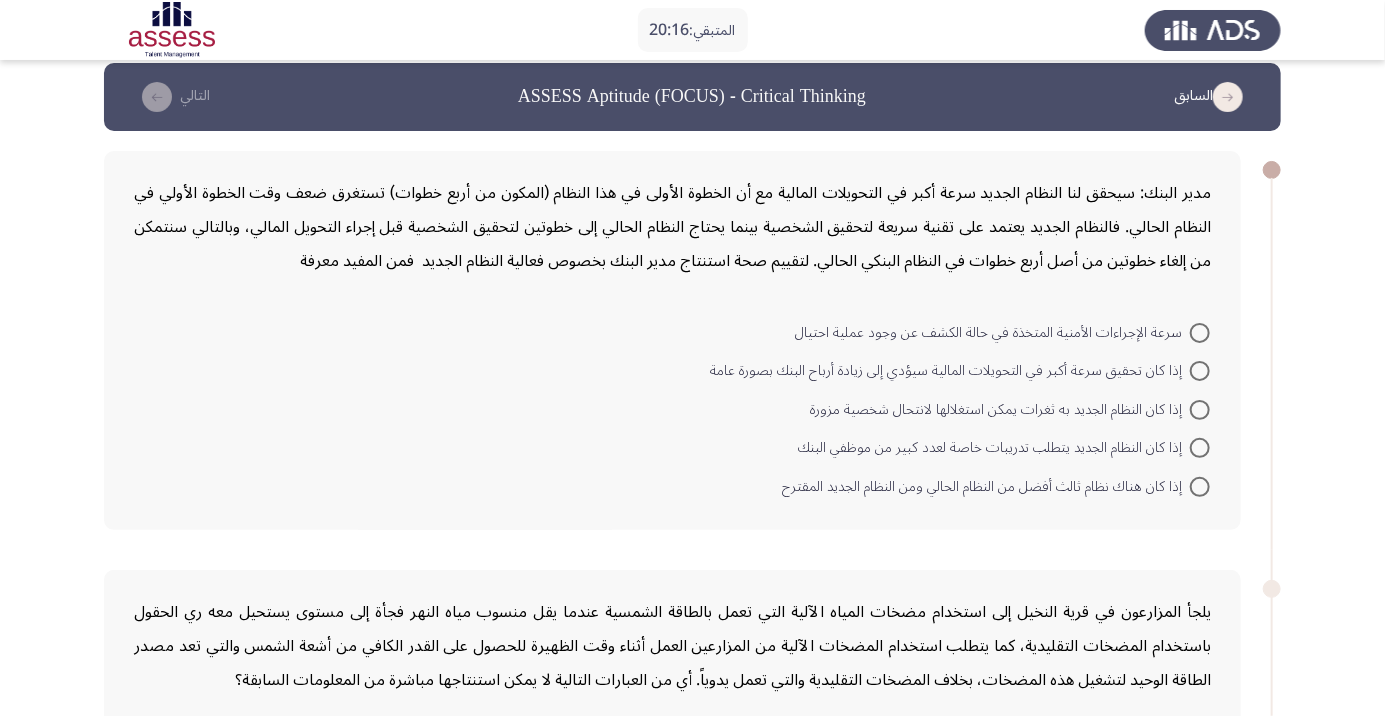 click at bounding box center [1200, 448] 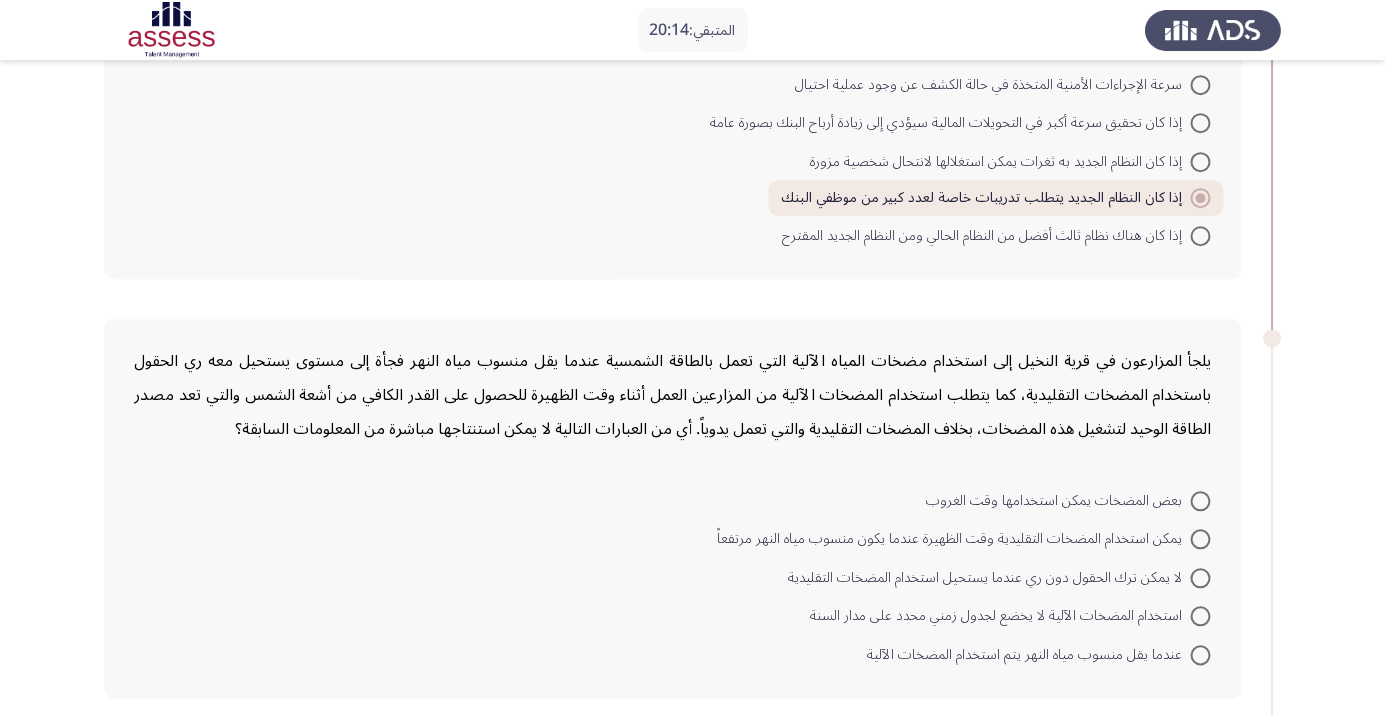 scroll, scrollTop: 273, scrollLeft: 0, axis: vertical 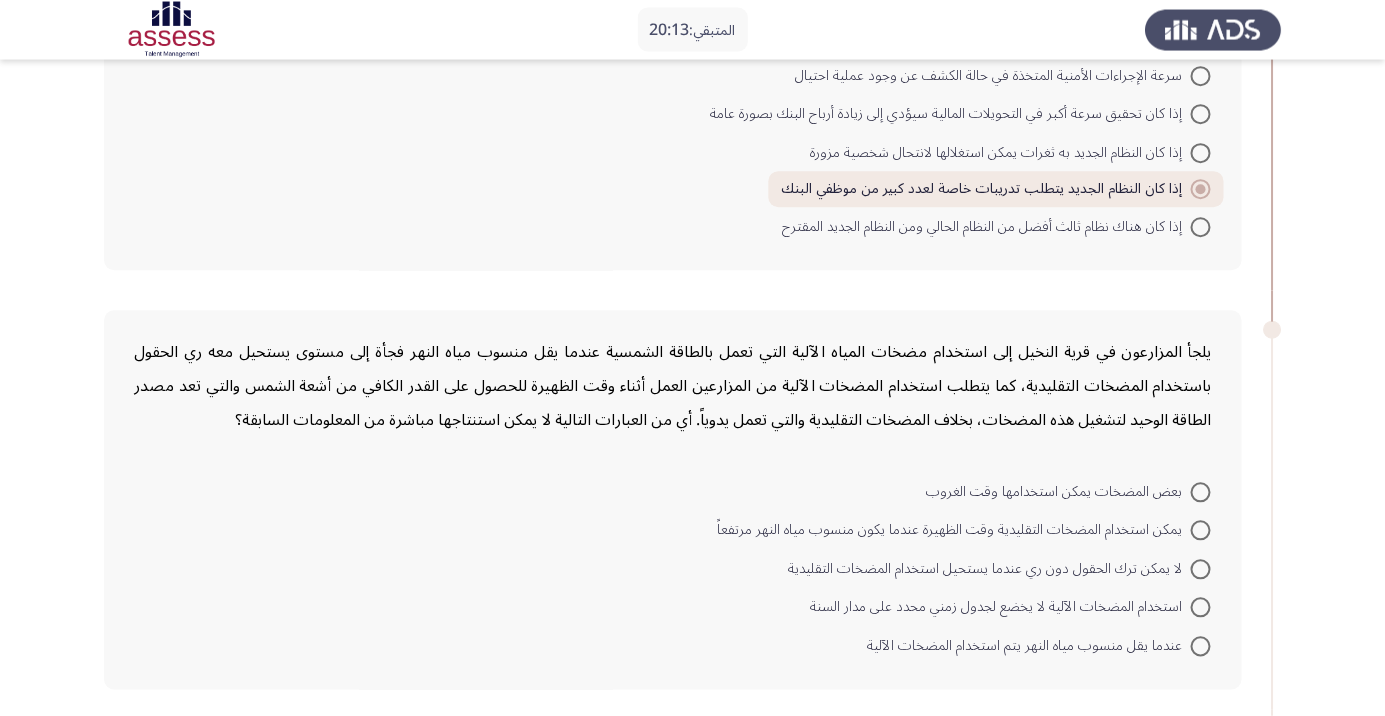 click at bounding box center [1200, 115] 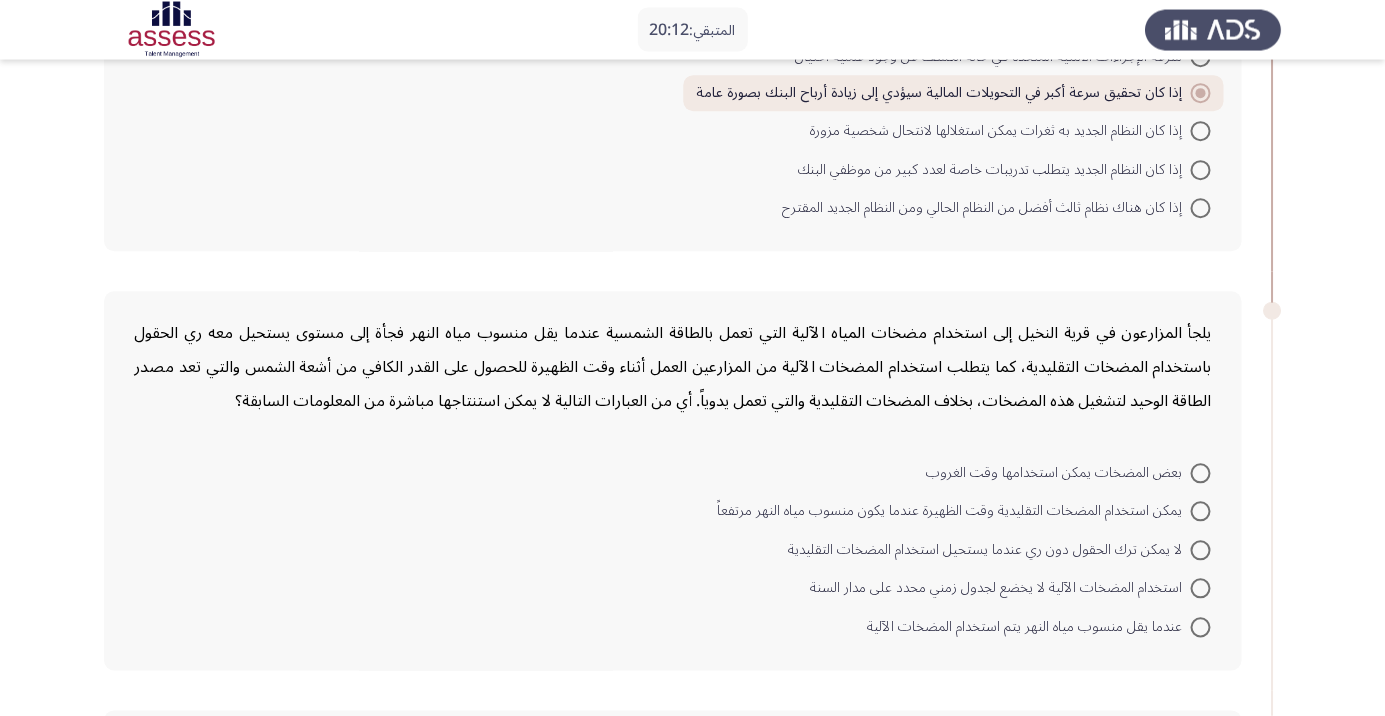 scroll, scrollTop: 296, scrollLeft: 0, axis: vertical 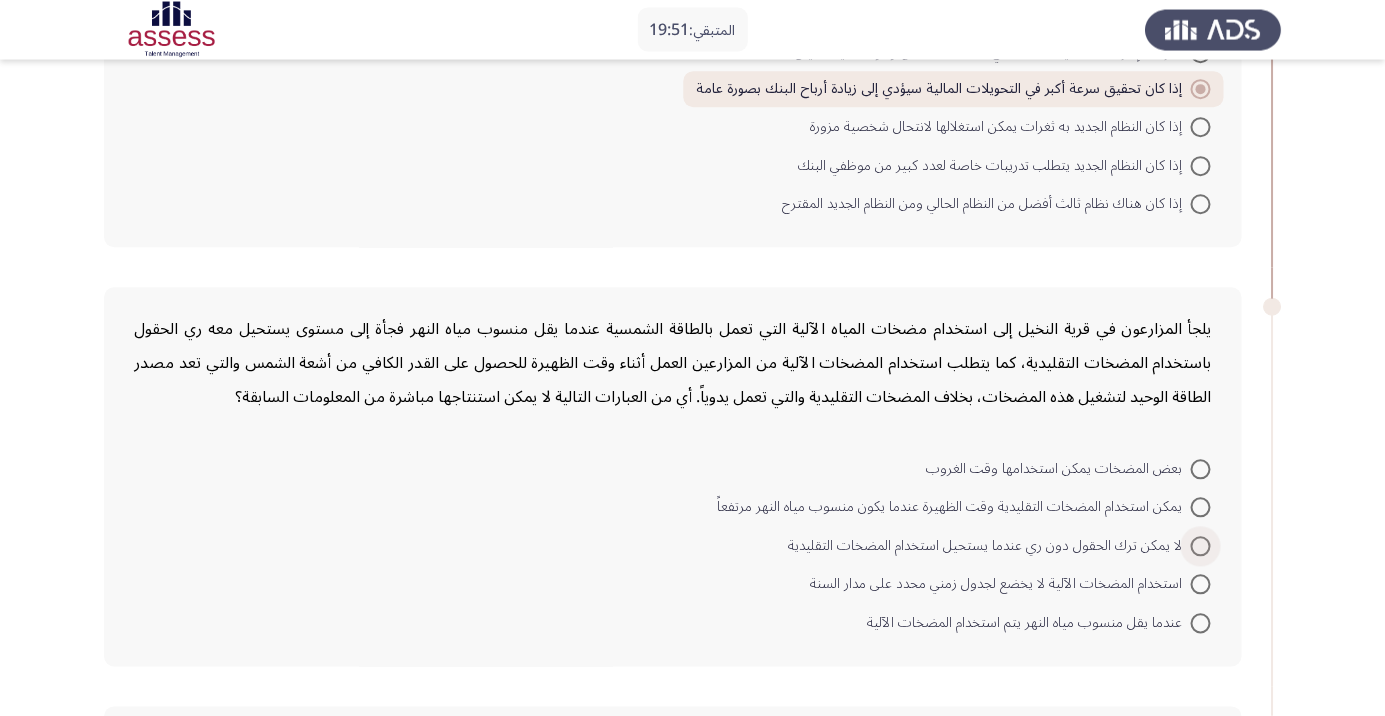click at bounding box center [1200, 547] 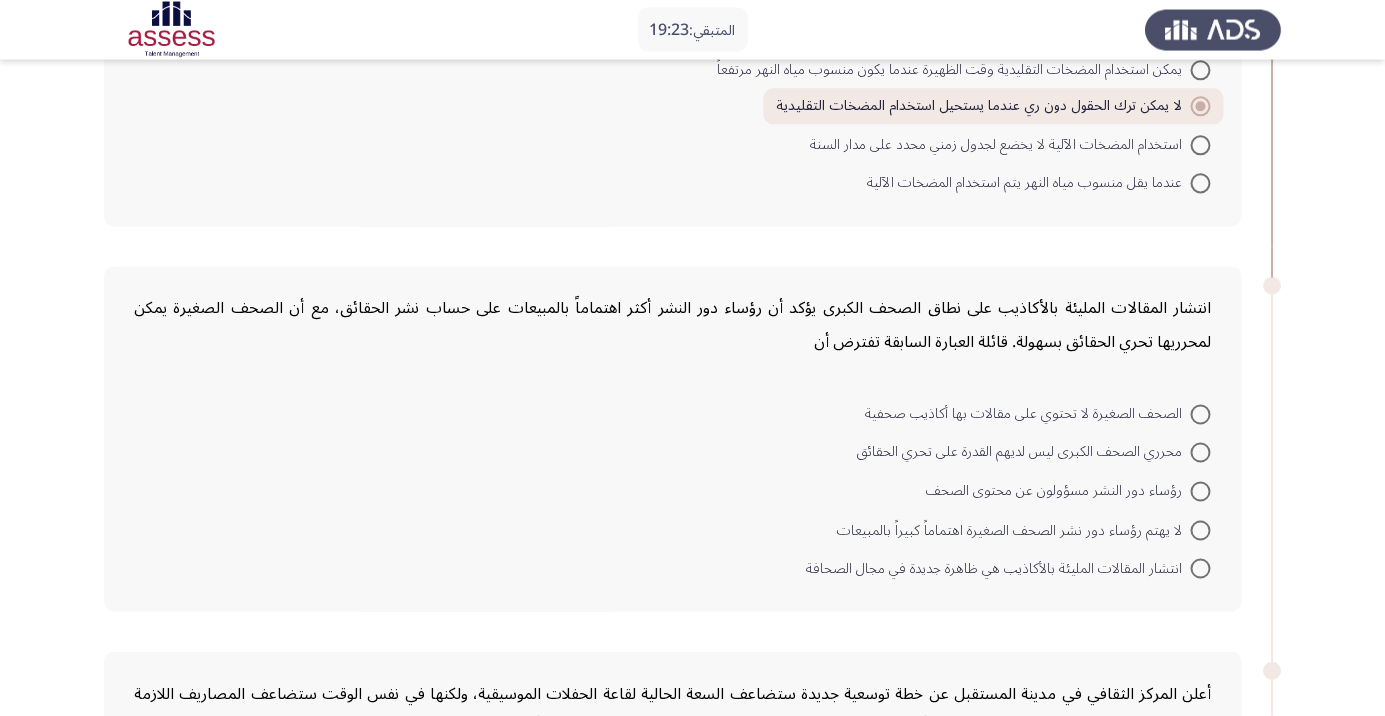 scroll, scrollTop: 734, scrollLeft: 0, axis: vertical 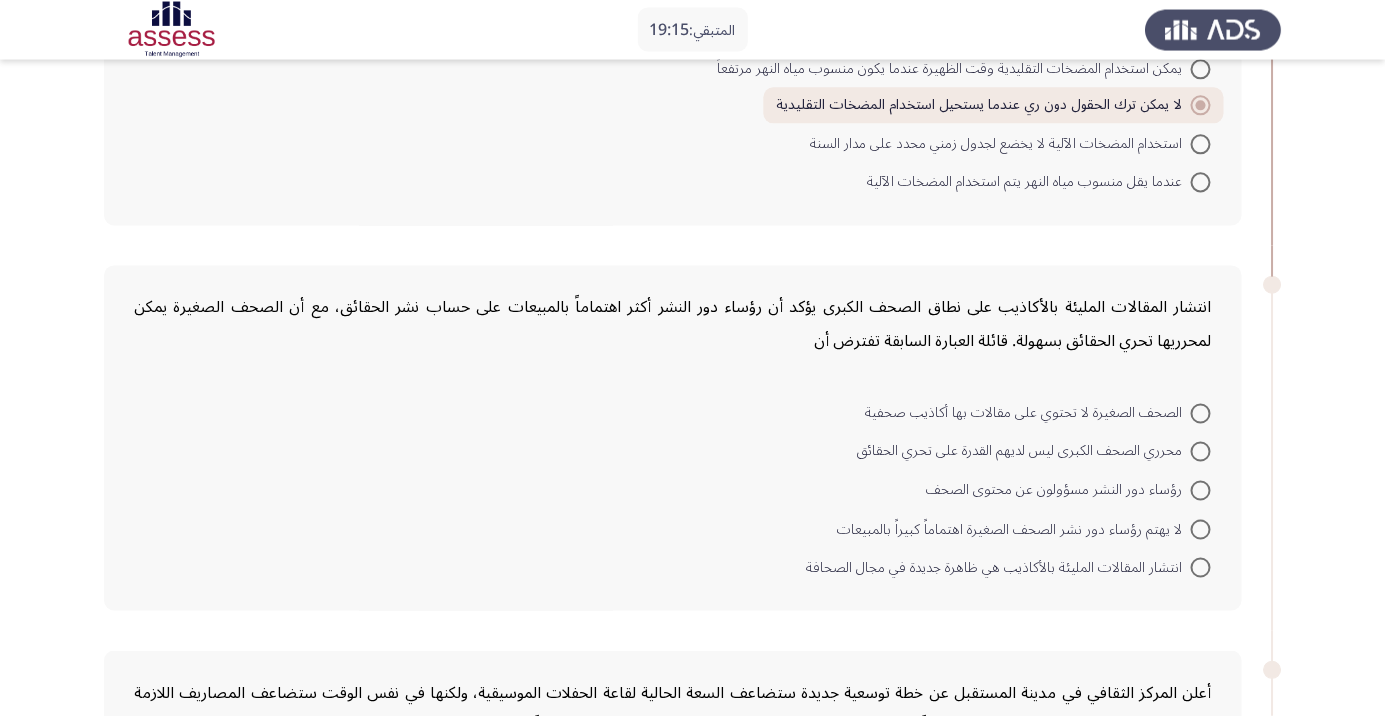 click at bounding box center (1200, 568) 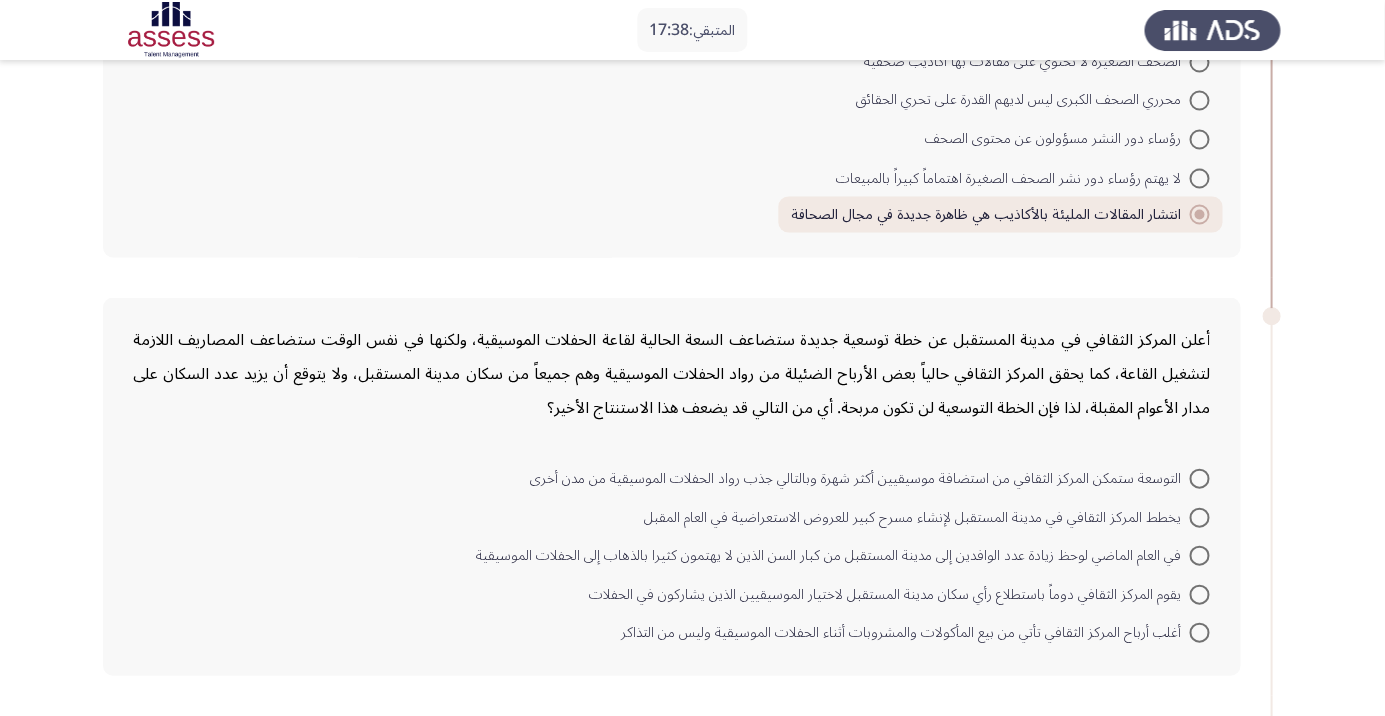 scroll, scrollTop: 1182, scrollLeft: 0, axis: vertical 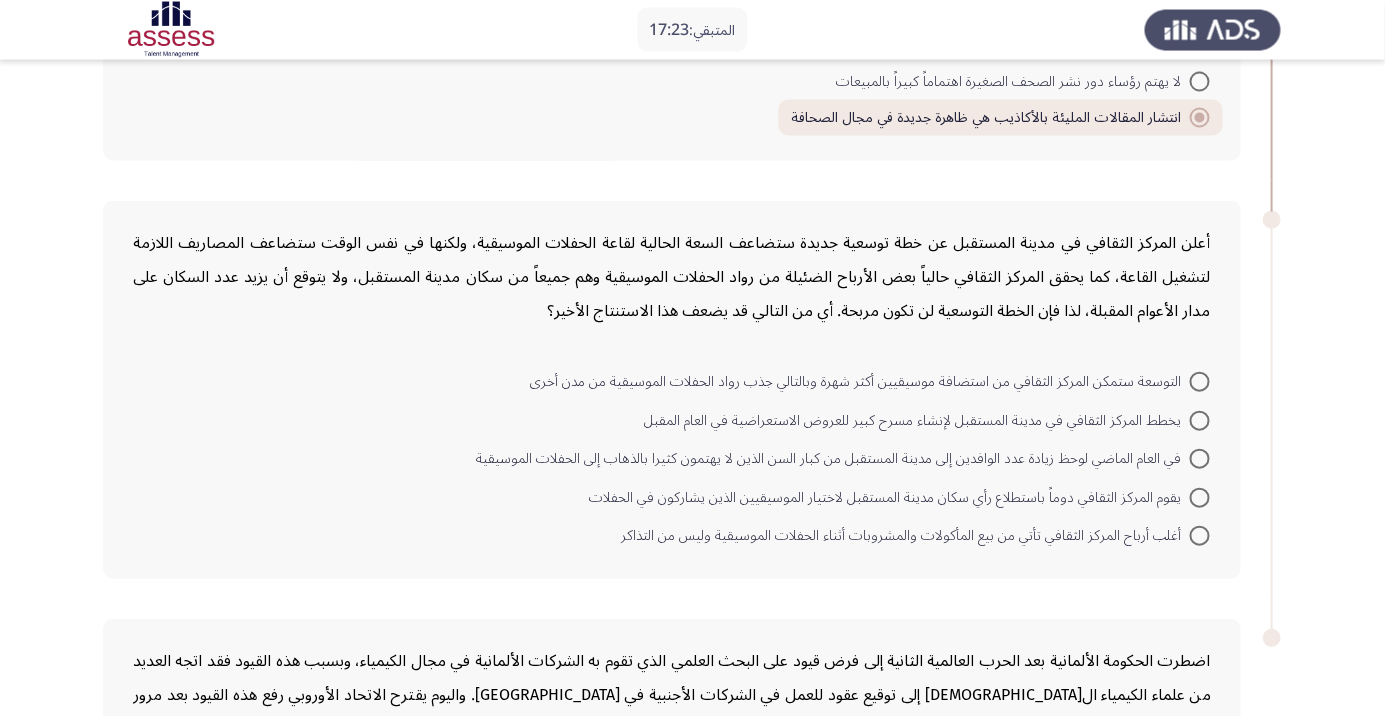 click at bounding box center [1200, 382] 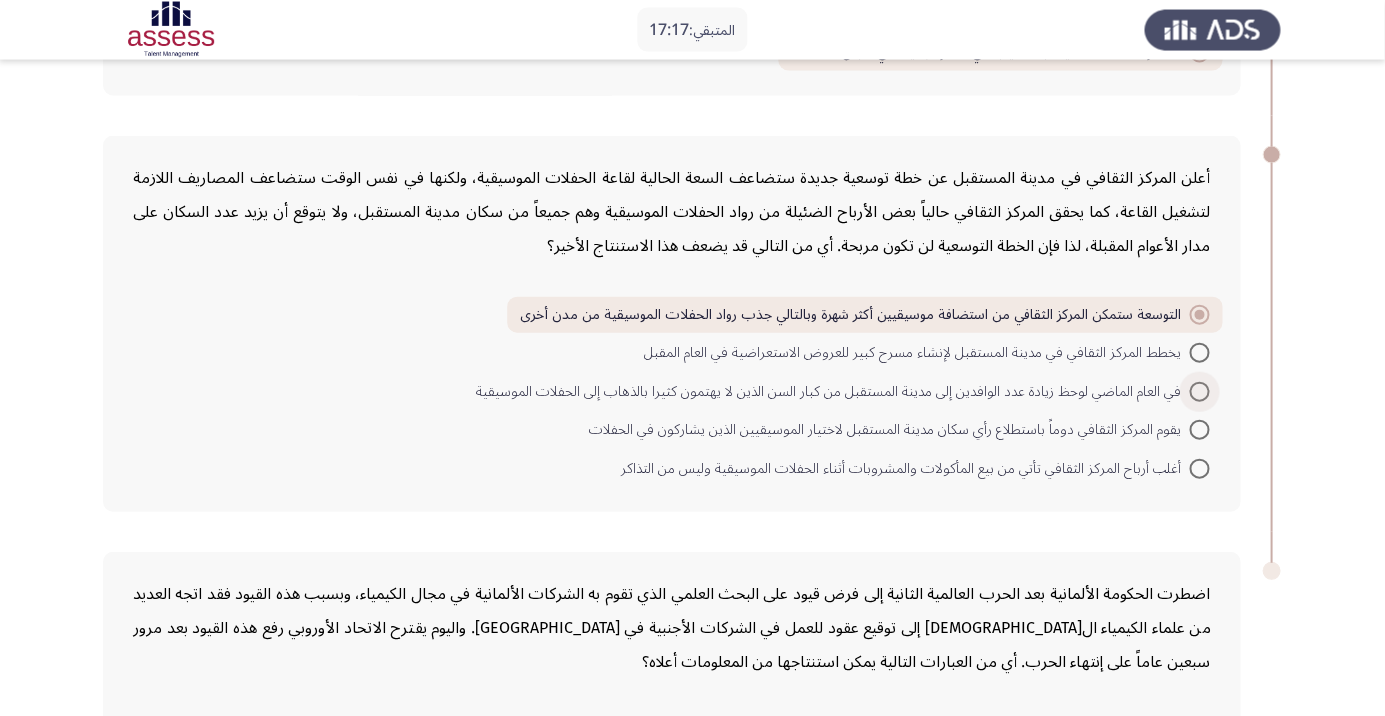 scroll, scrollTop: 1462, scrollLeft: 0, axis: vertical 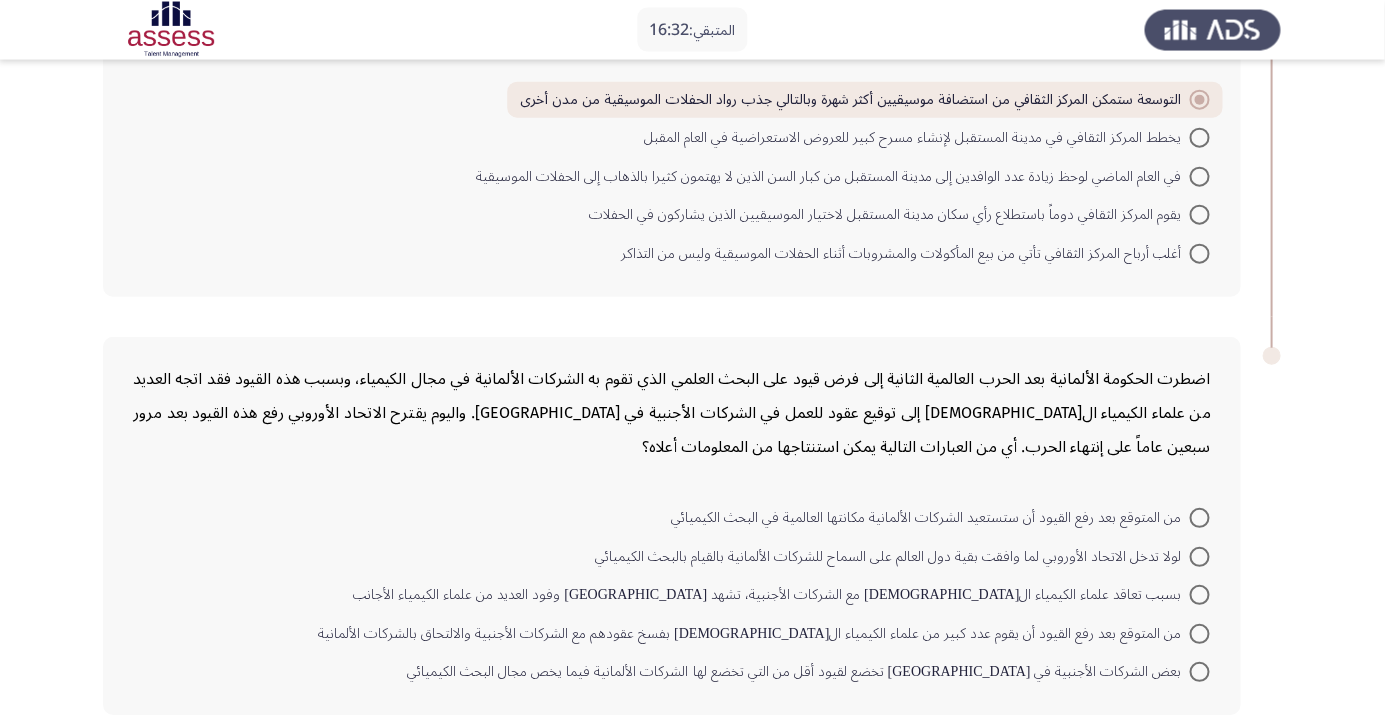 click at bounding box center (1200, 518) 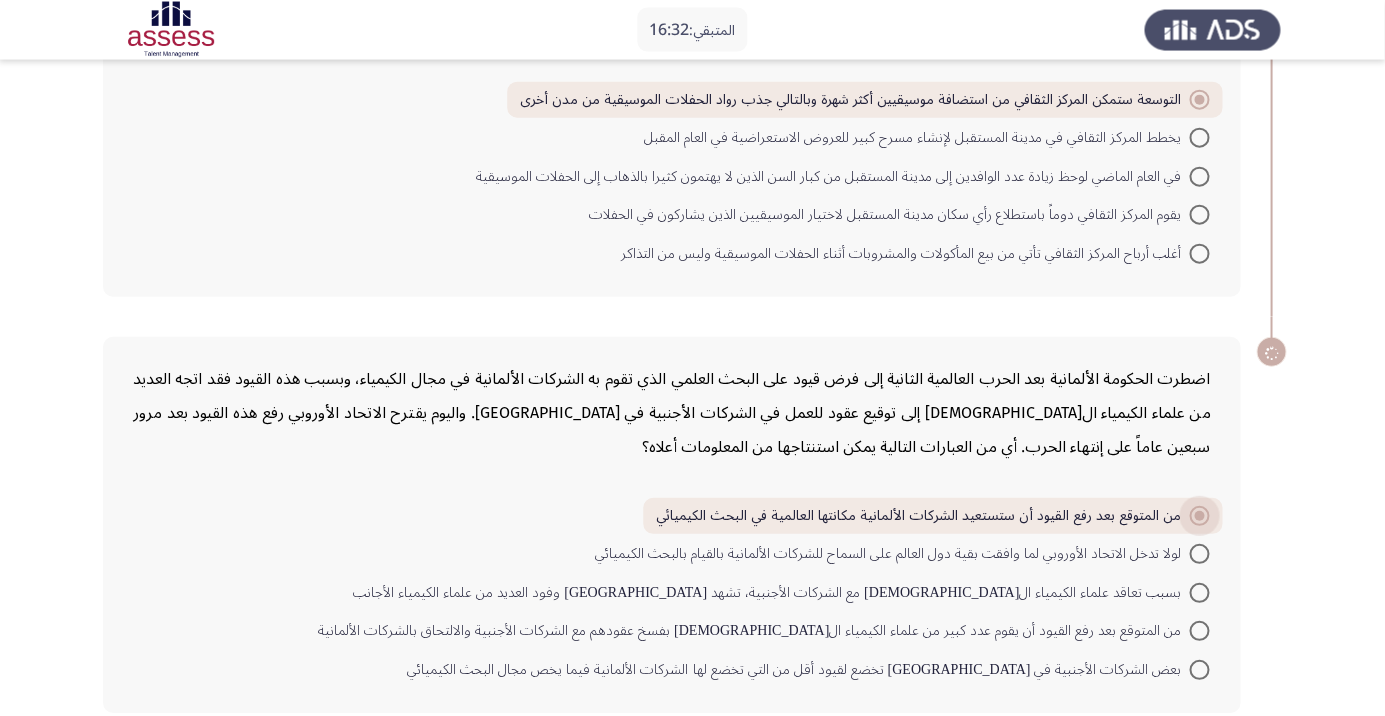 scroll, scrollTop: 1459, scrollLeft: 0, axis: vertical 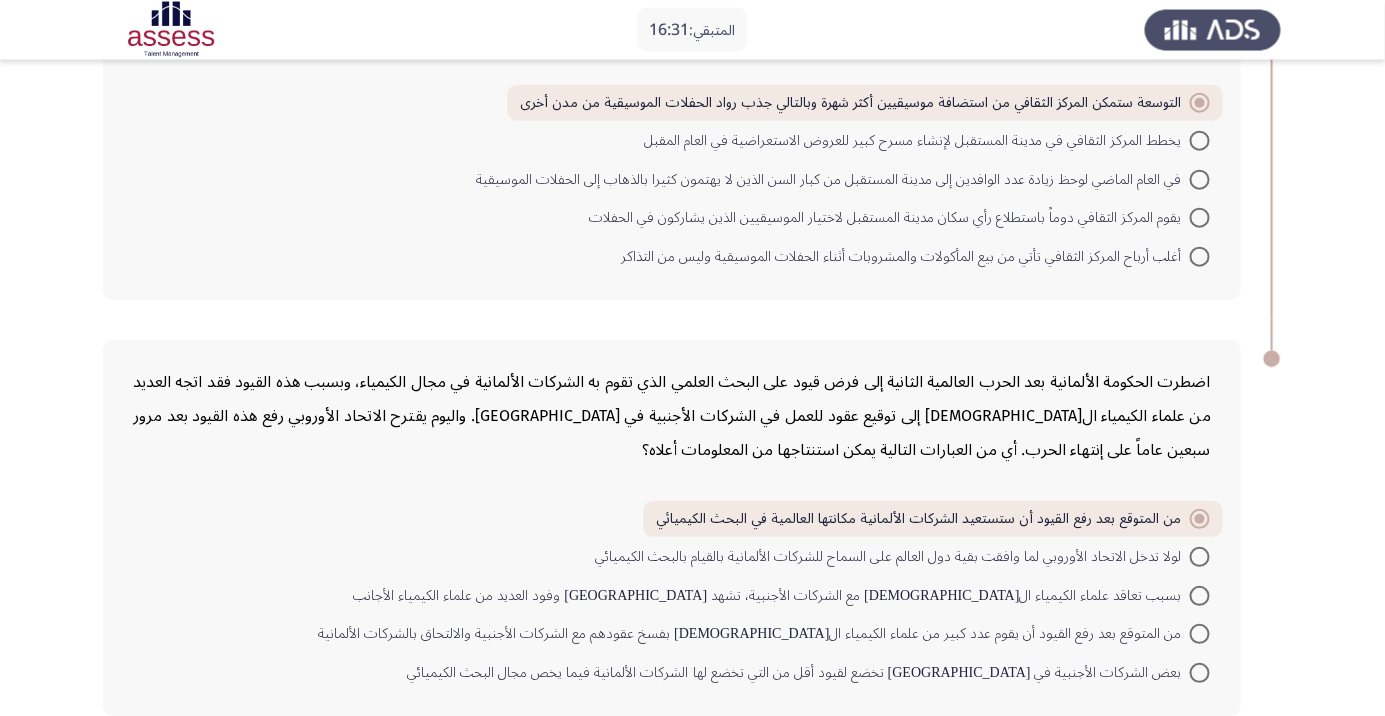click on "التالي" 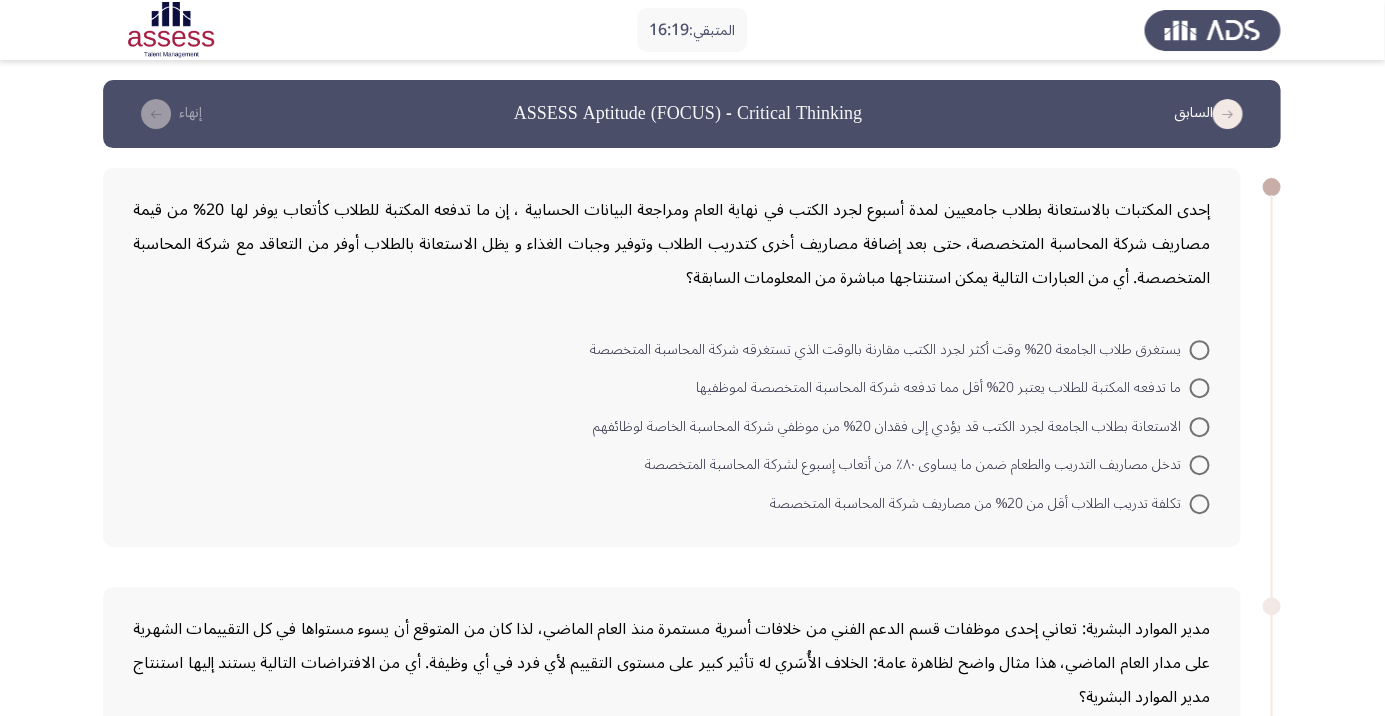 click at bounding box center [1200, 427] 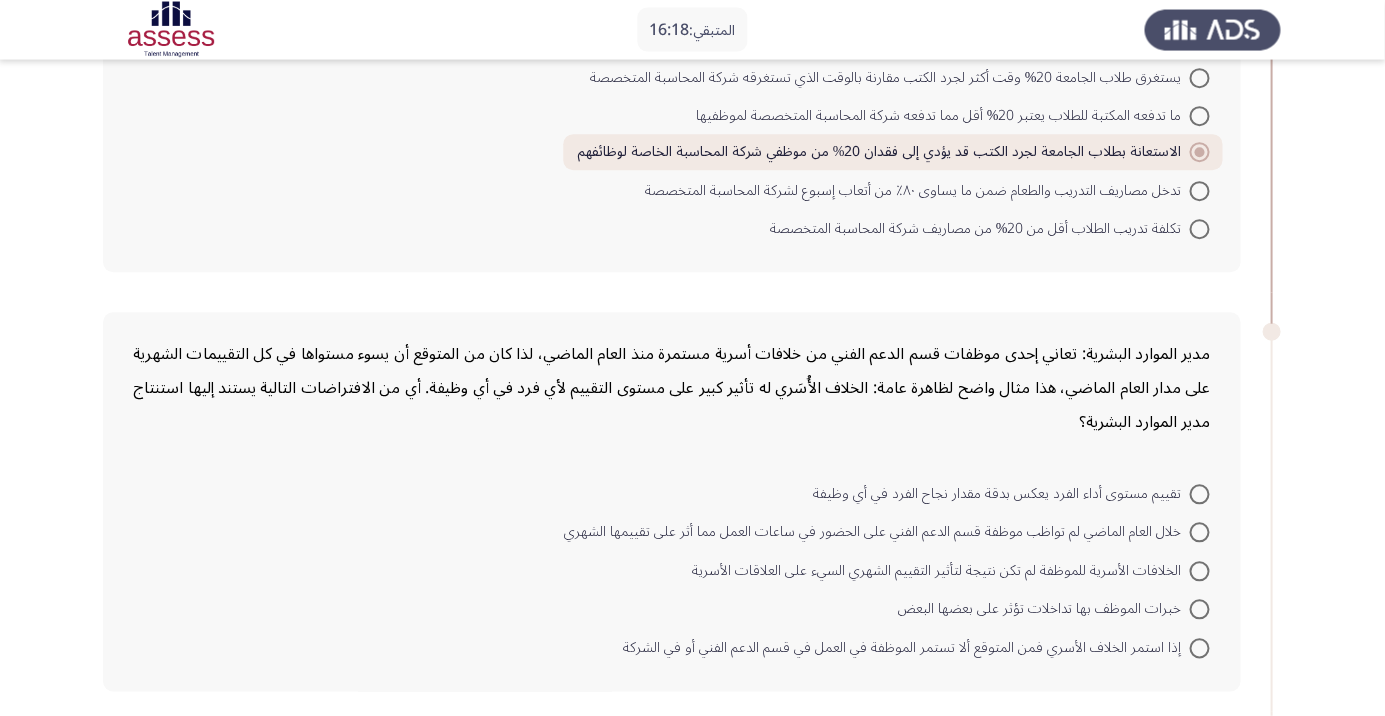 scroll, scrollTop: 289, scrollLeft: 0, axis: vertical 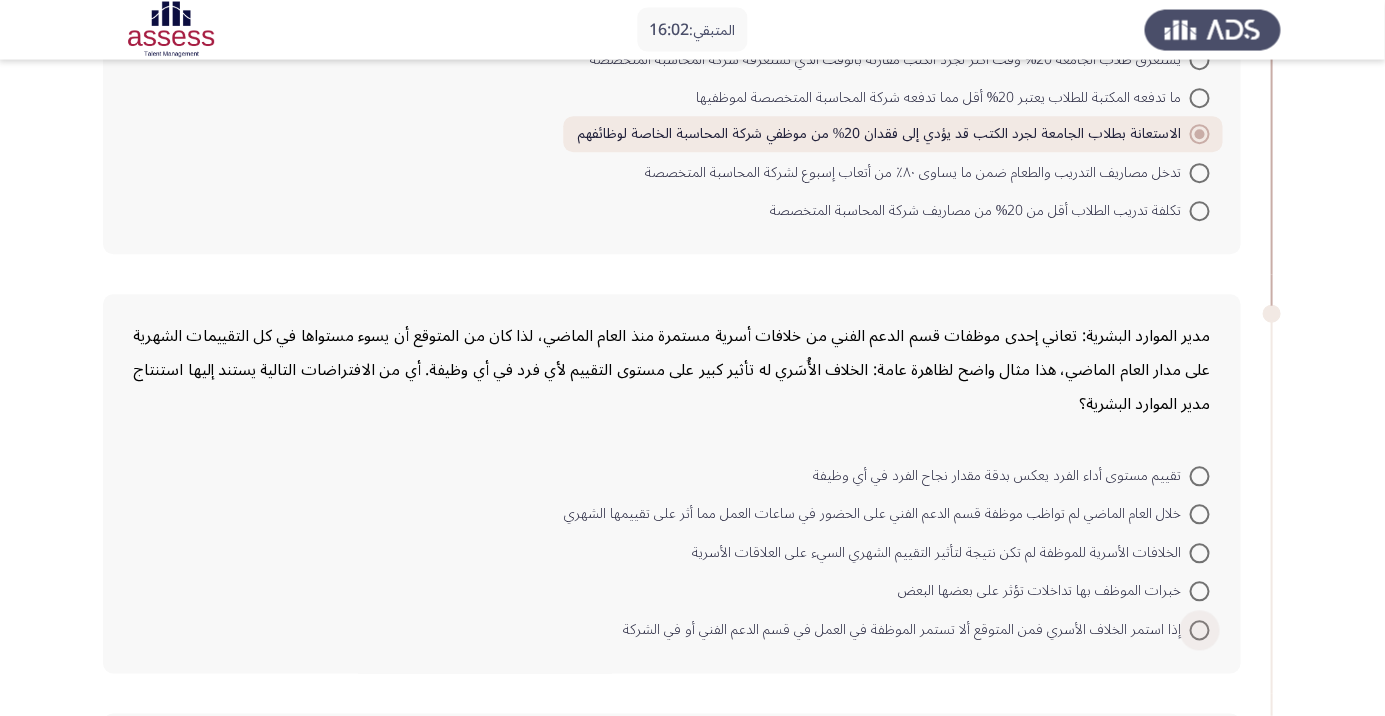 click at bounding box center [1200, 631] 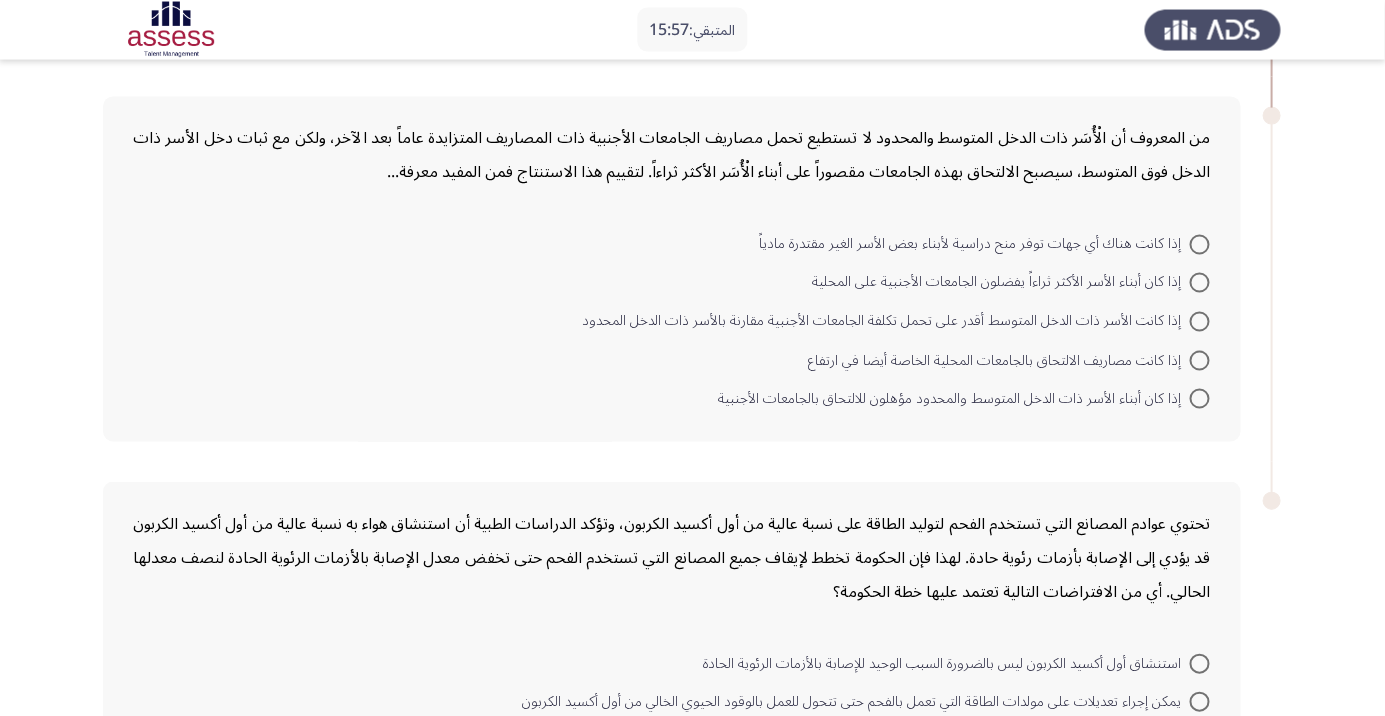 scroll, scrollTop: 906, scrollLeft: 0, axis: vertical 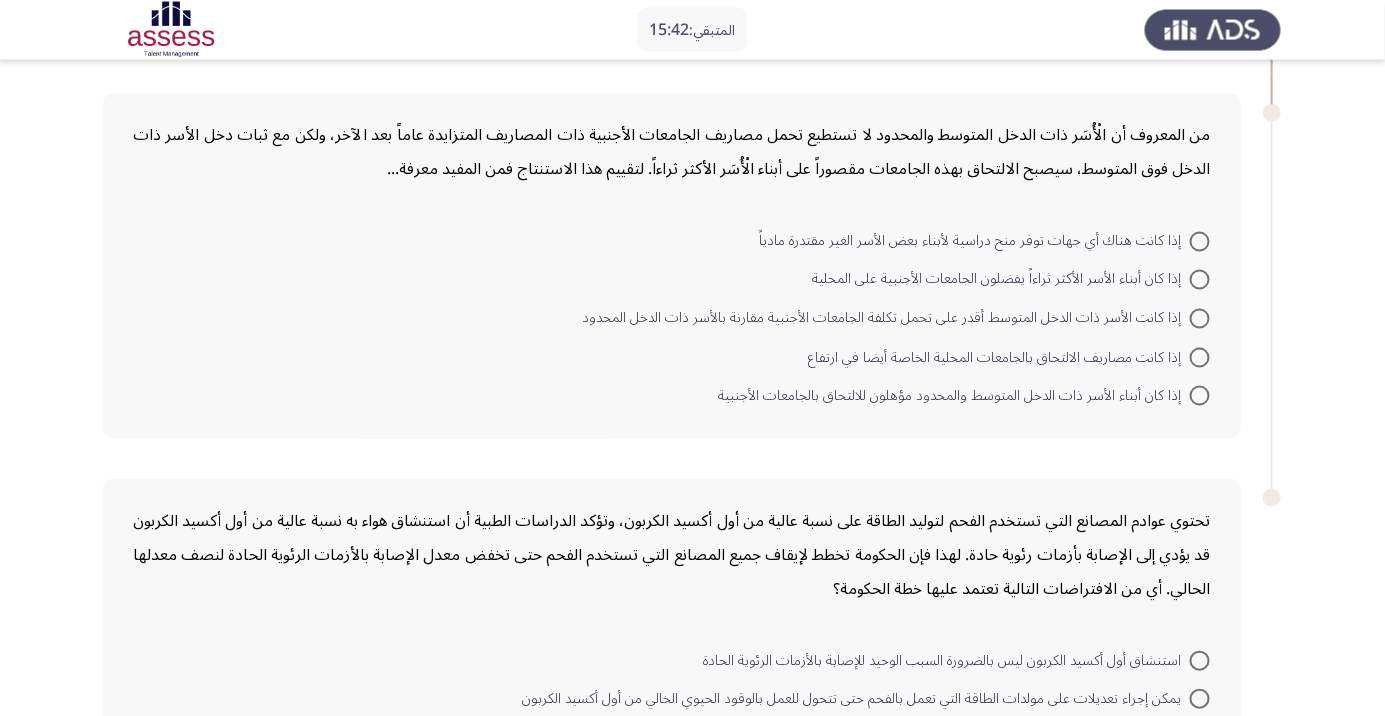click at bounding box center [1200, 242] 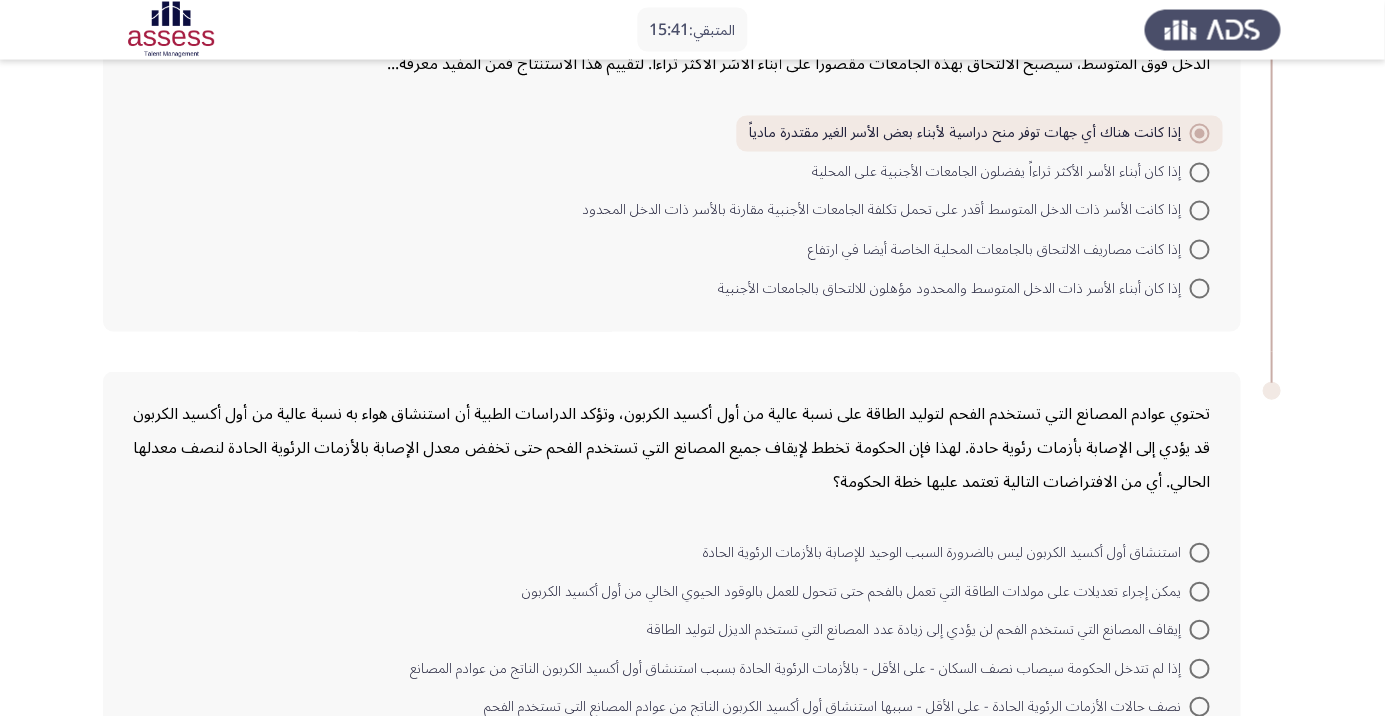 scroll, scrollTop: 1047, scrollLeft: 0, axis: vertical 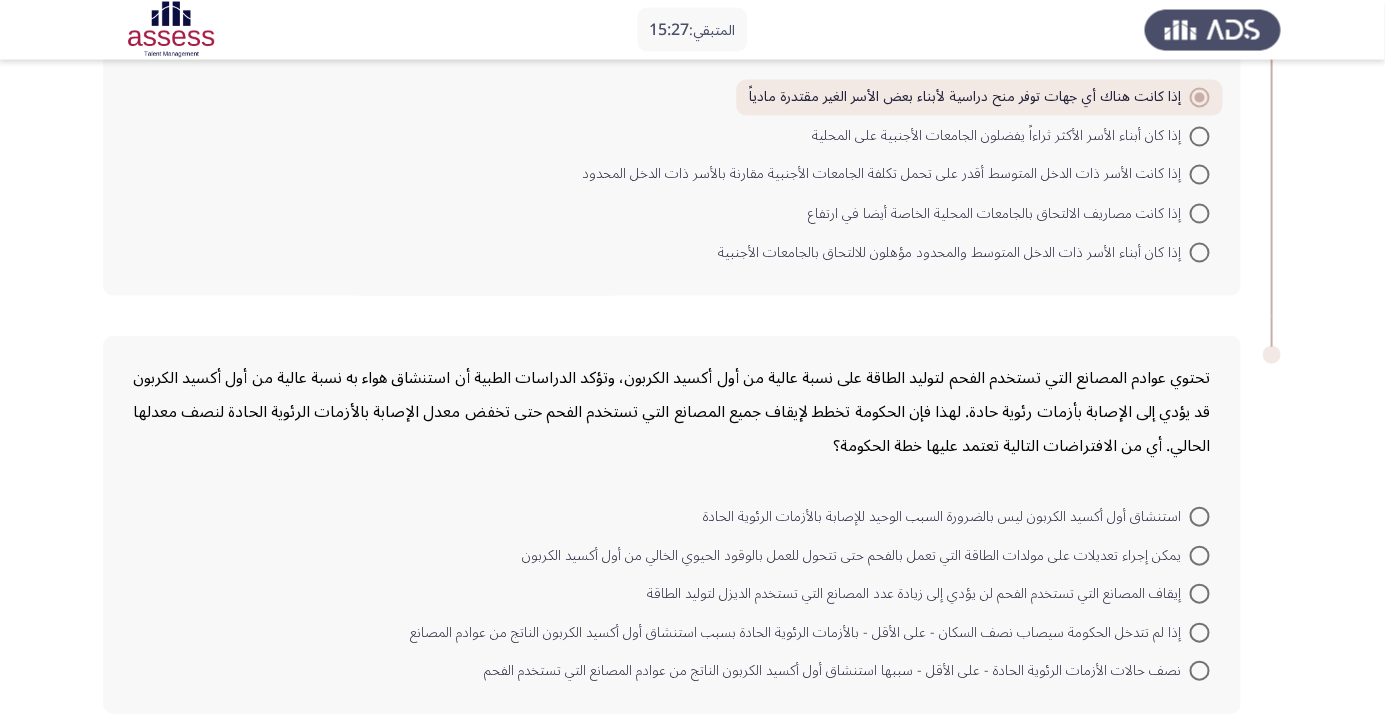 click at bounding box center (1200, 594) 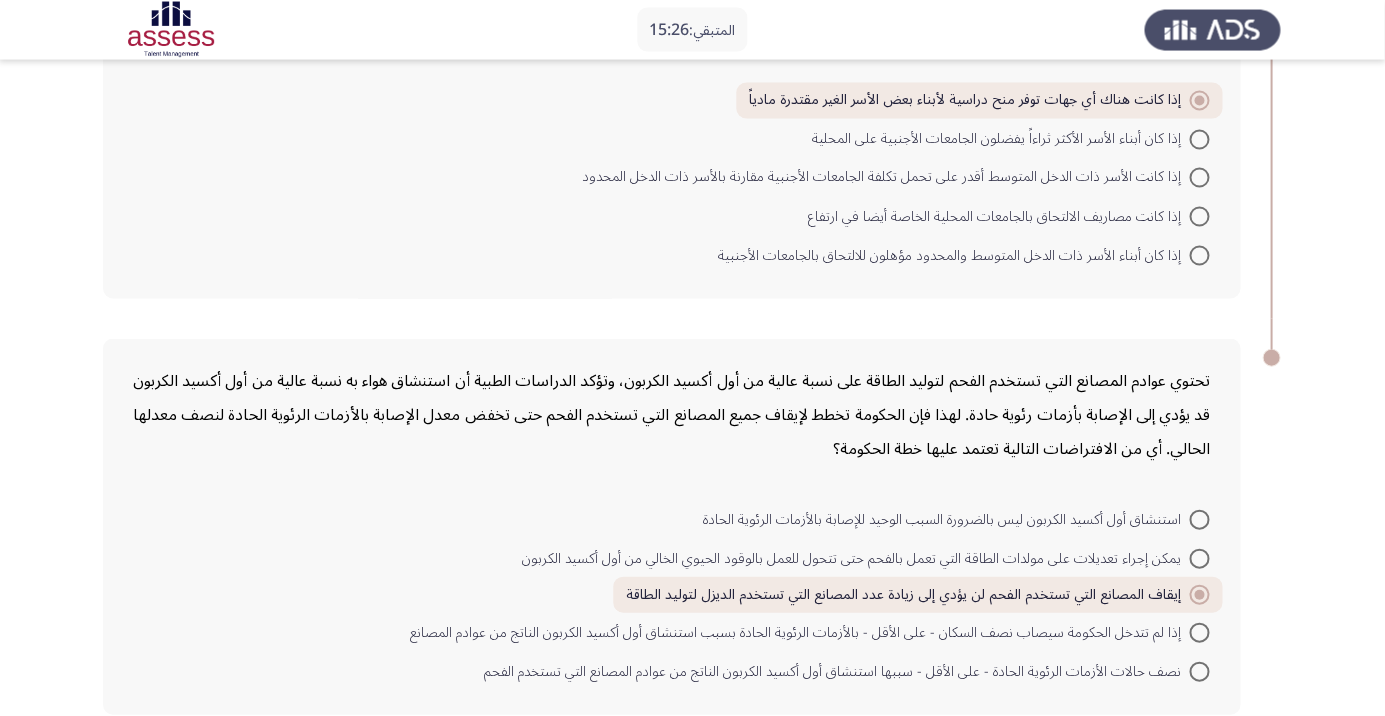 click on "إنهاء" 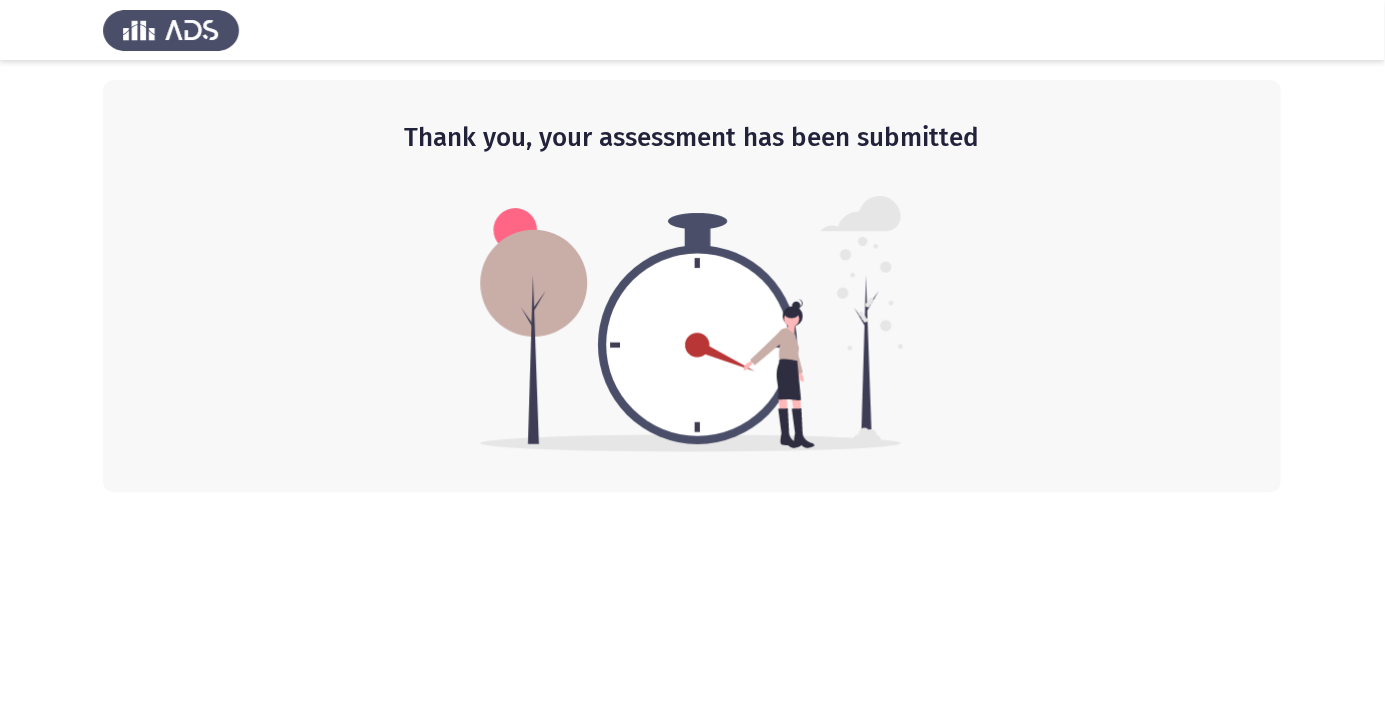 scroll, scrollTop: 0, scrollLeft: 0, axis: both 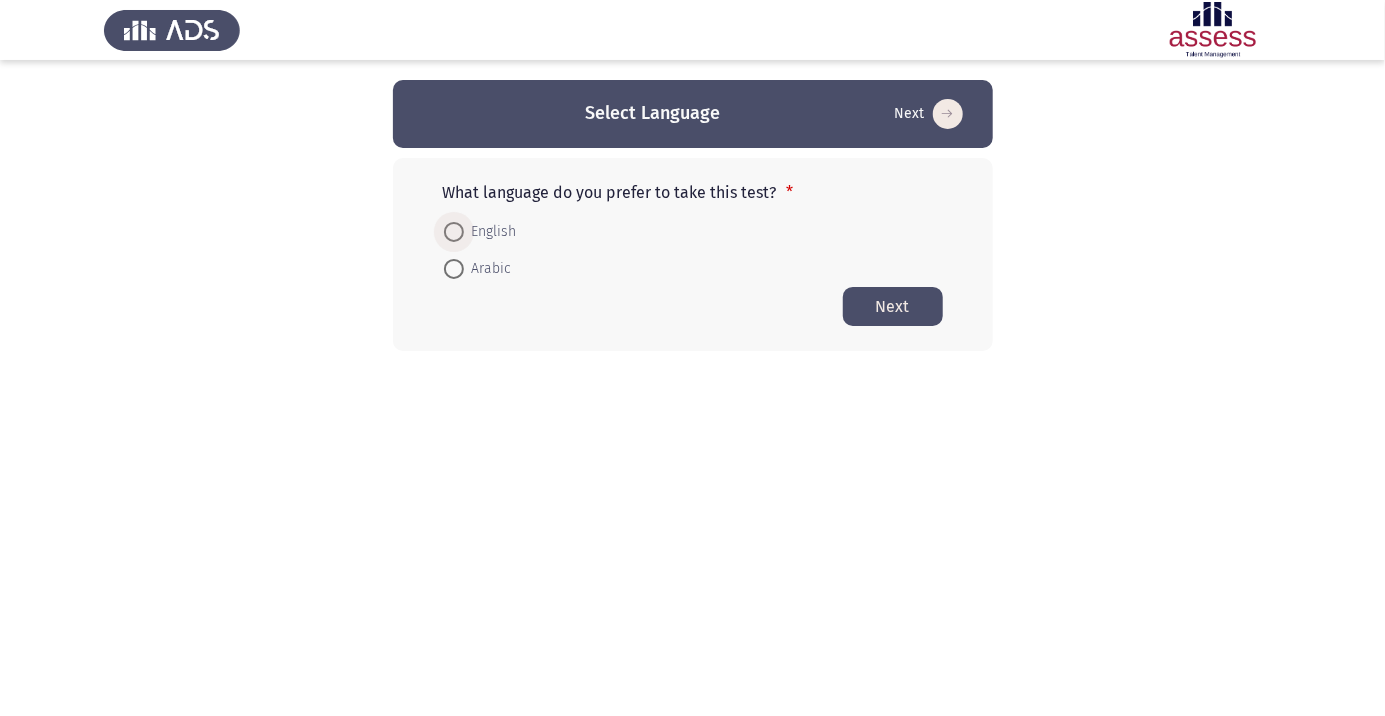 click at bounding box center (454, 232) 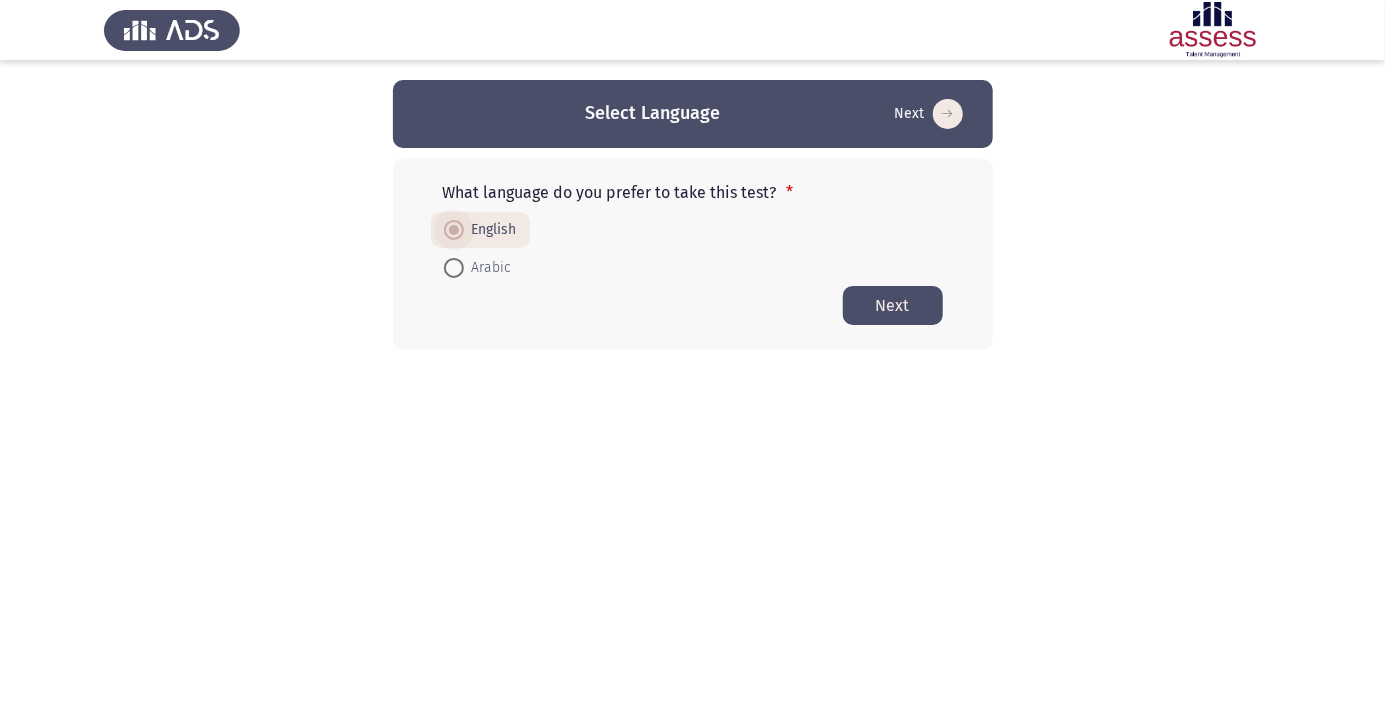 click on "Next" 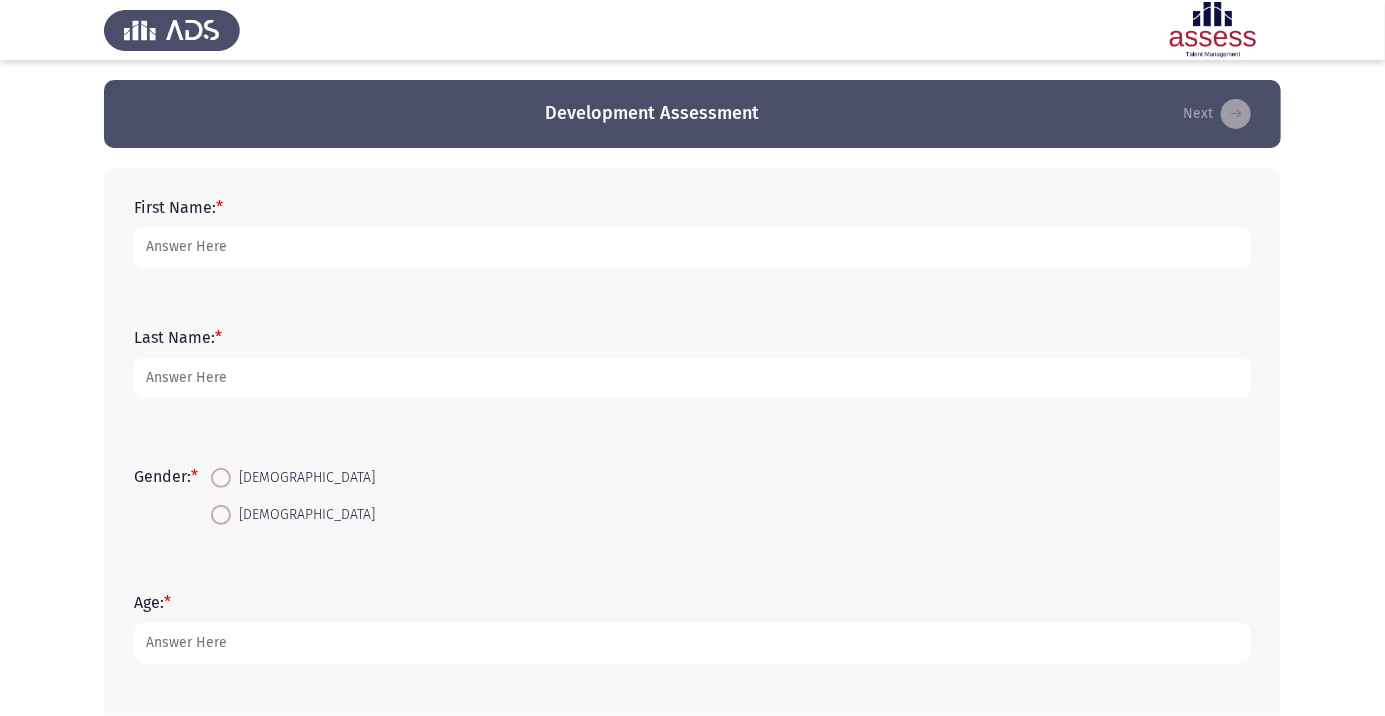 click on "Development Assessment   Next  First Name:   * Last Name:    * Gender:    *    Female     Male  Age:   * Email:   * Industry:    * --- Select --- Job Title:   * Phone Number:   *  1 / 1 Pages   Next" 